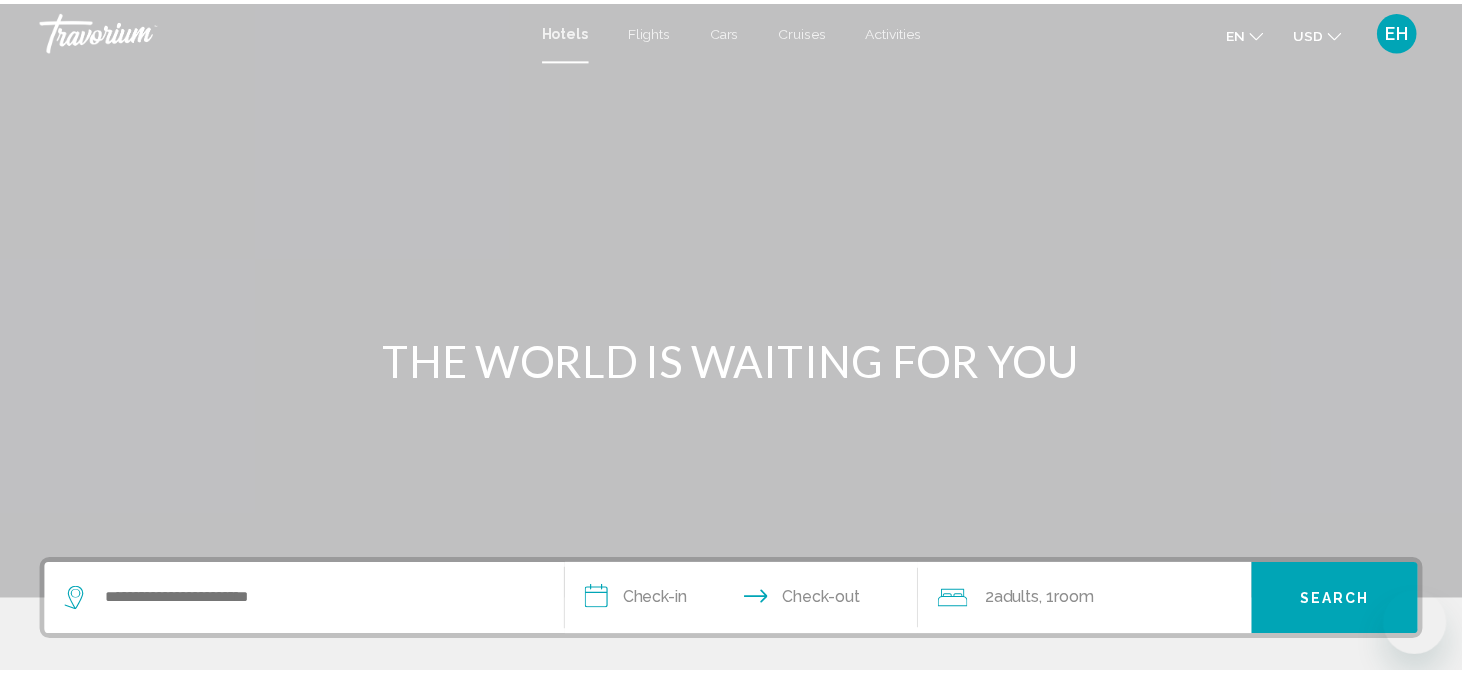 scroll, scrollTop: 0, scrollLeft: 0, axis: both 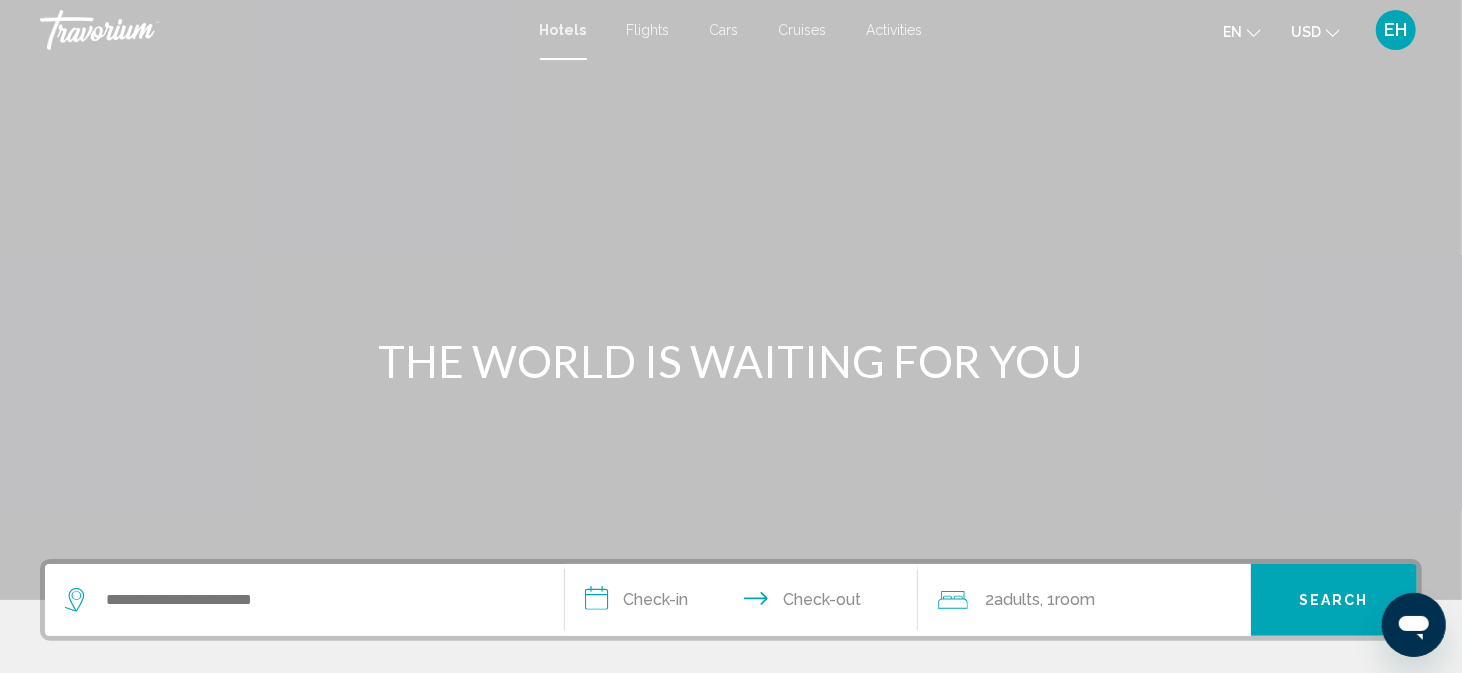 click on "EH" at bounding box center [1396, 30] 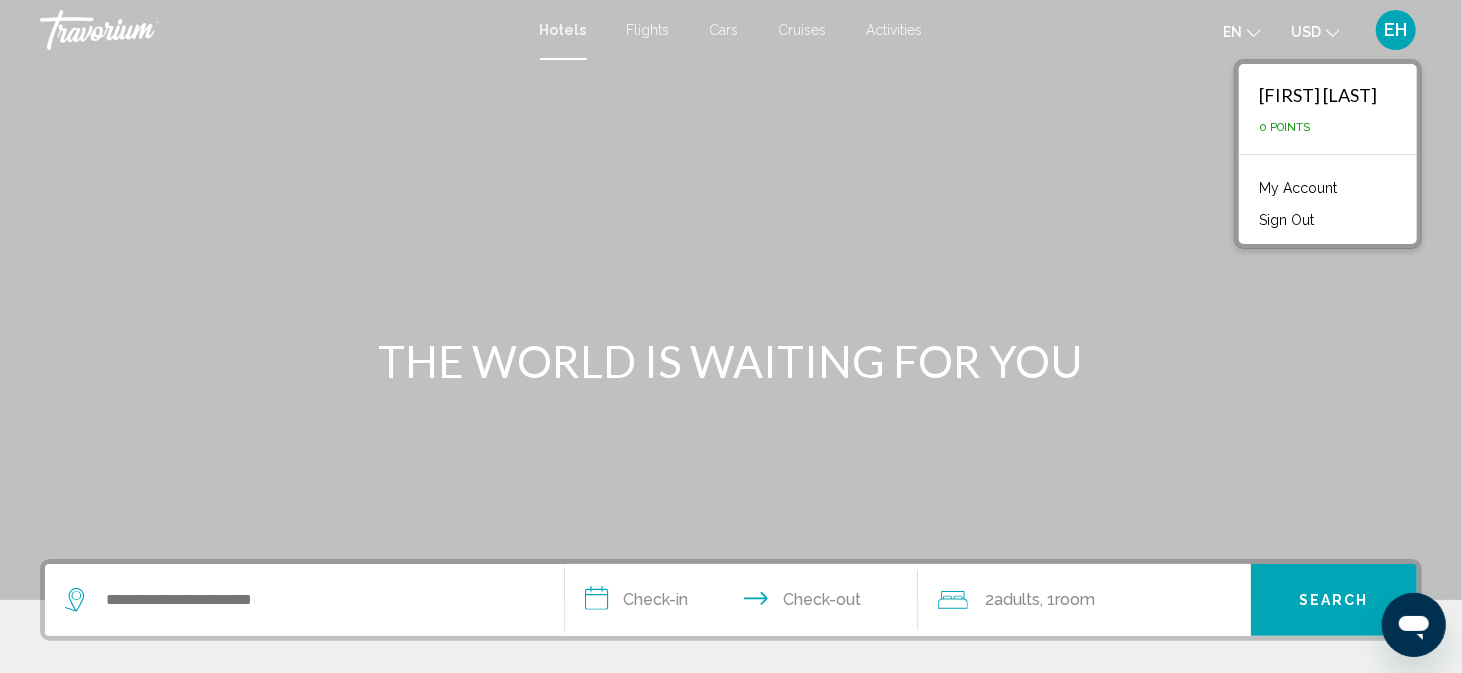 click on "My Account" at bounding box center [1298, 188] 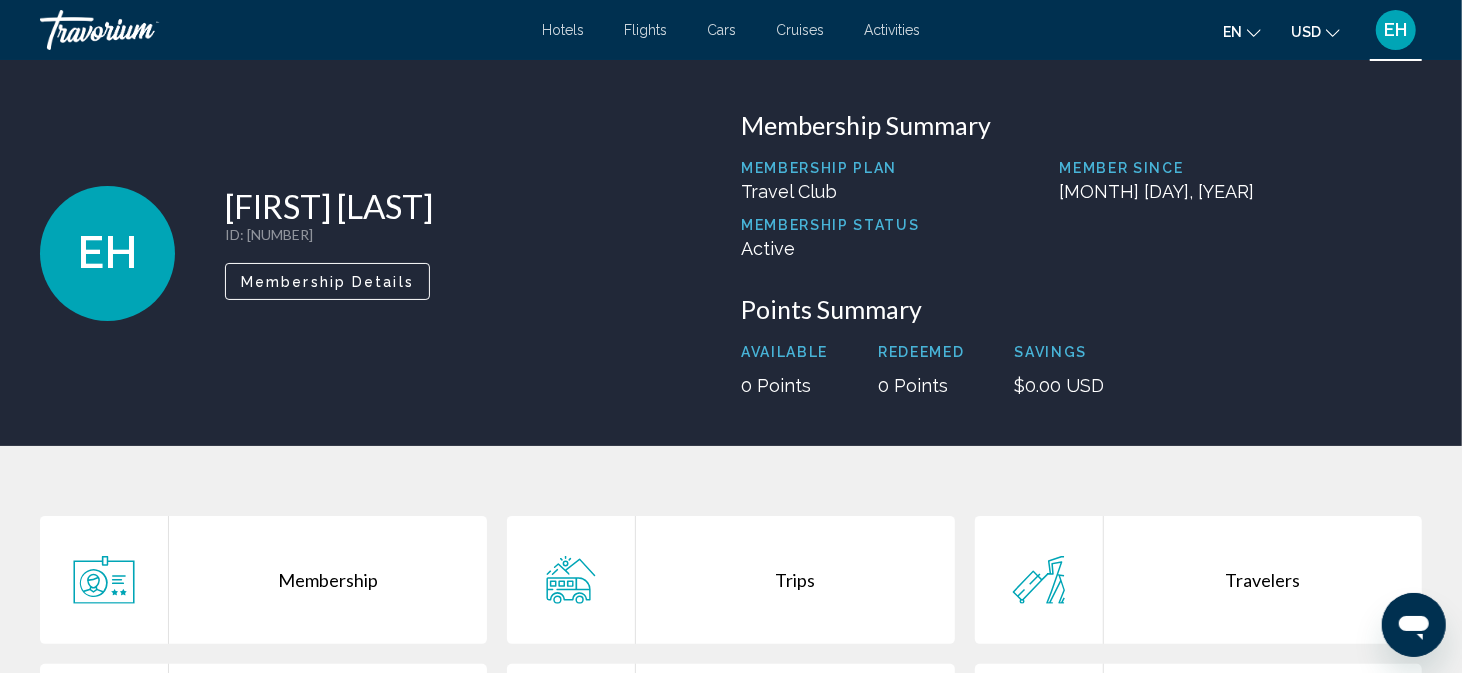 click 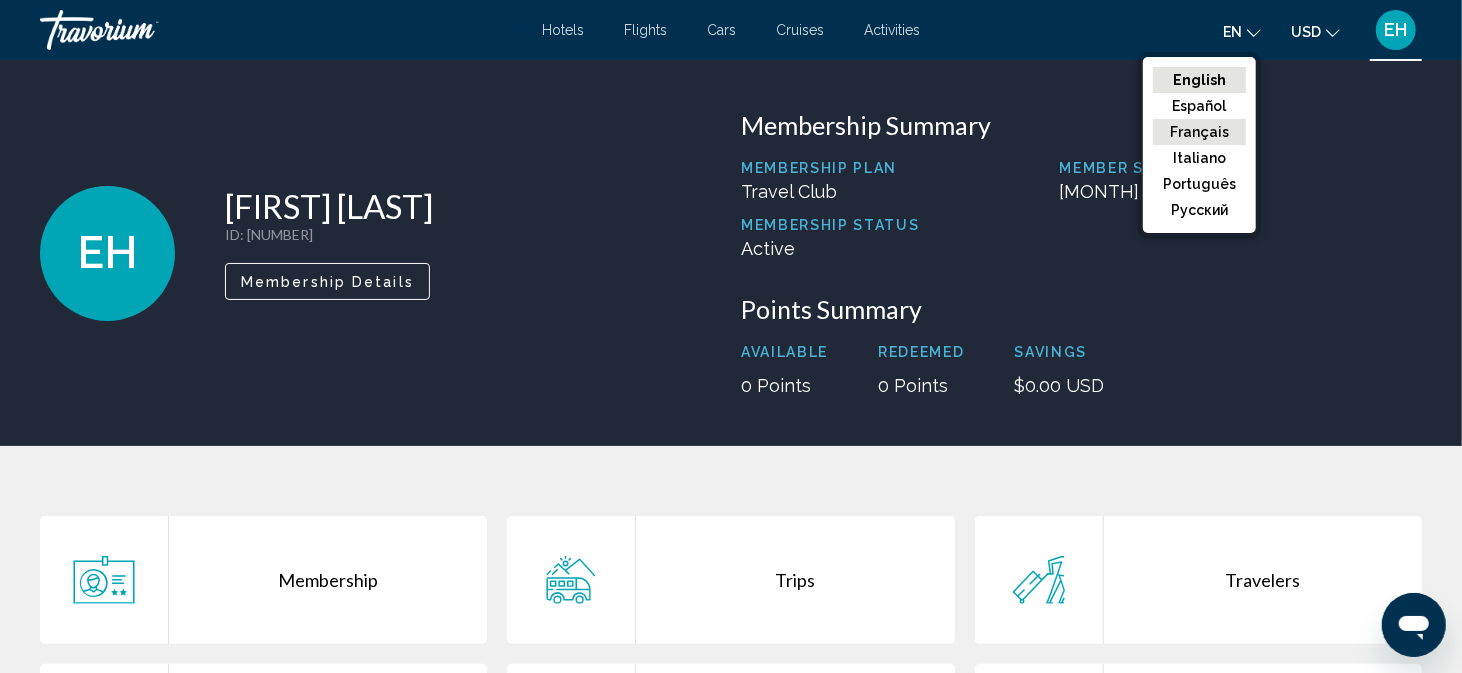 click on "Français" 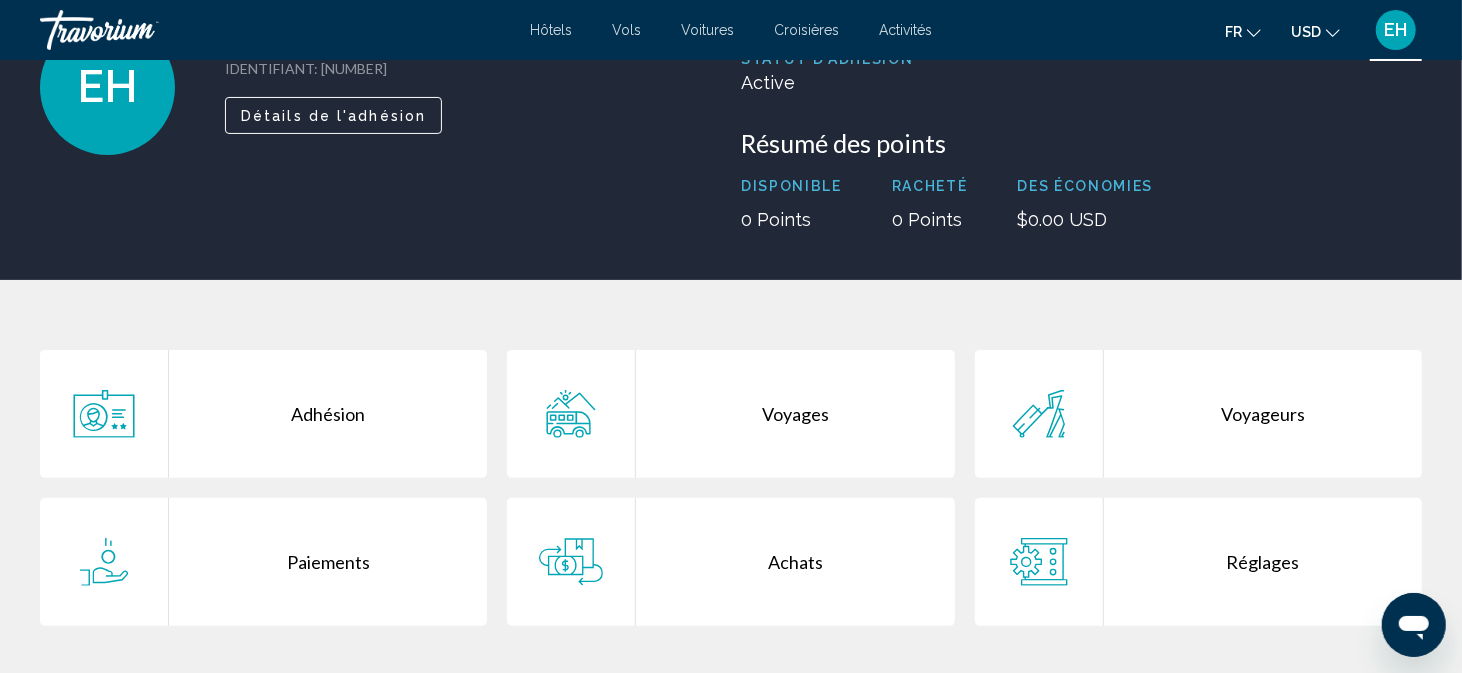 scroll, scrollTop: 200, scrollLeft: 0, axis: vertical 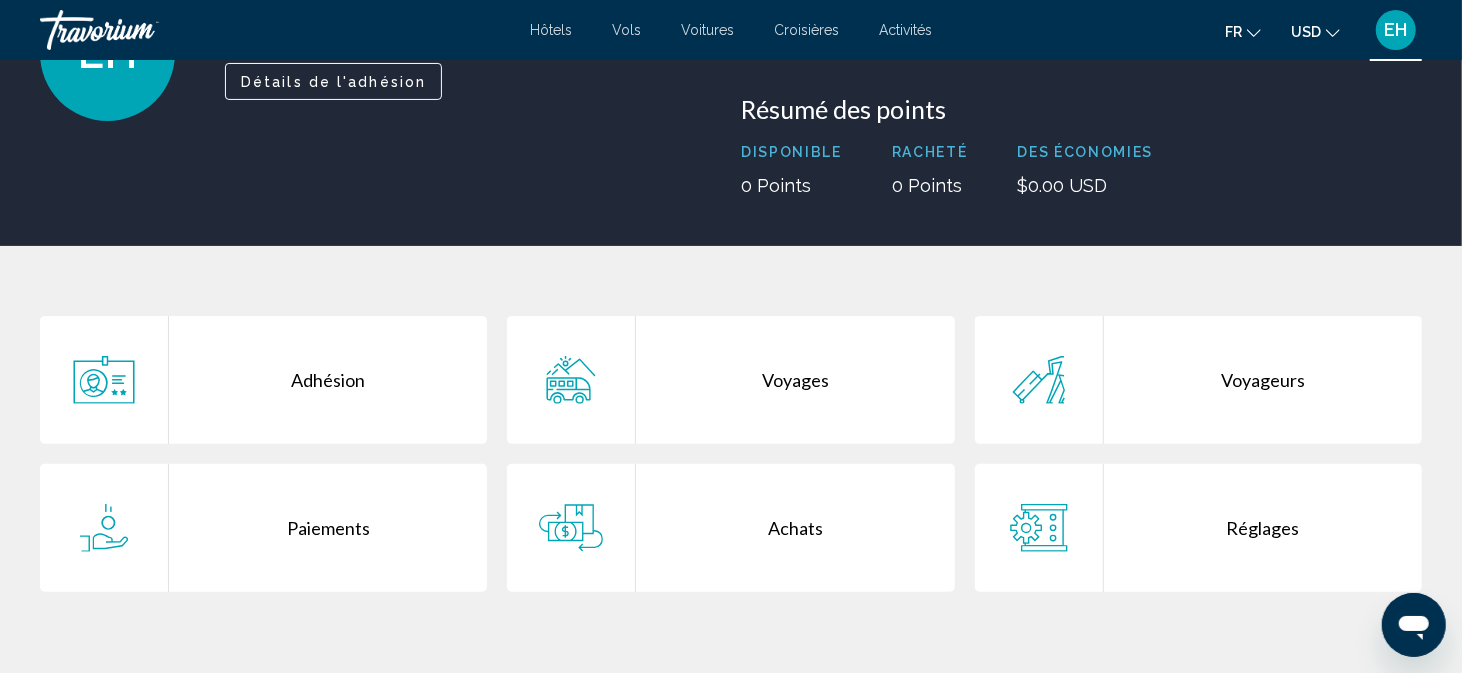 click on "Adhésion" at bounding box center [328, 380] 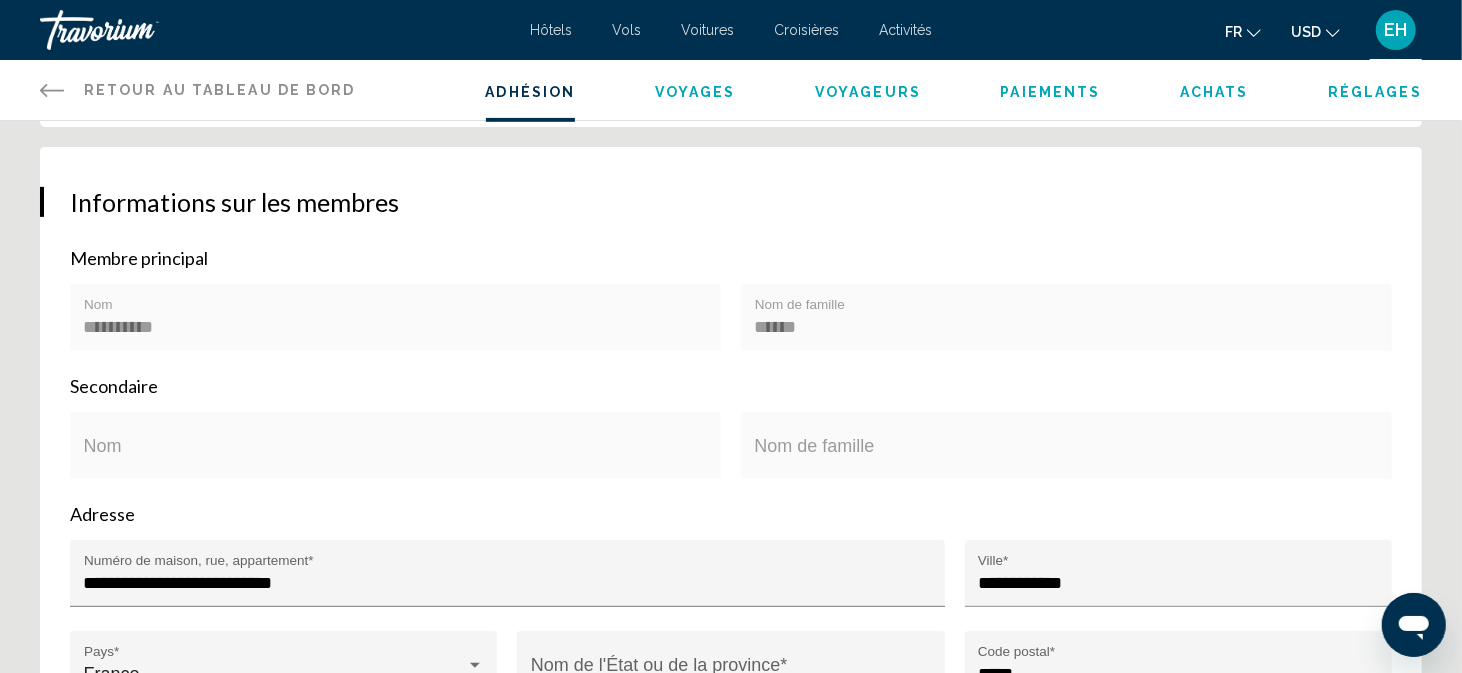 scroll, scrollTop: 400, scrollLeft: 0, axis: vertical 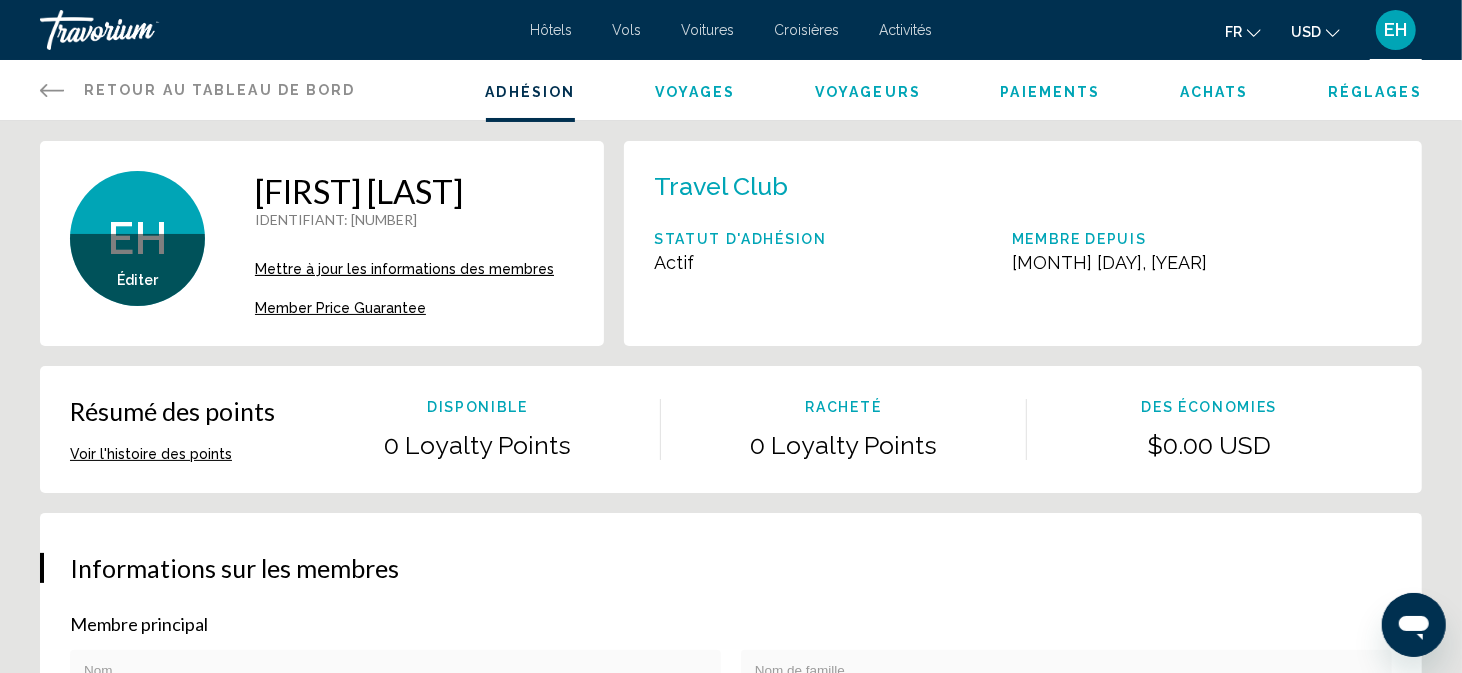 click on "Réglages" at bounding box center (1375, 92) 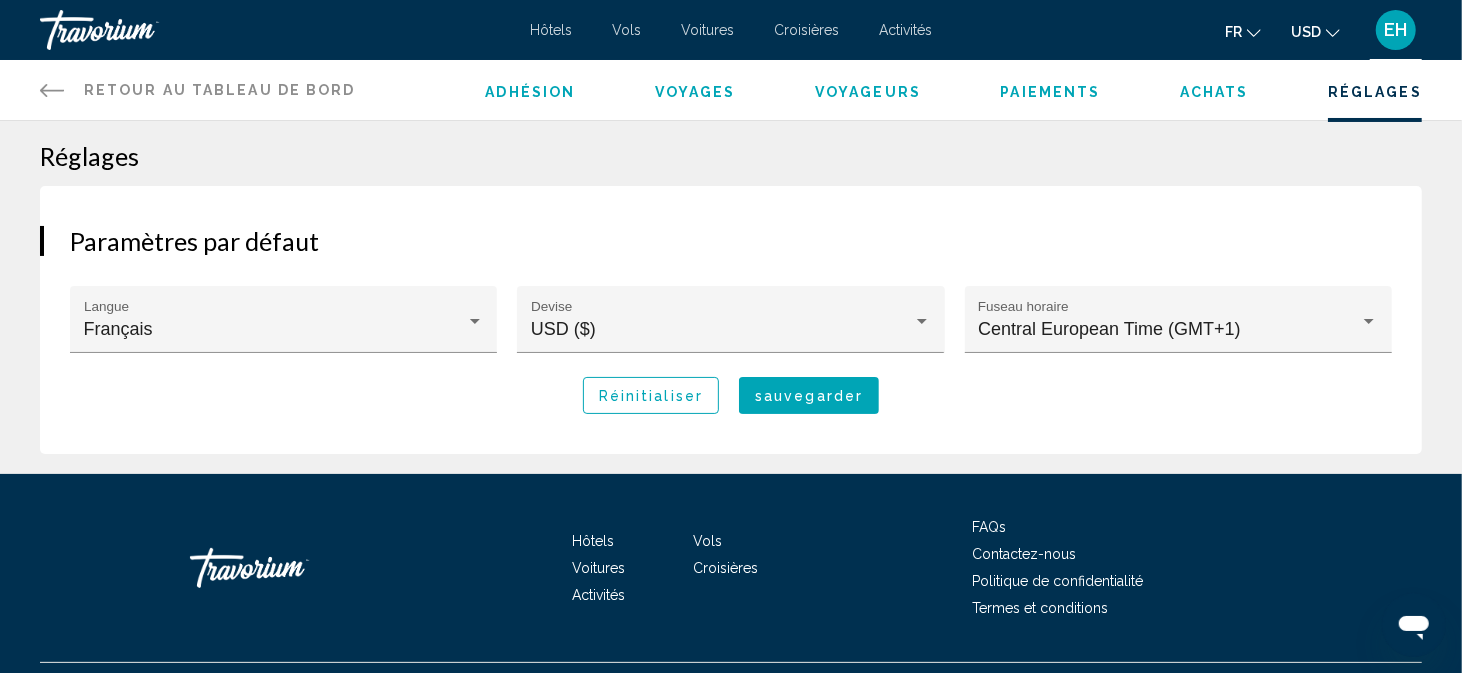 click on "Adhésion" at bounding box center (531, 92) 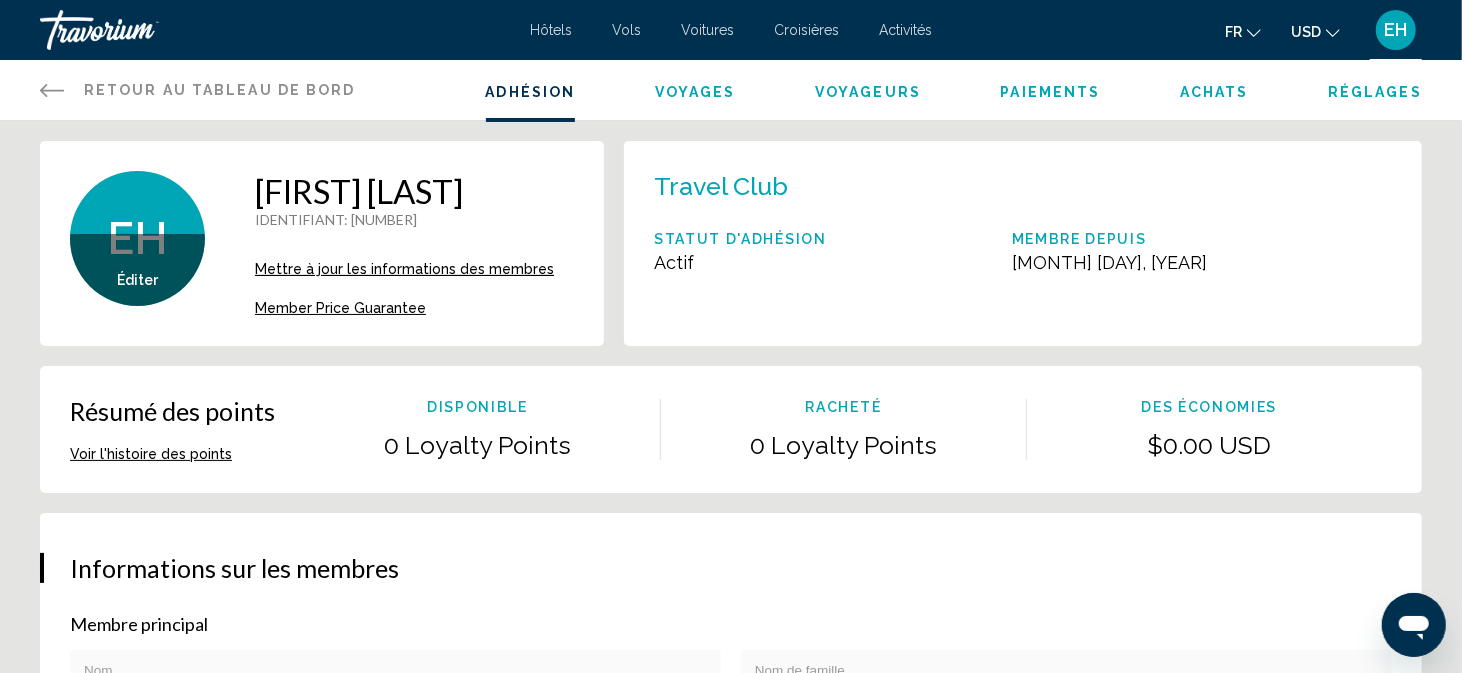 click on "Mettre à jour les informations des membres" at bounding box center (404, 269) 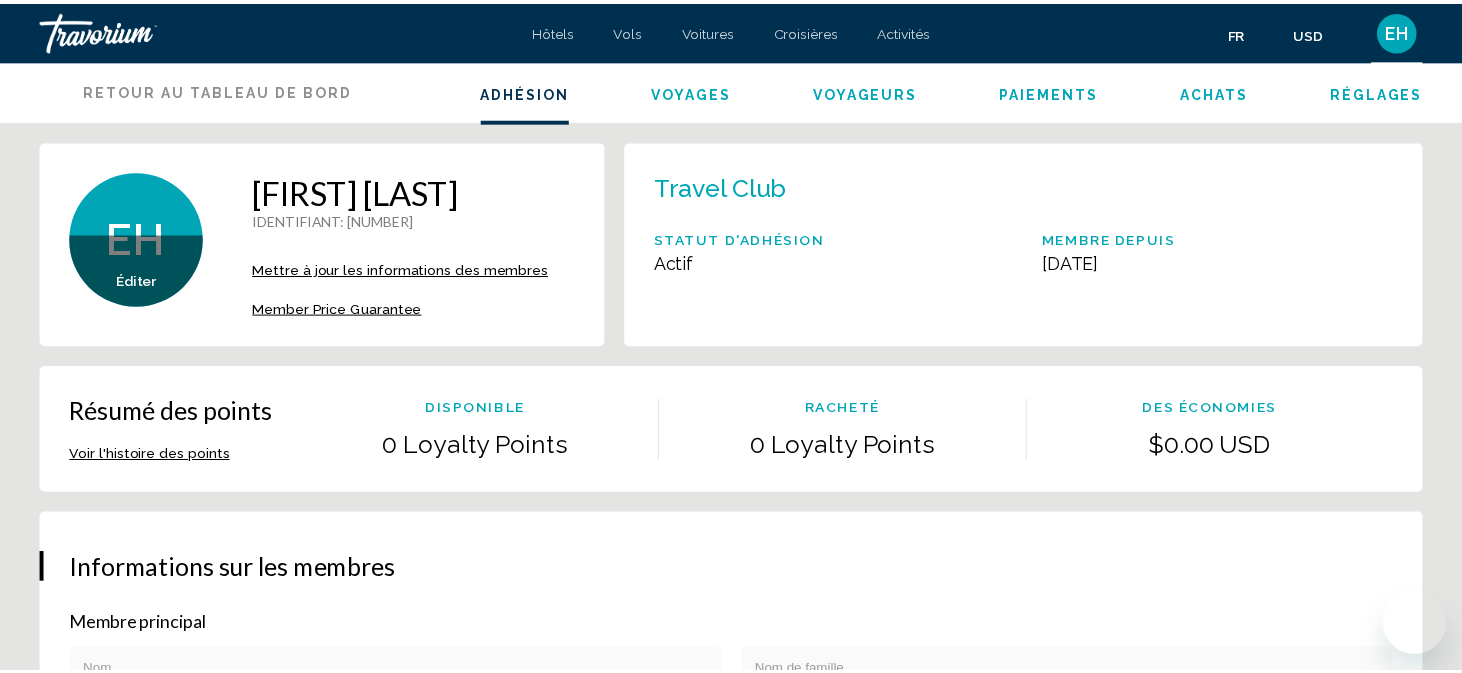scroll, scrollTop: 0, scrollLeft: 0, axis: both 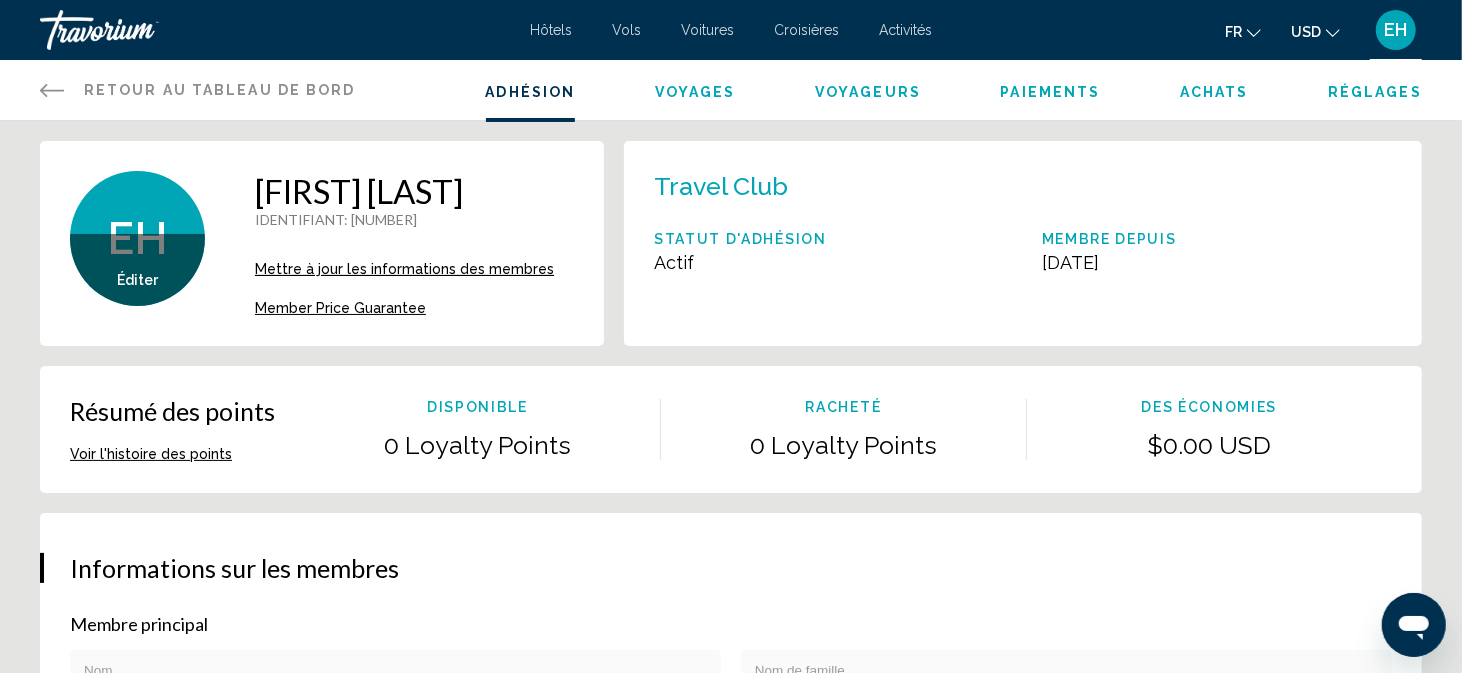 click on "Member Price Guarantee" at bounding box center (340, 308) 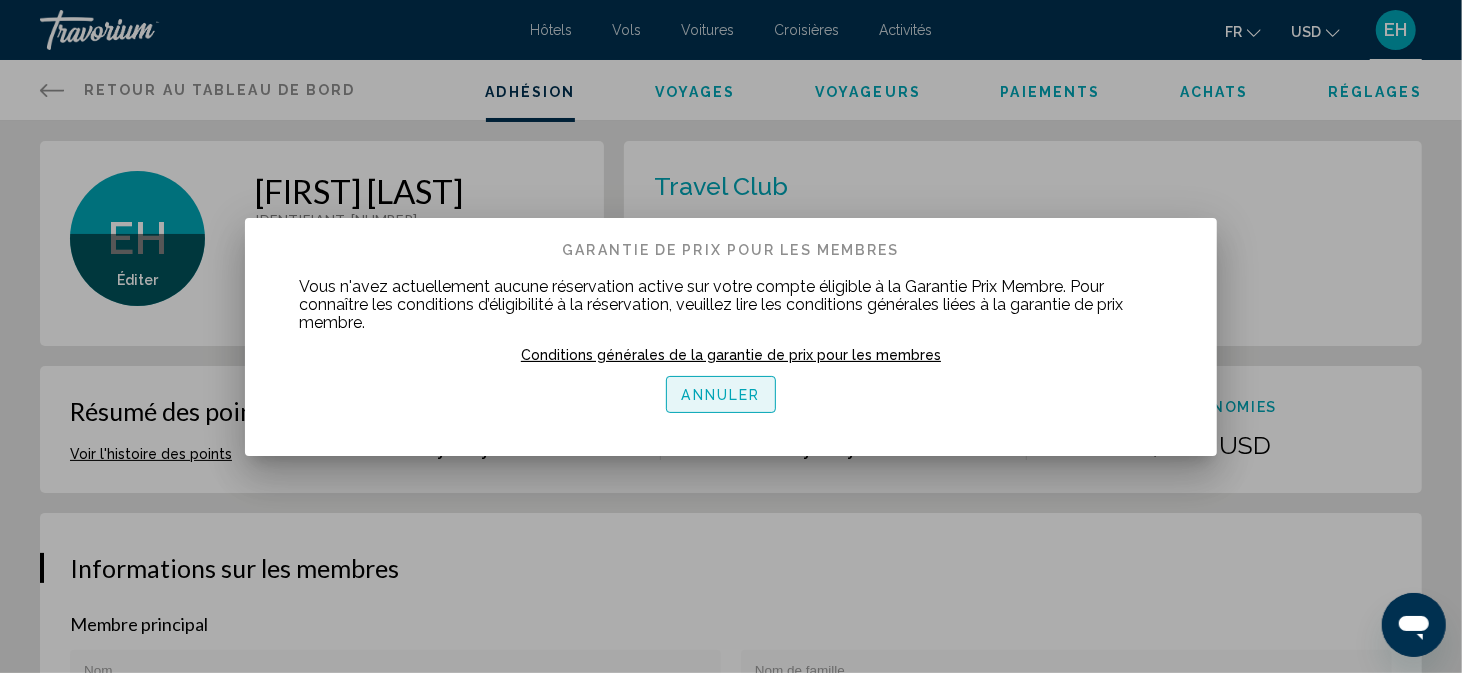 click on "Annuler" at bounding box center (721, 395) 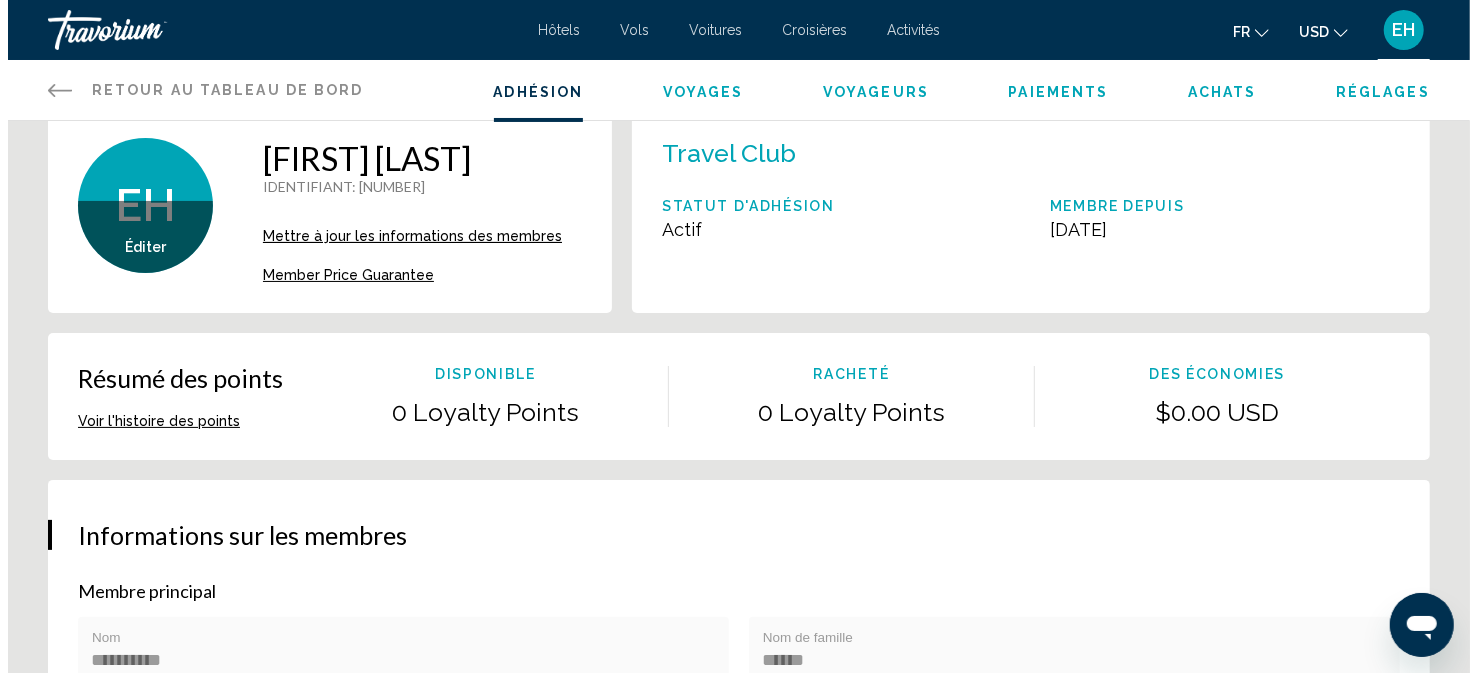 scroll, scrollTop: 0, scrollLeft: 0, axis: both 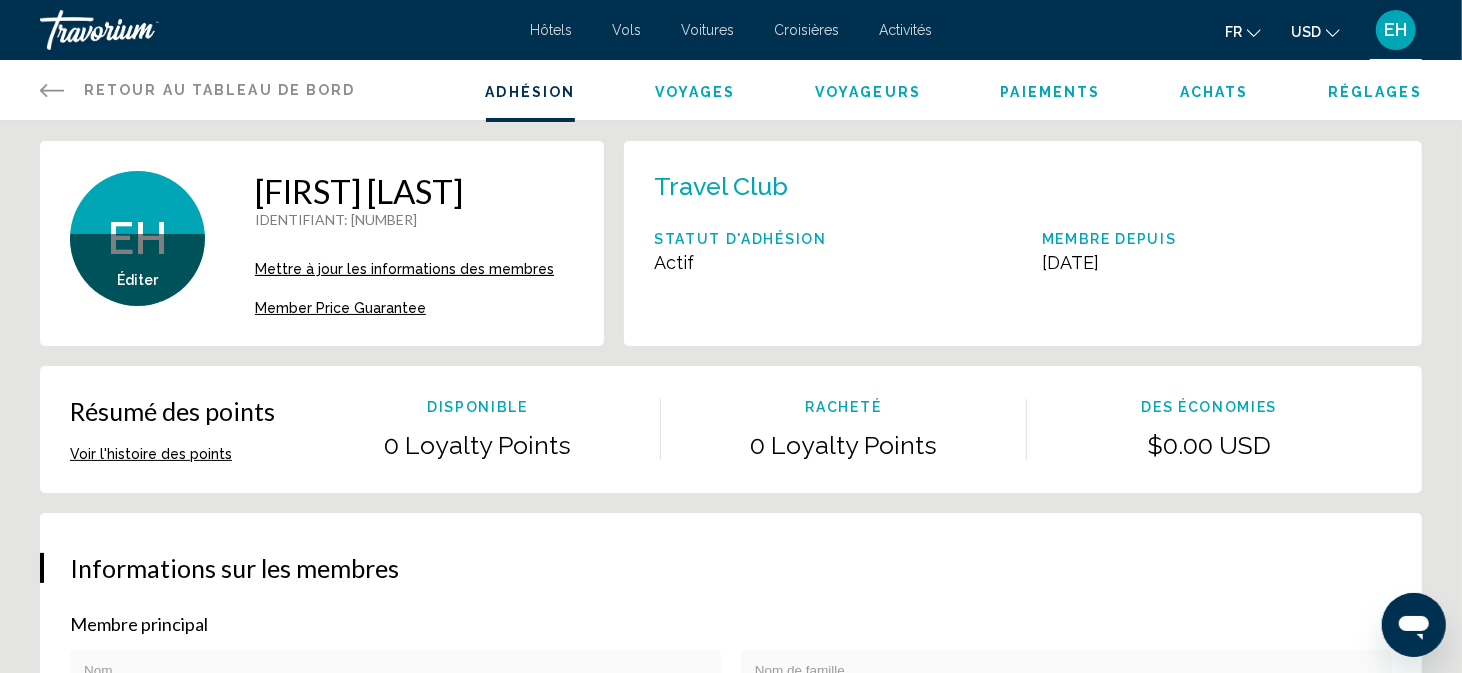 click on "Éditer" at bounding box center (137, 280) 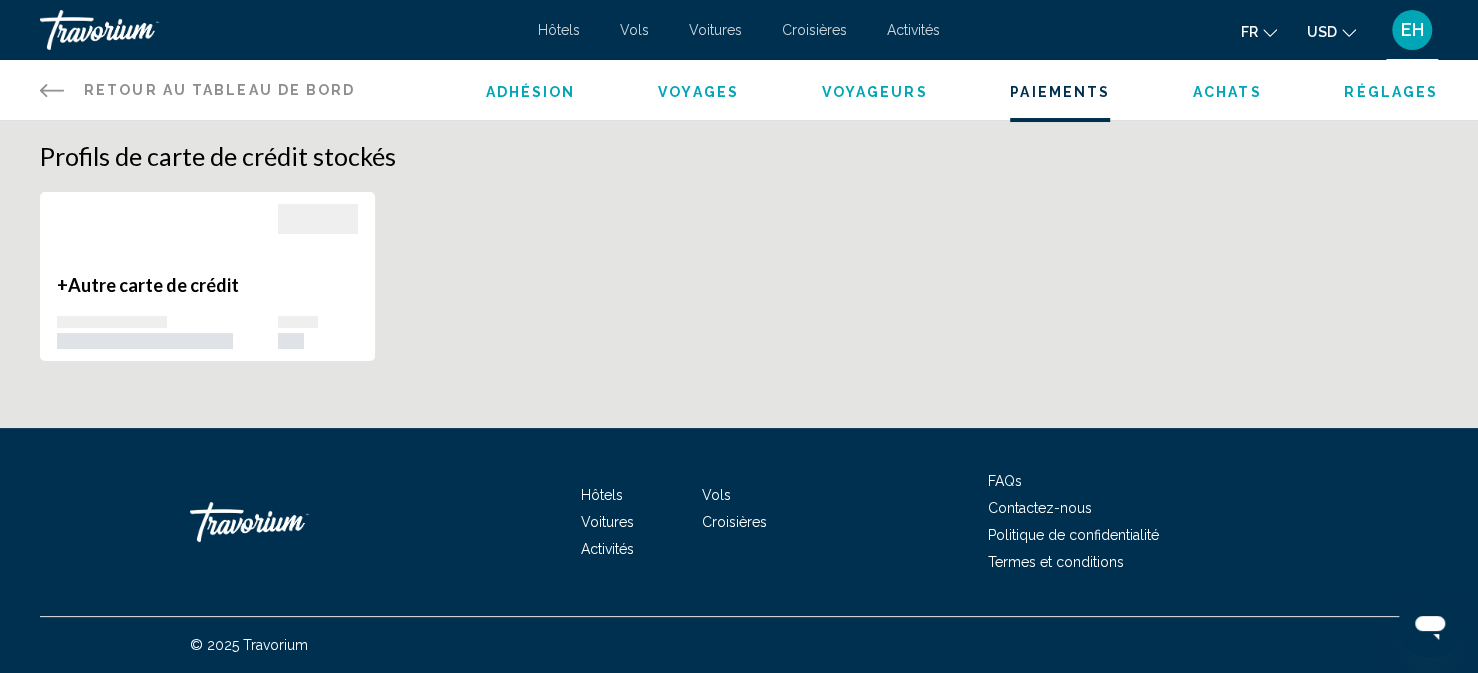 click at bounding box center (318, 219) 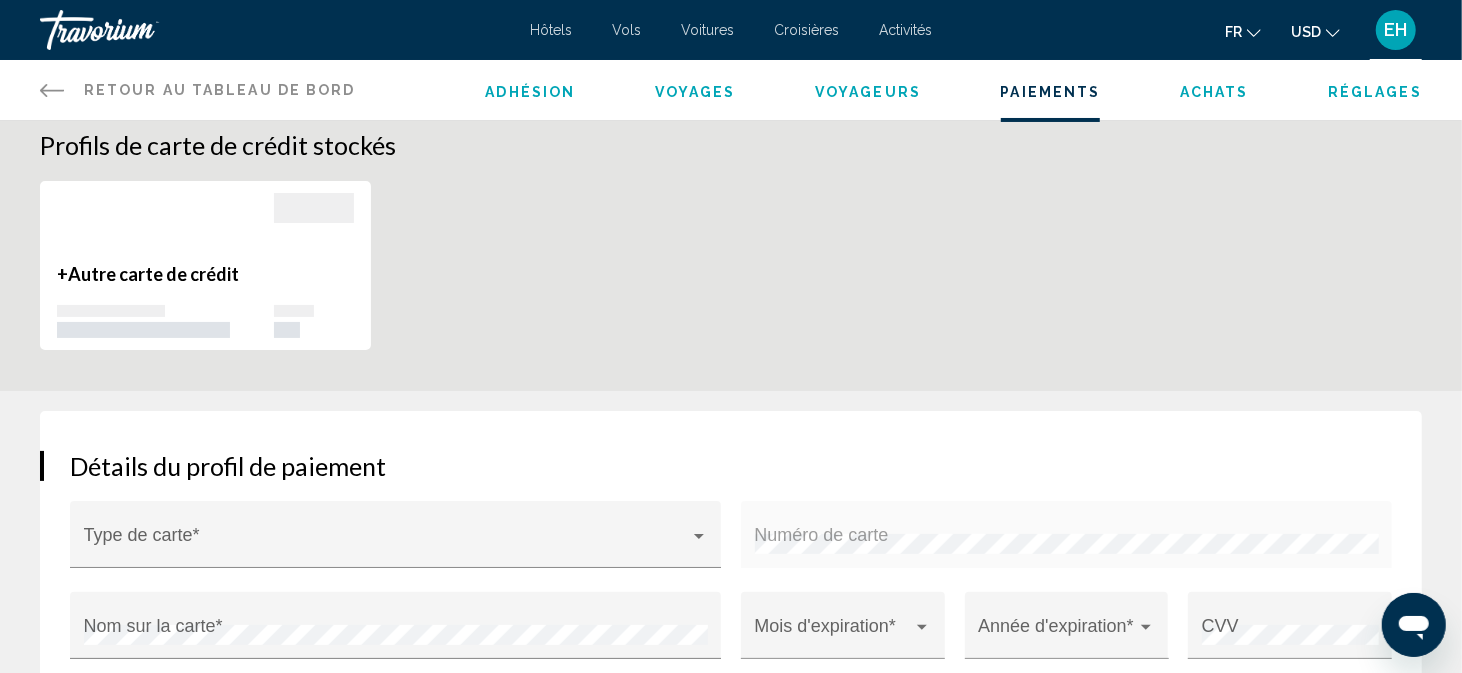 scroll, scrollTop: 0, scrollLeft: 0, axis: both 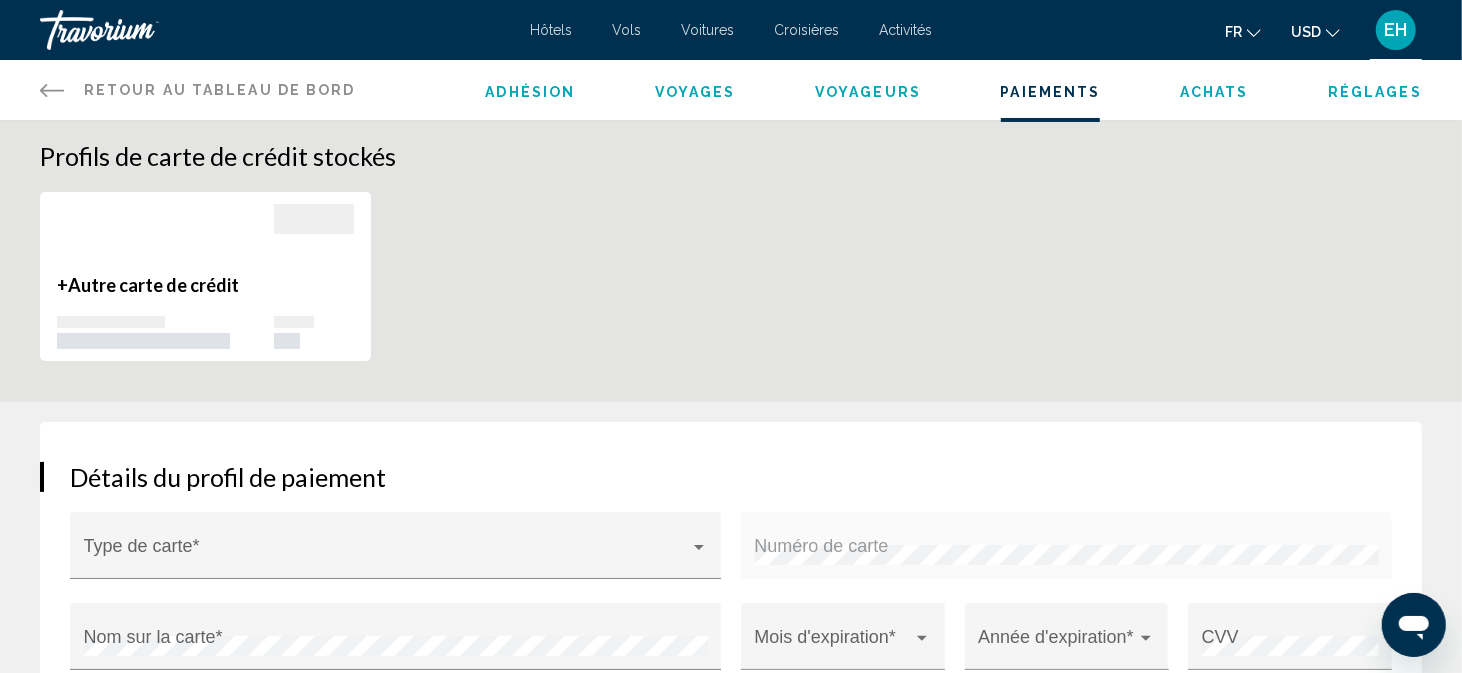 click on "Adhésion" at bounding box center (531, 92) 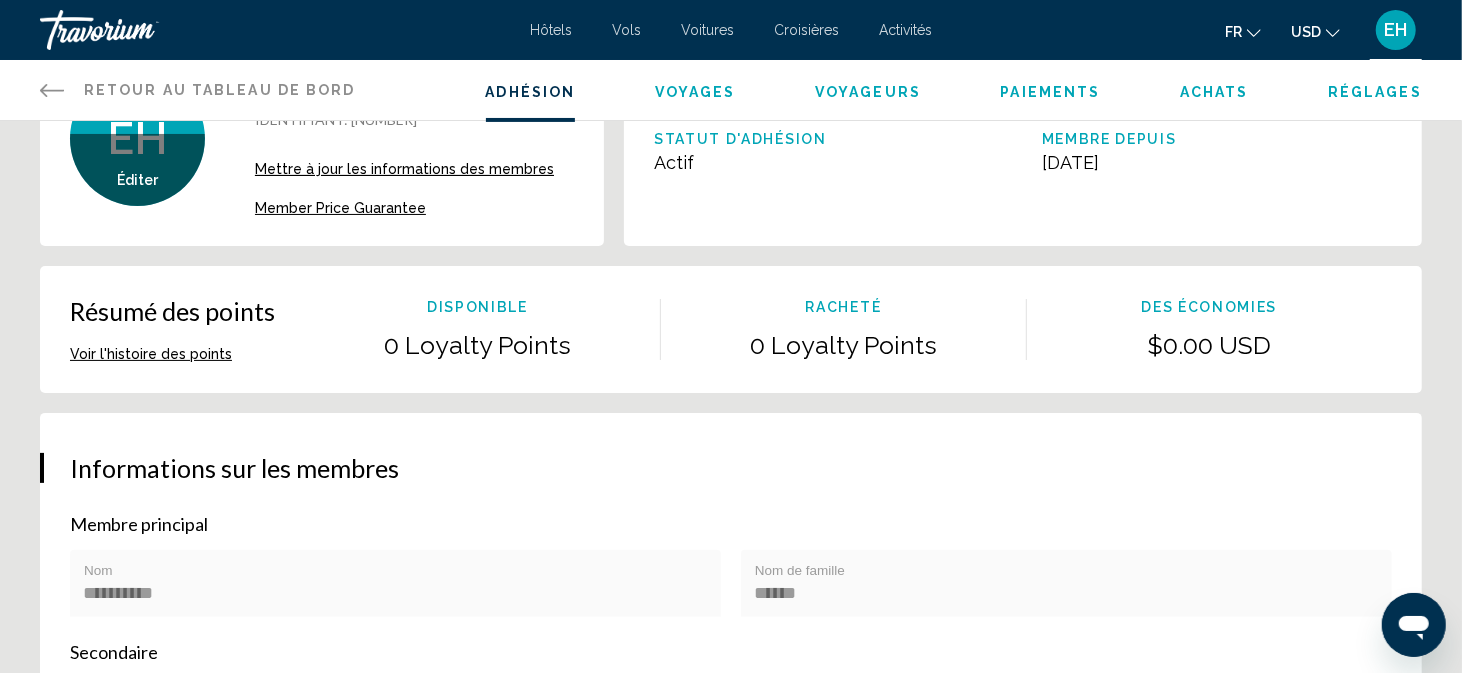 scroll, scrollTop: 0, scrollLeft: 0, axis: both 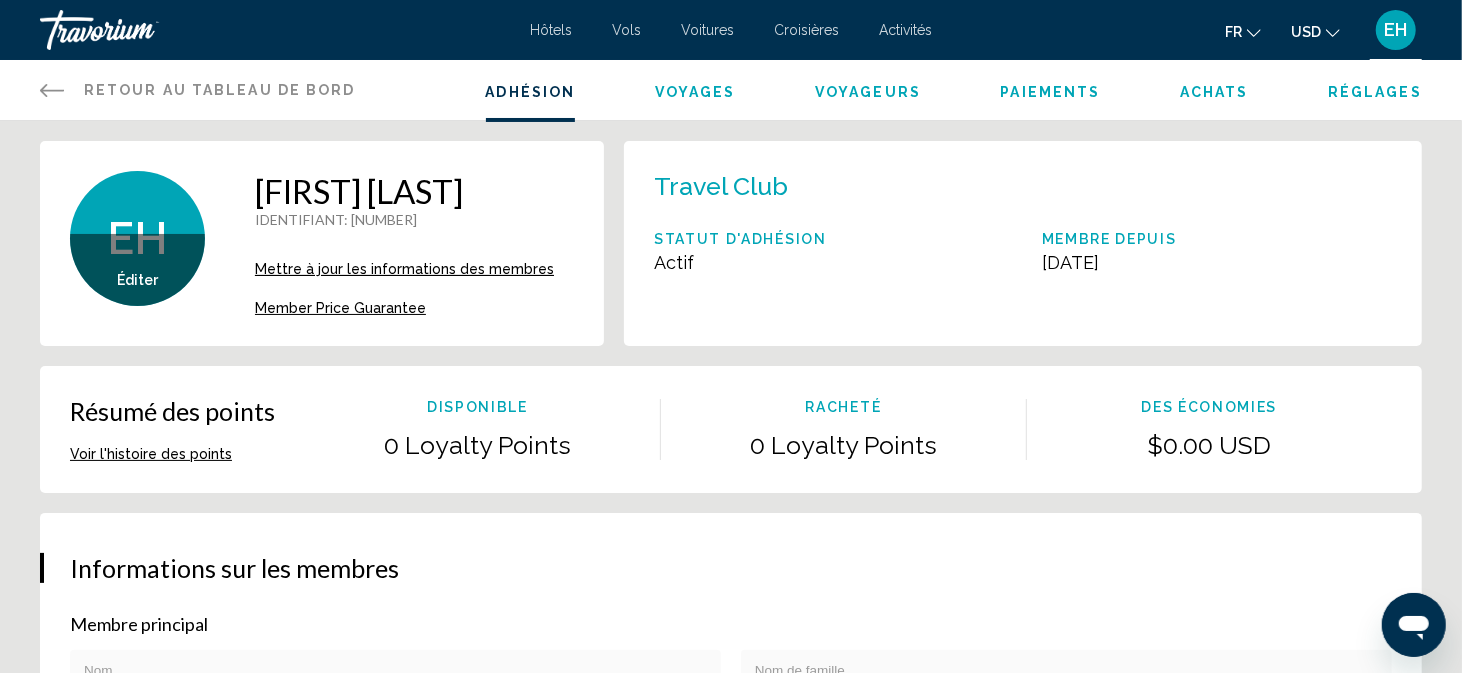 click on "EH" at bounding box center [1396, 30] 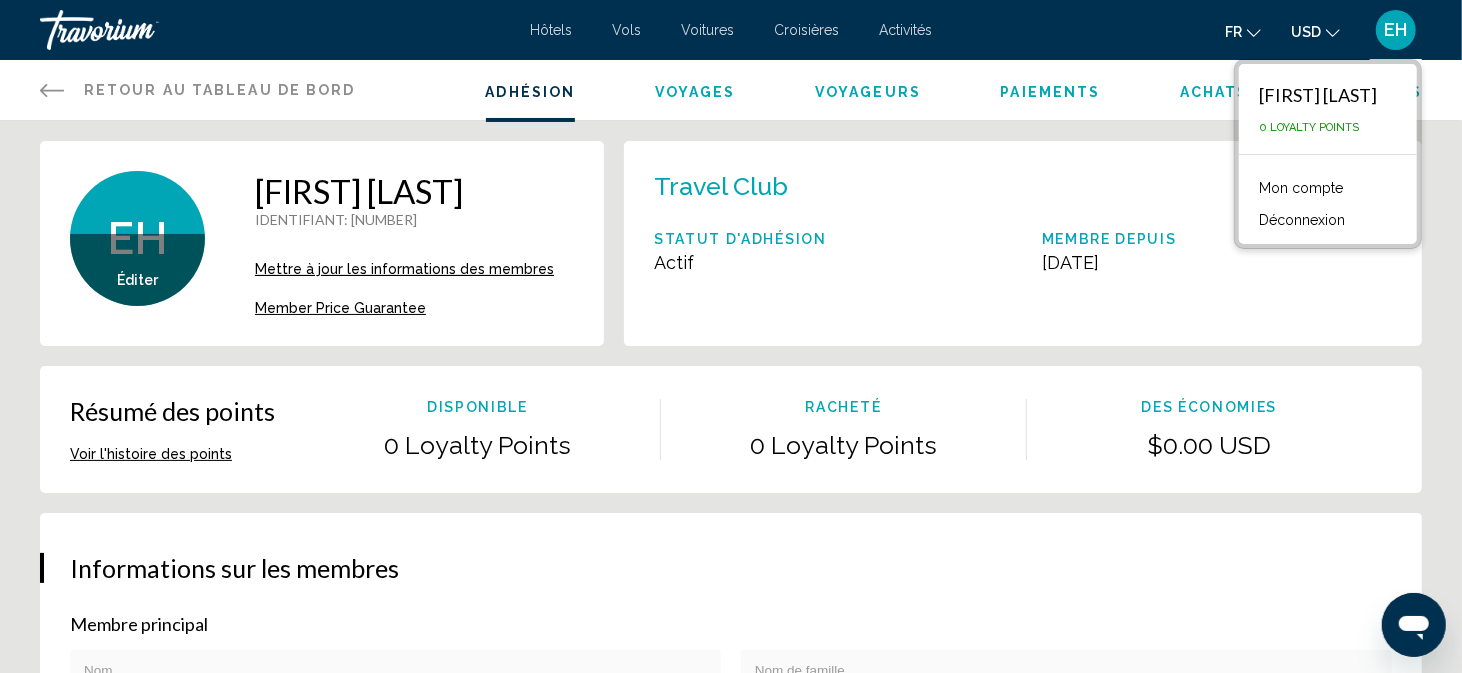 click on "Mon compte" at bounding box center (1301, 188) 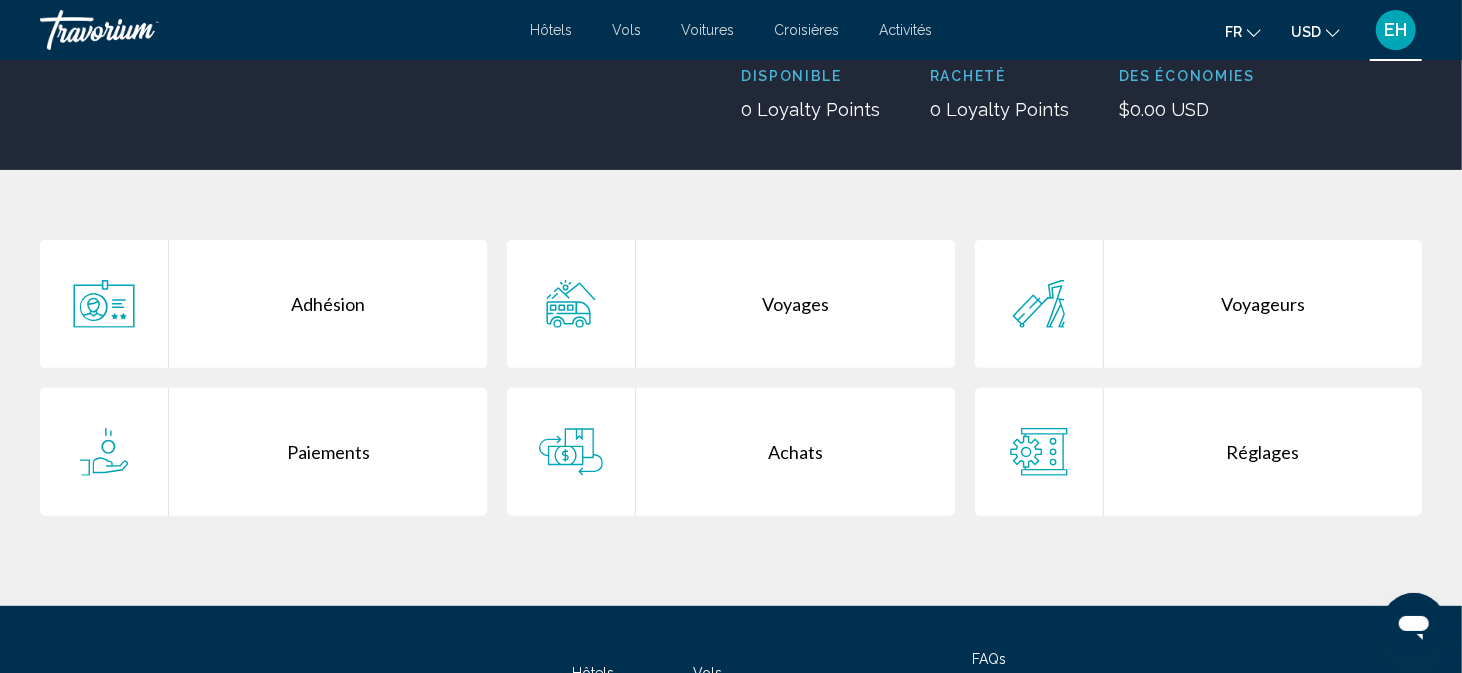 scroll, scrollTop: 253, scrollLeft: 0, axis: vertical 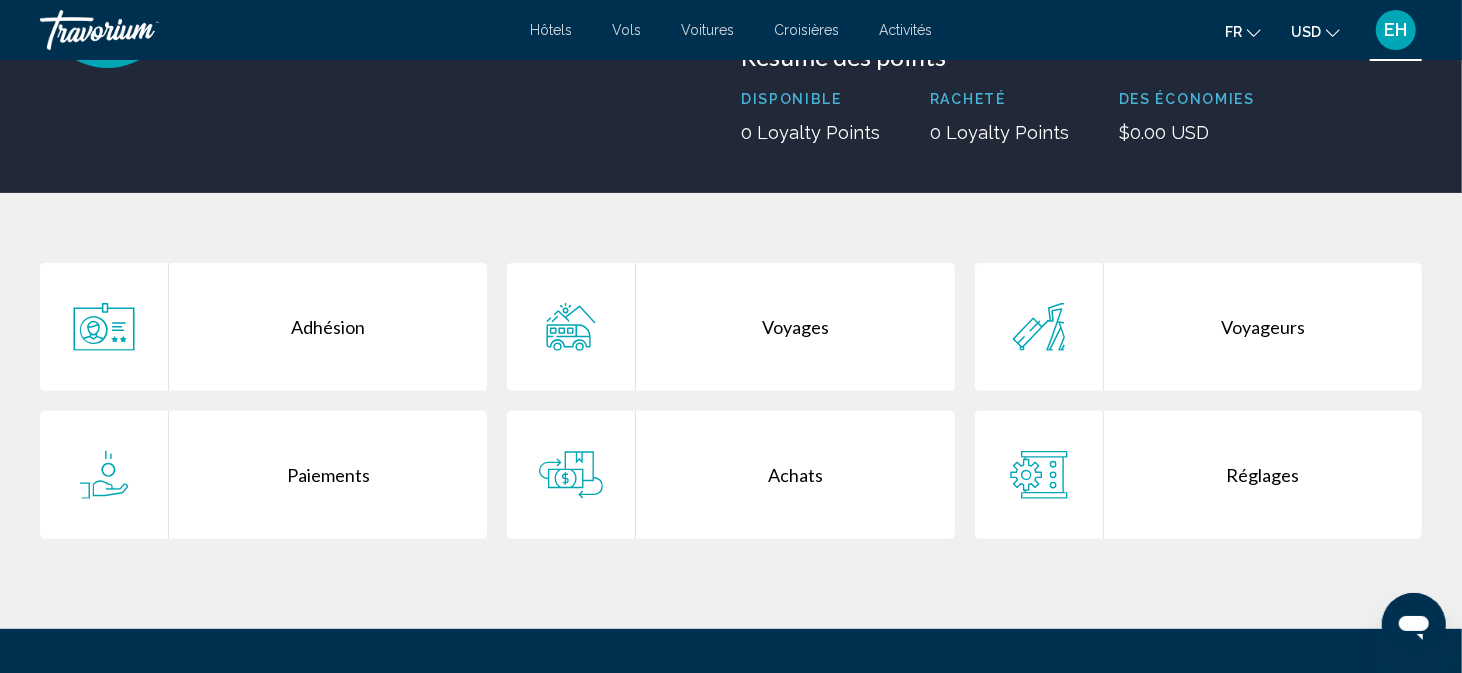click on "Réglages" at bounding box center (1263, 475) 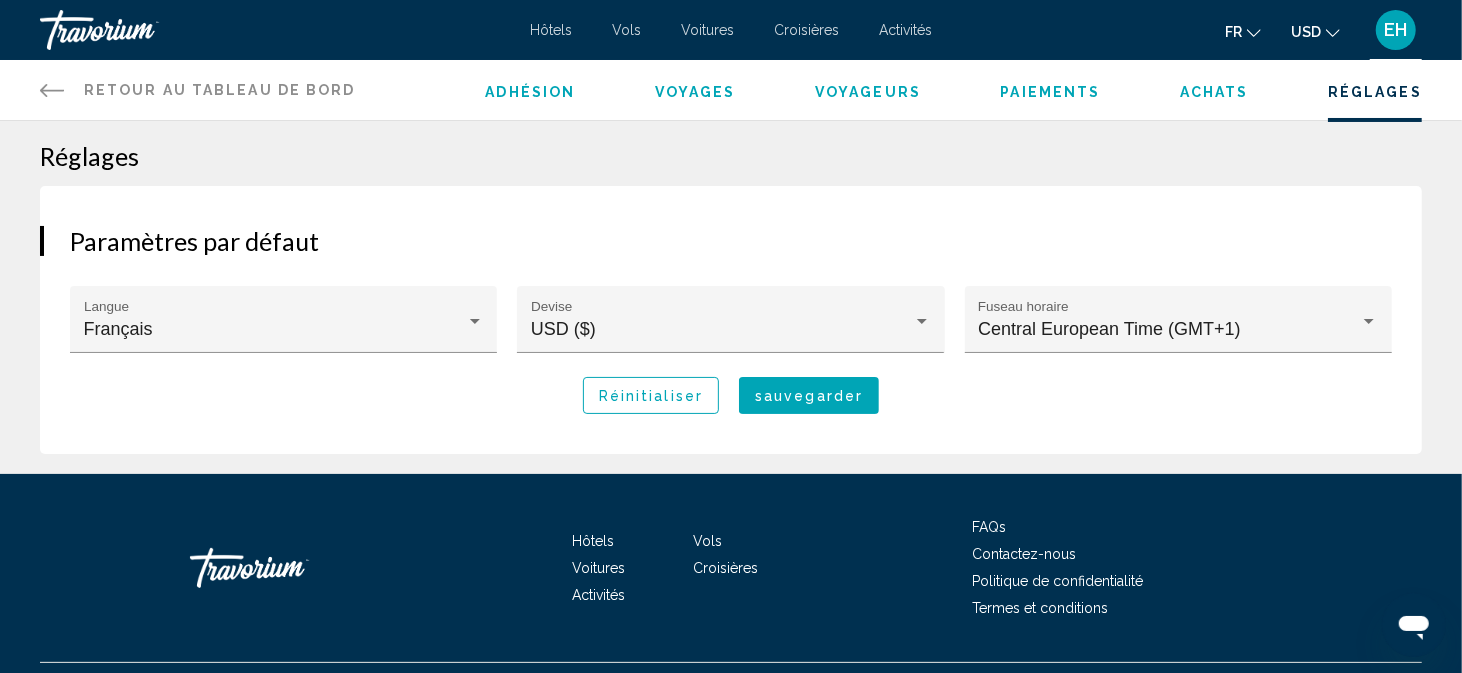 click on "EH" at bounding box center [1396, 30] 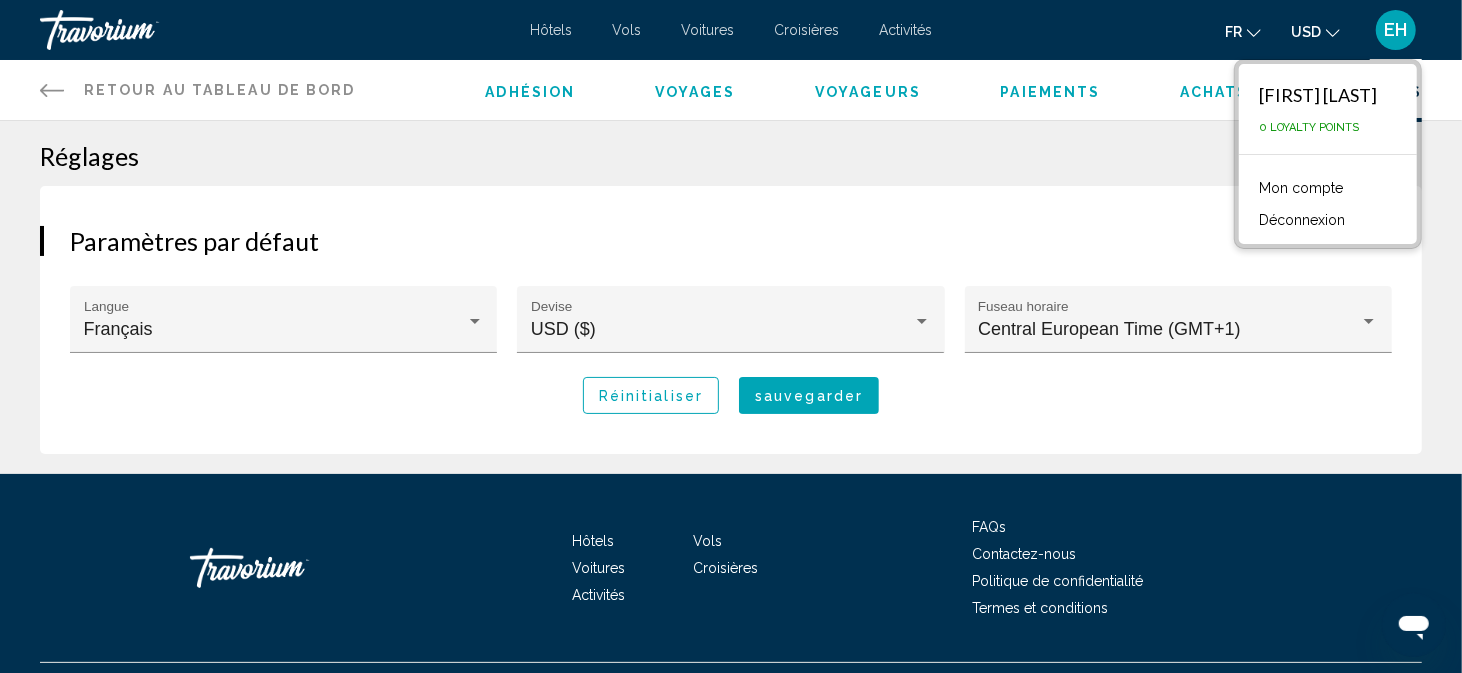 click on "Mon compte" at bounding box center [1301, 188] 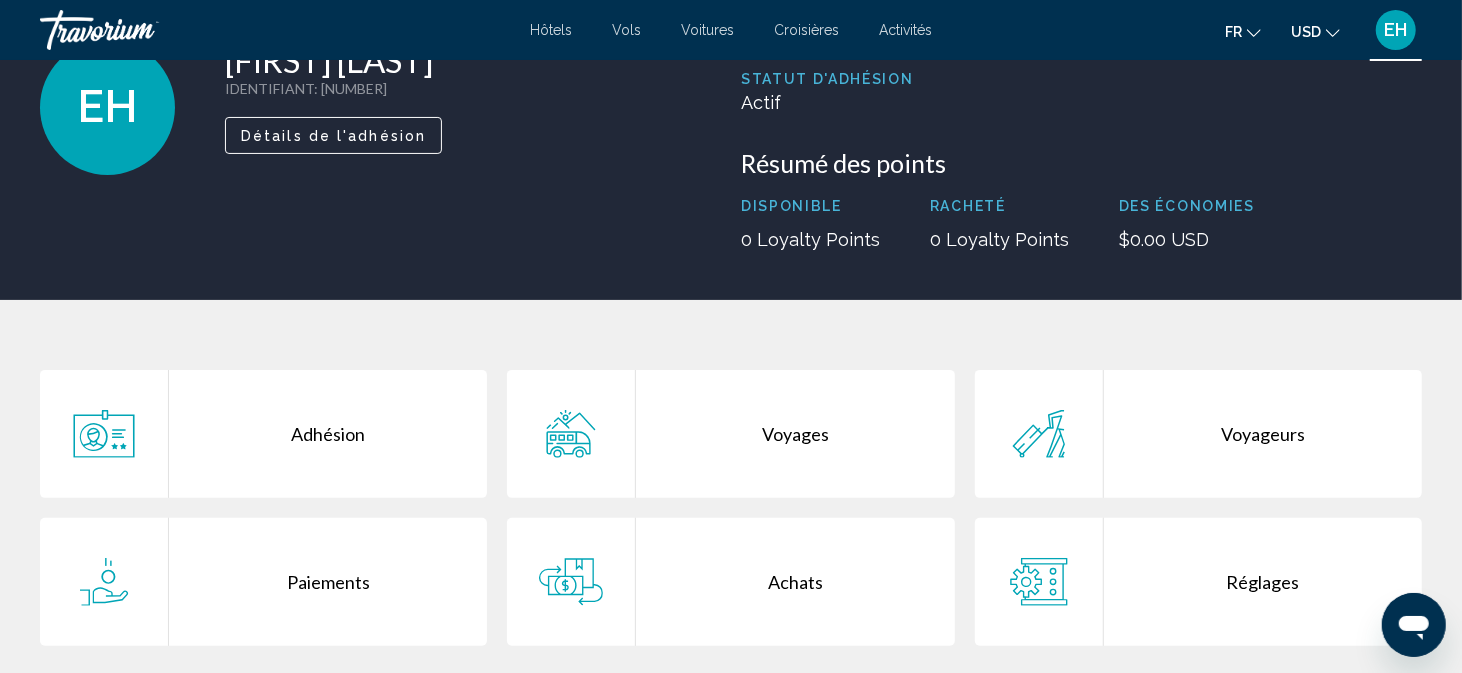 scroll, scrollTop: 0, scrollLeft: 0, axis: both 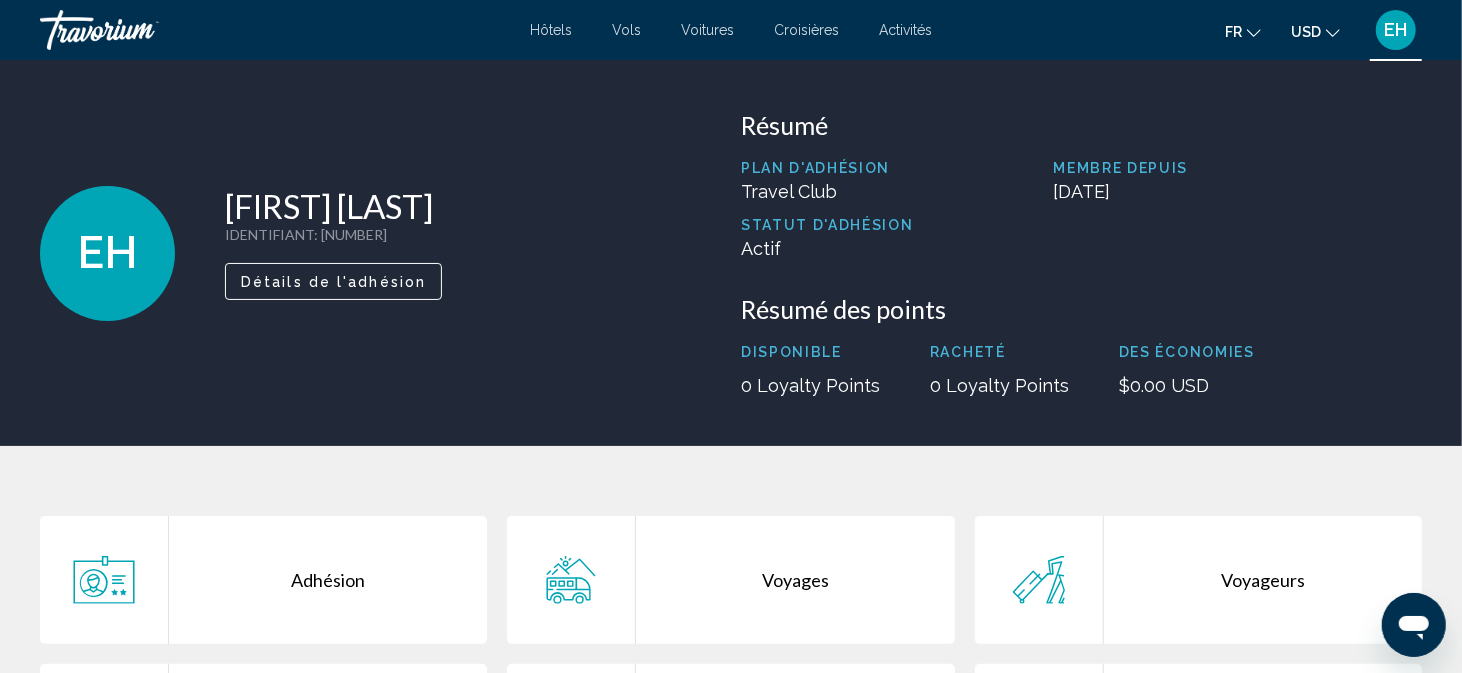 click 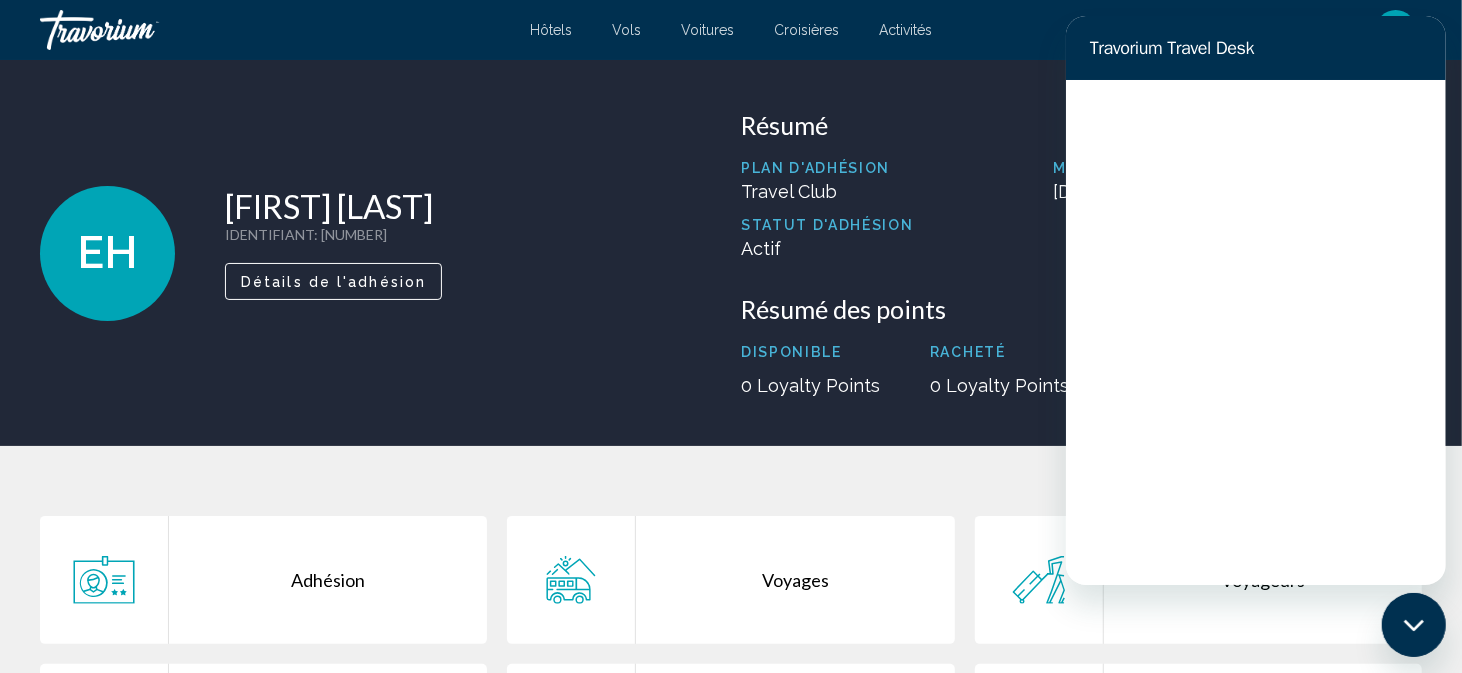 scroll, scrollTop: 0, scrollLeft: 0, axis: both 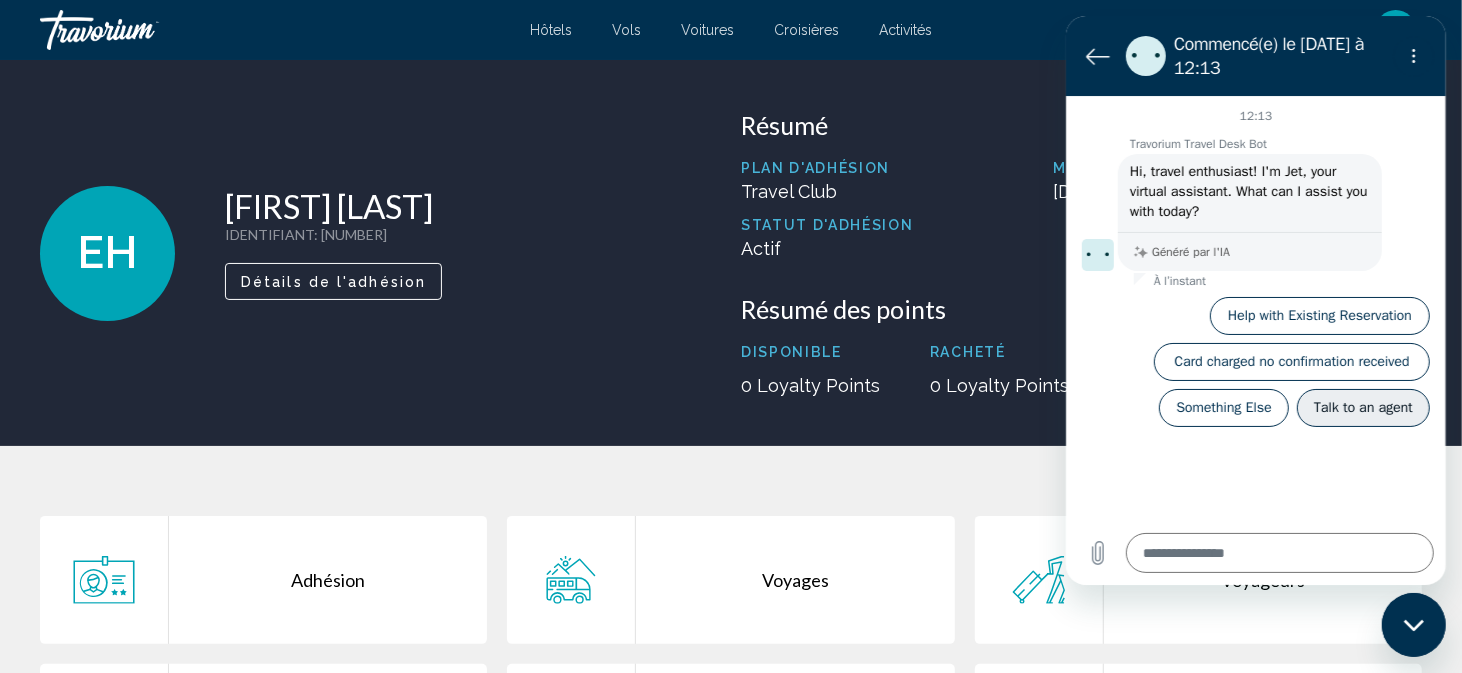 click on "Talk to an agent" at bounding box center [1362, 408] 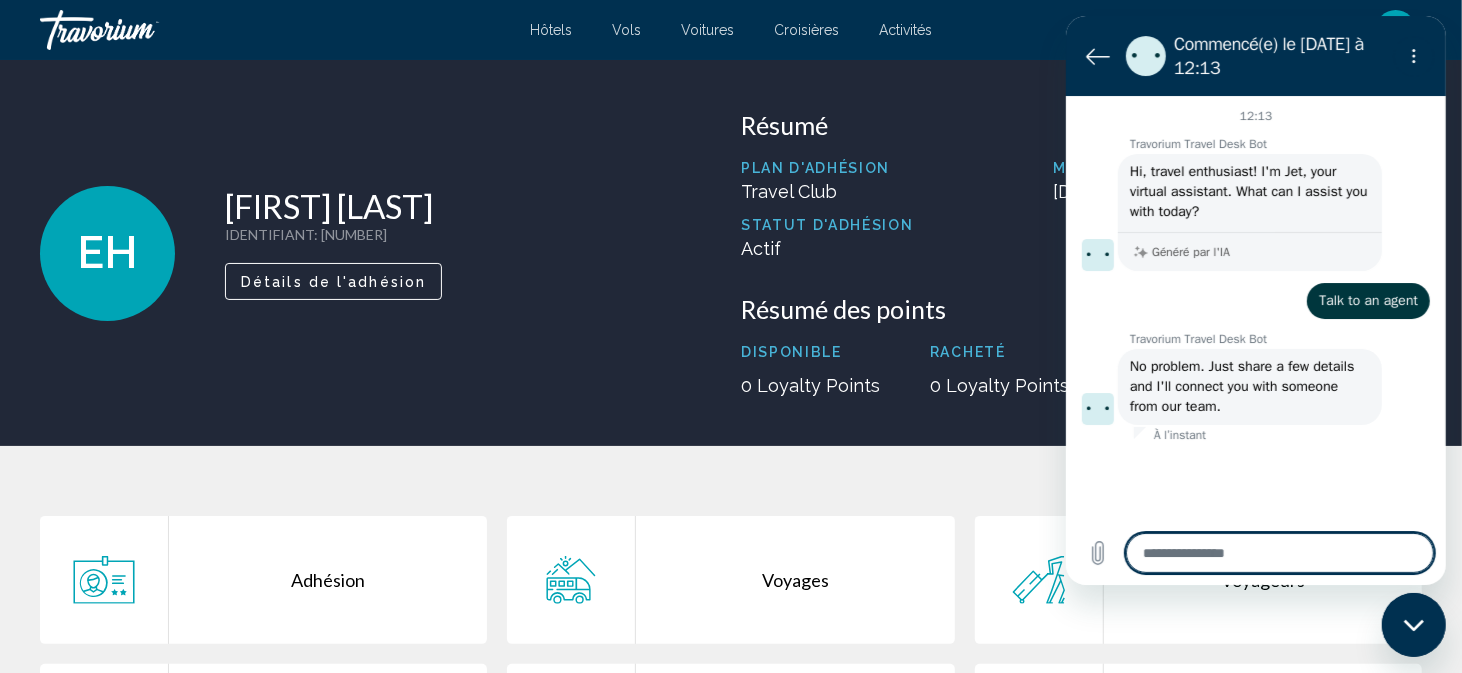 type on "*" 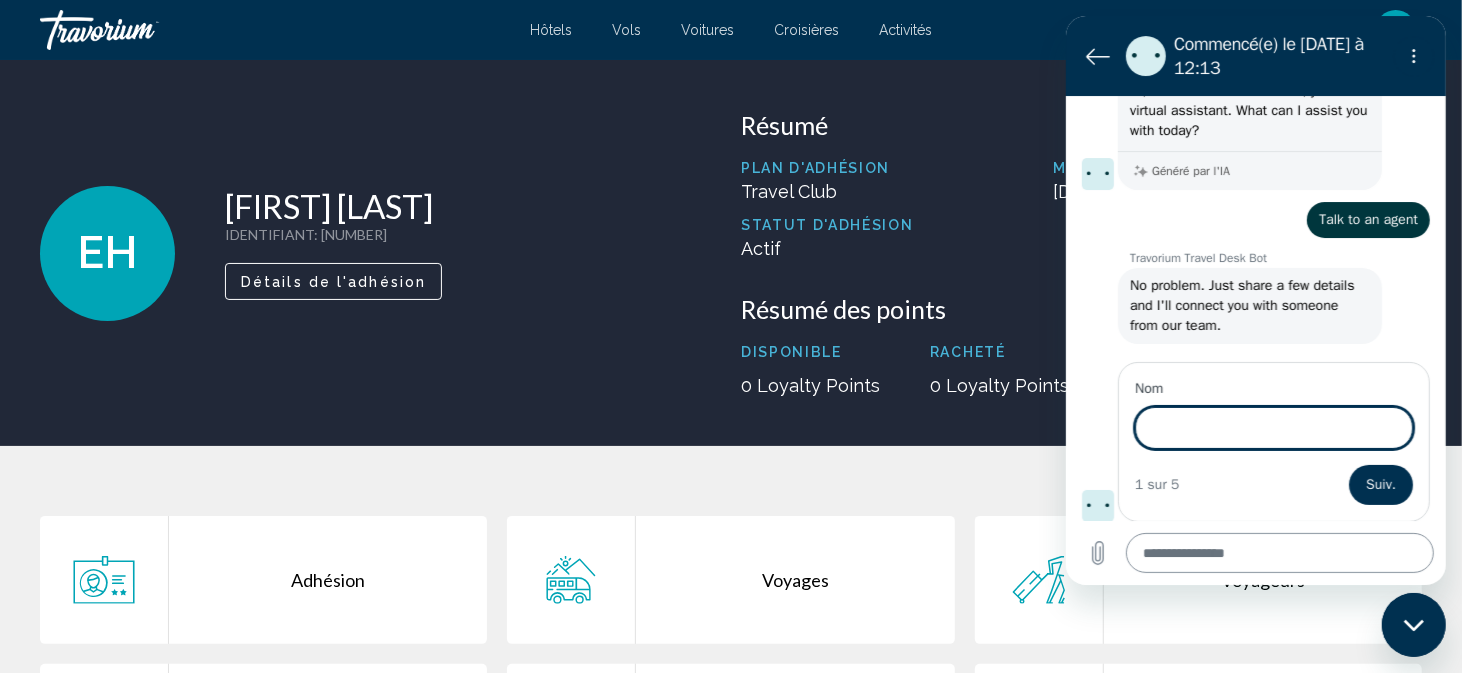 scroll, scrollTop: 79, scrollLeft: 0, axis: vertical 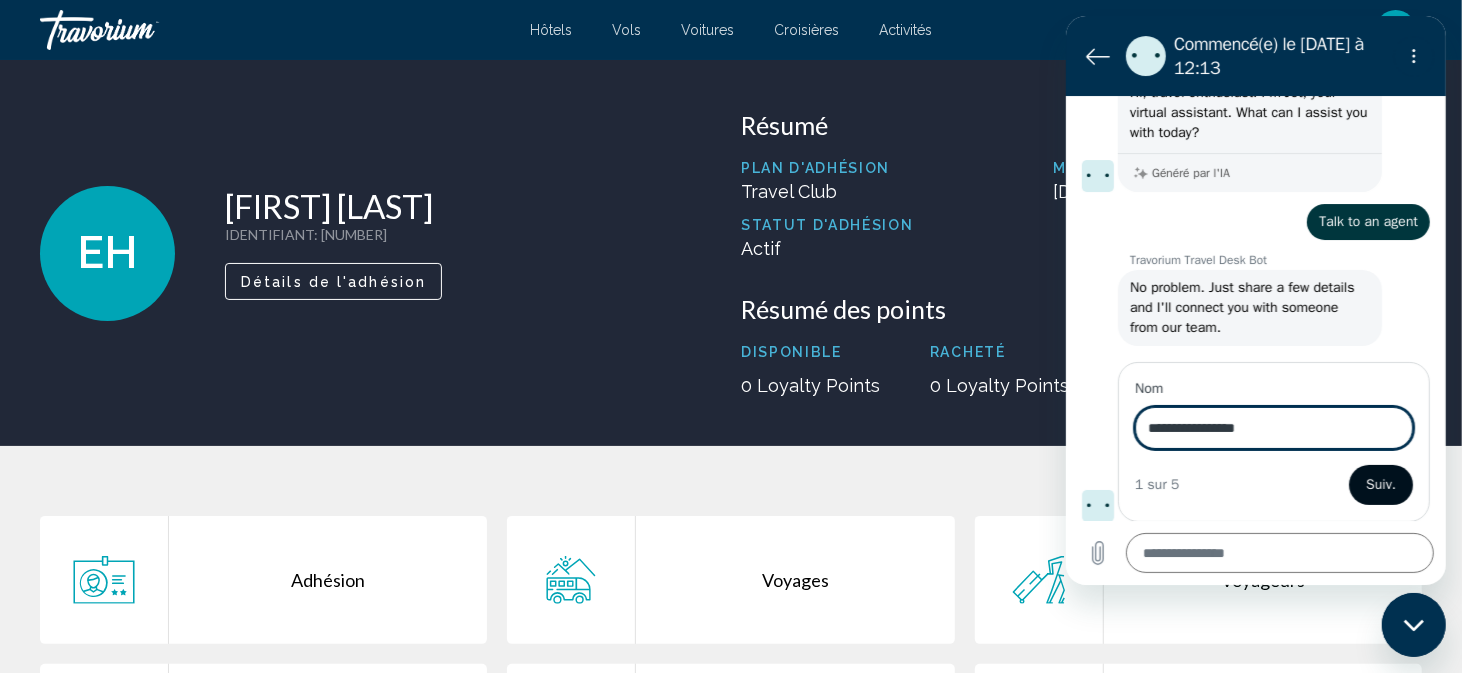 type on "**********" 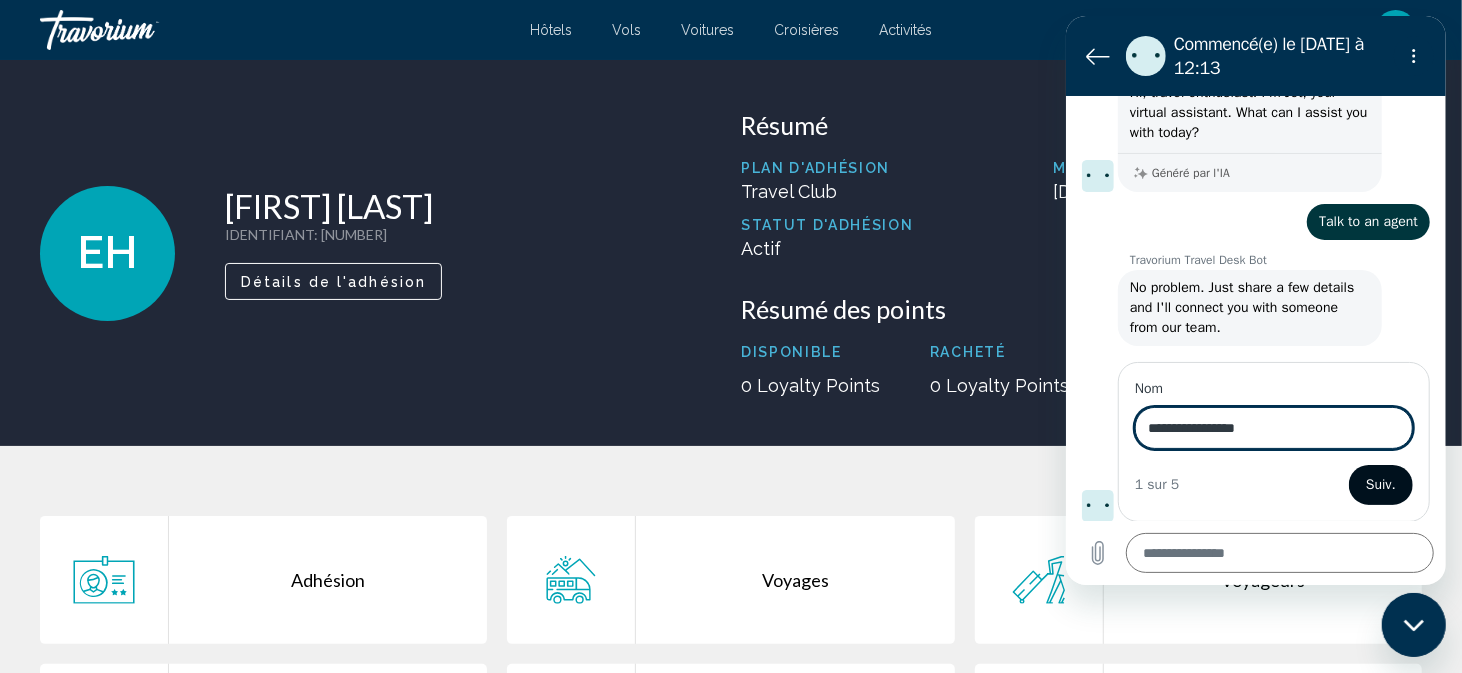 type on "*" 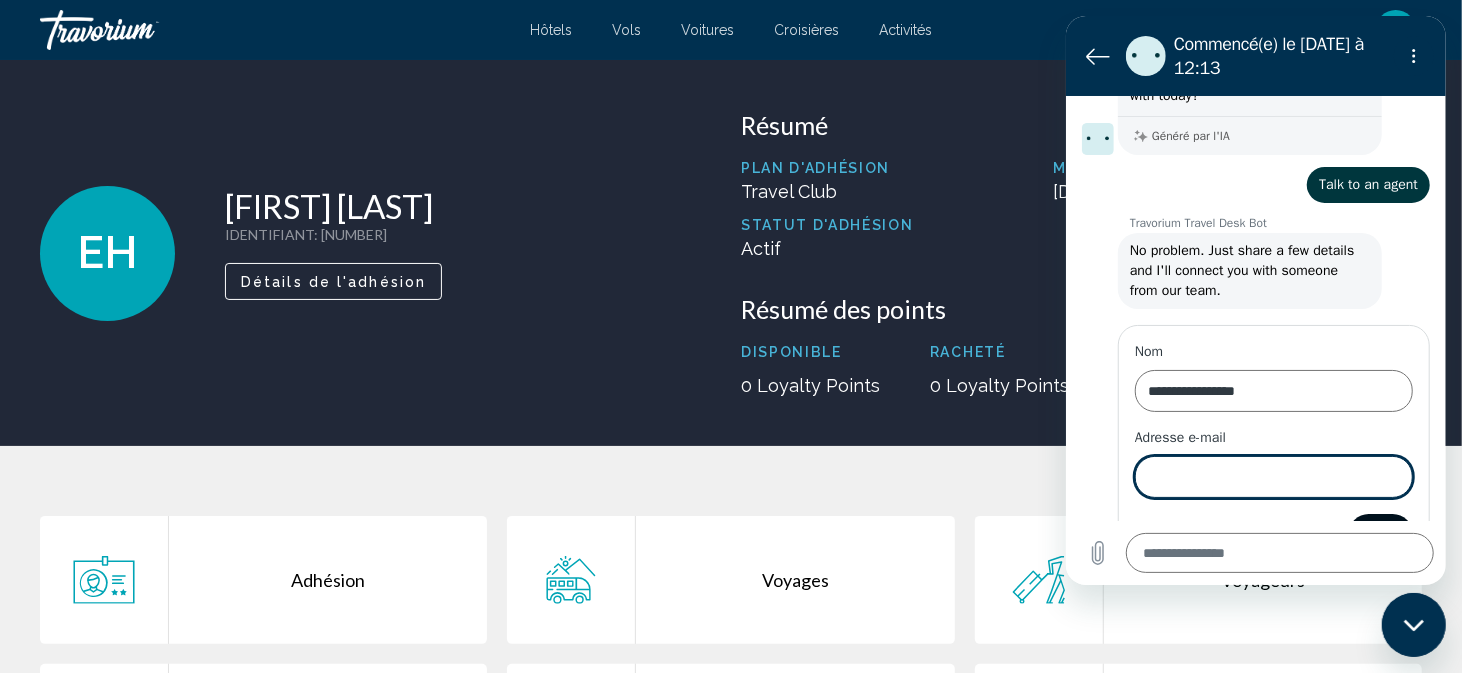 scroll, scrollTop: 164, scrollLeft: 0, axis: vertical 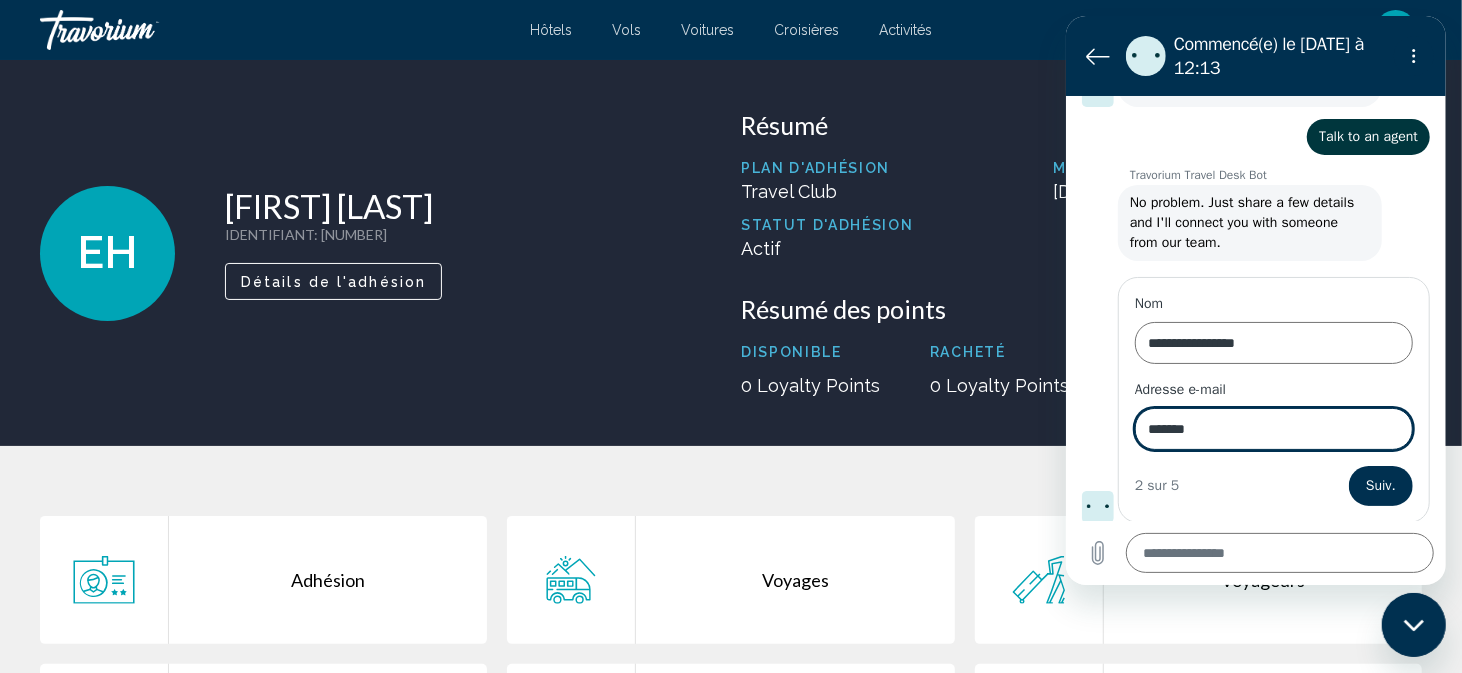 type on "**********" 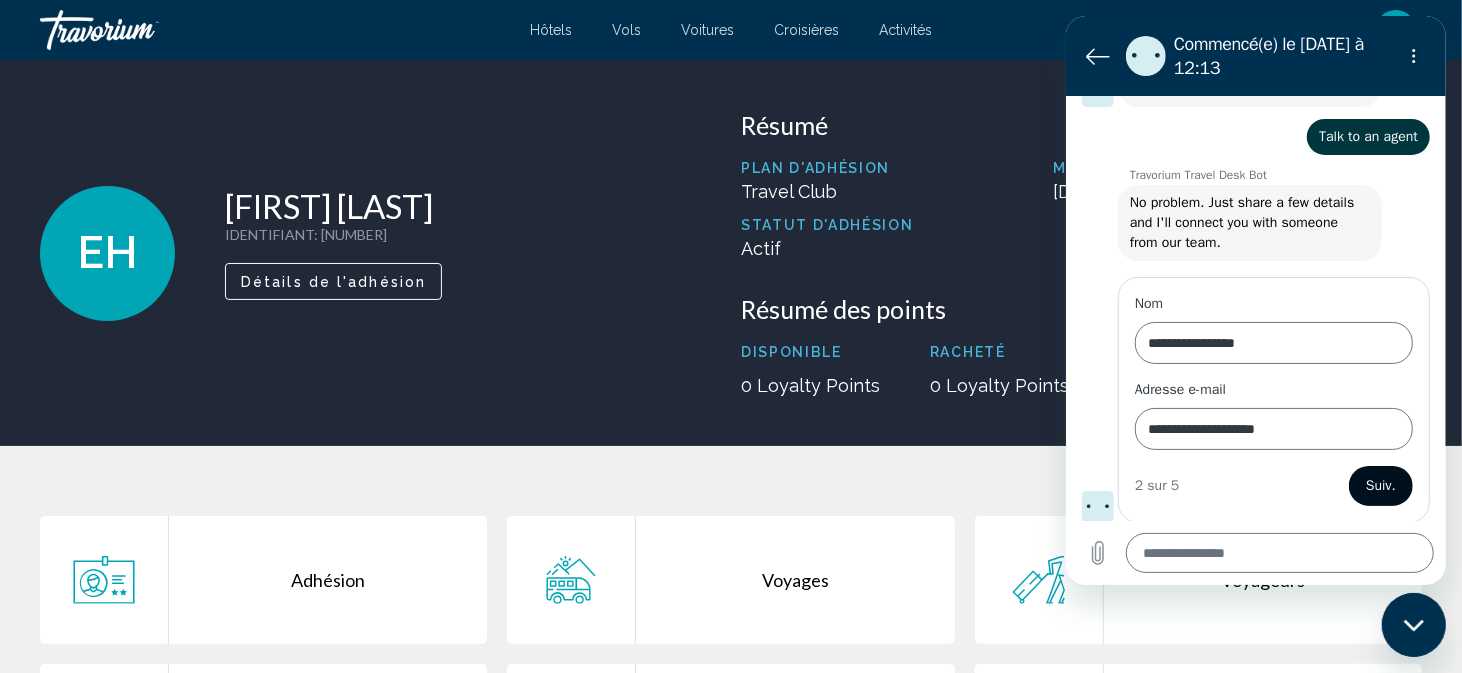 click on "Suiv." at bounding box center [1380, 486] 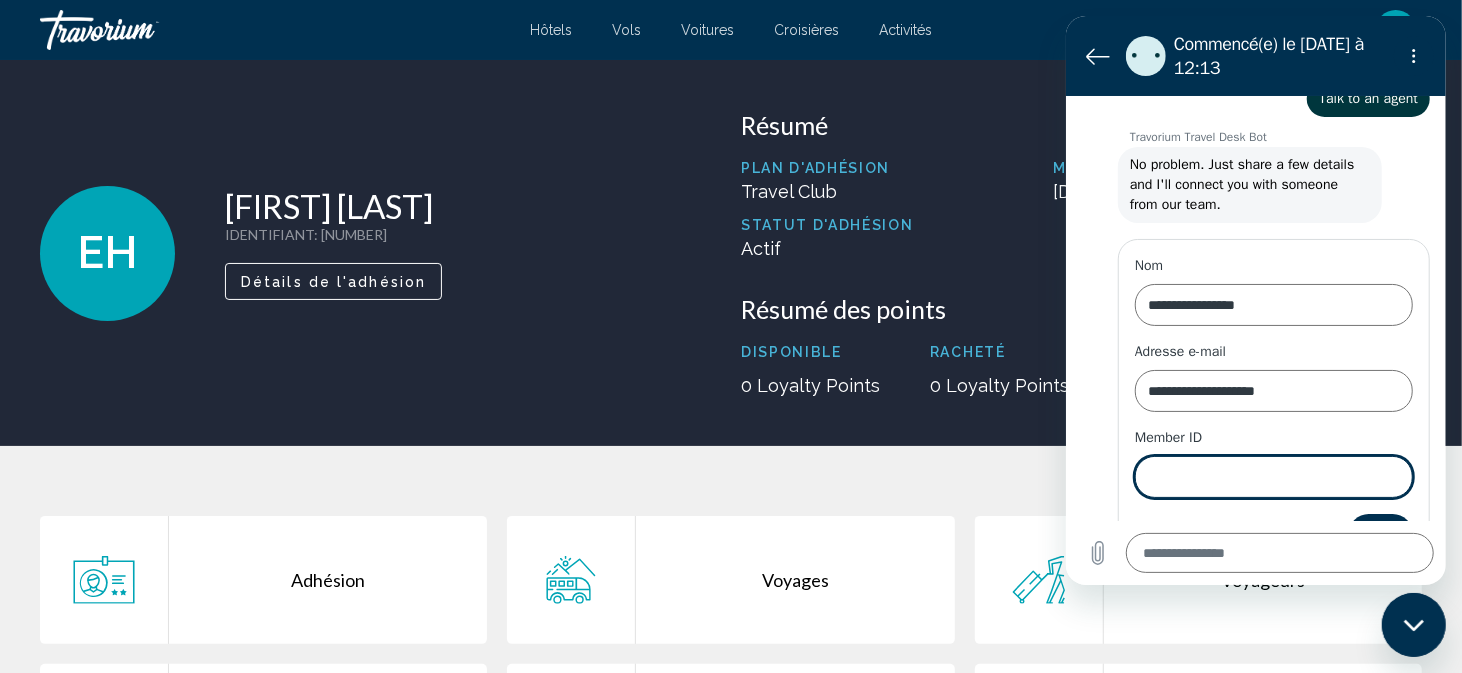 scroll, scrollTop: 250, scrollLeft: 0, axis: vertical 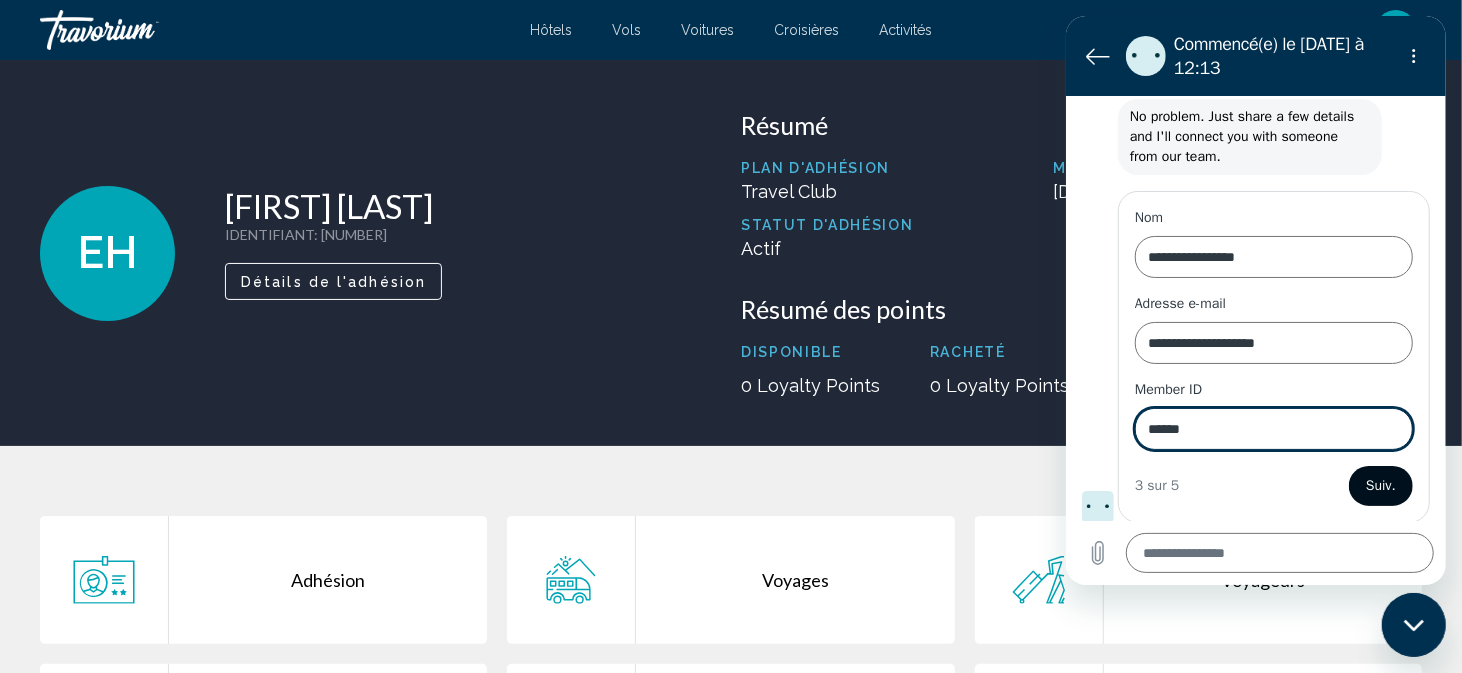 type on "******" 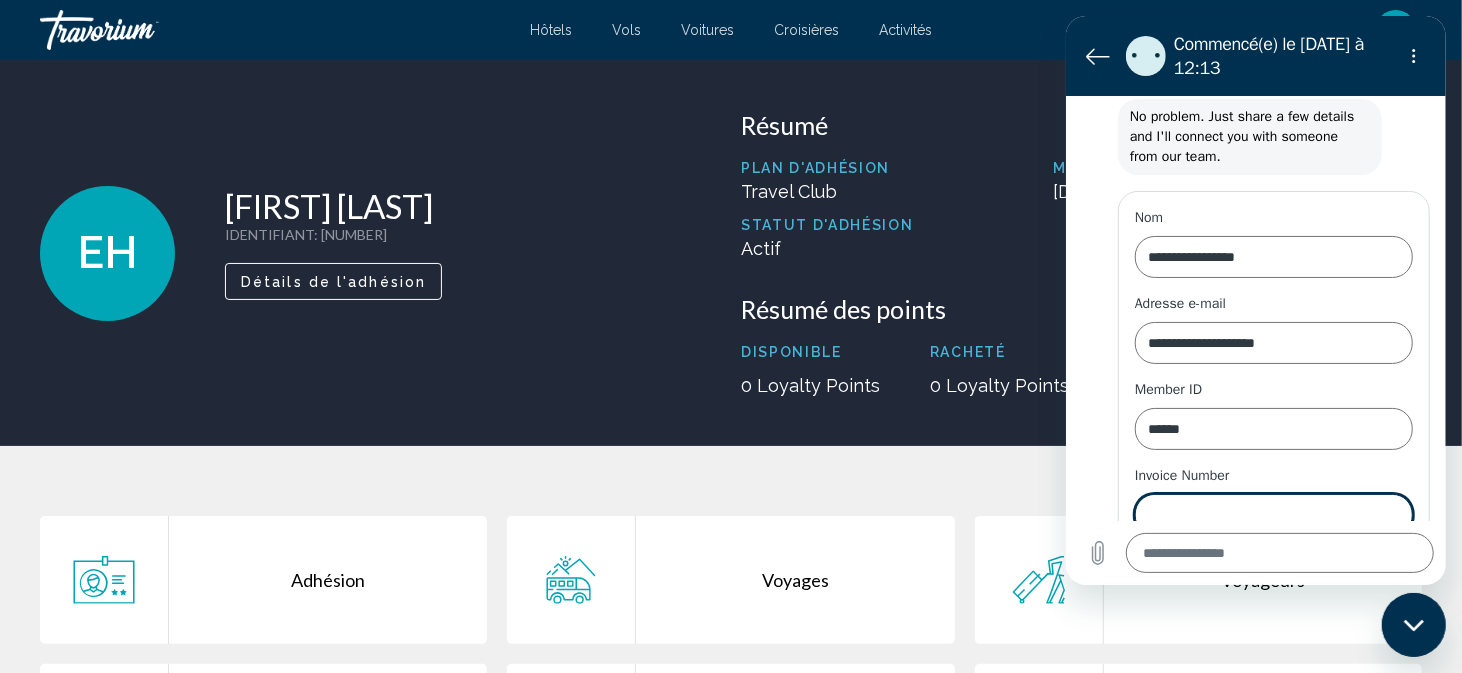 type on "*" 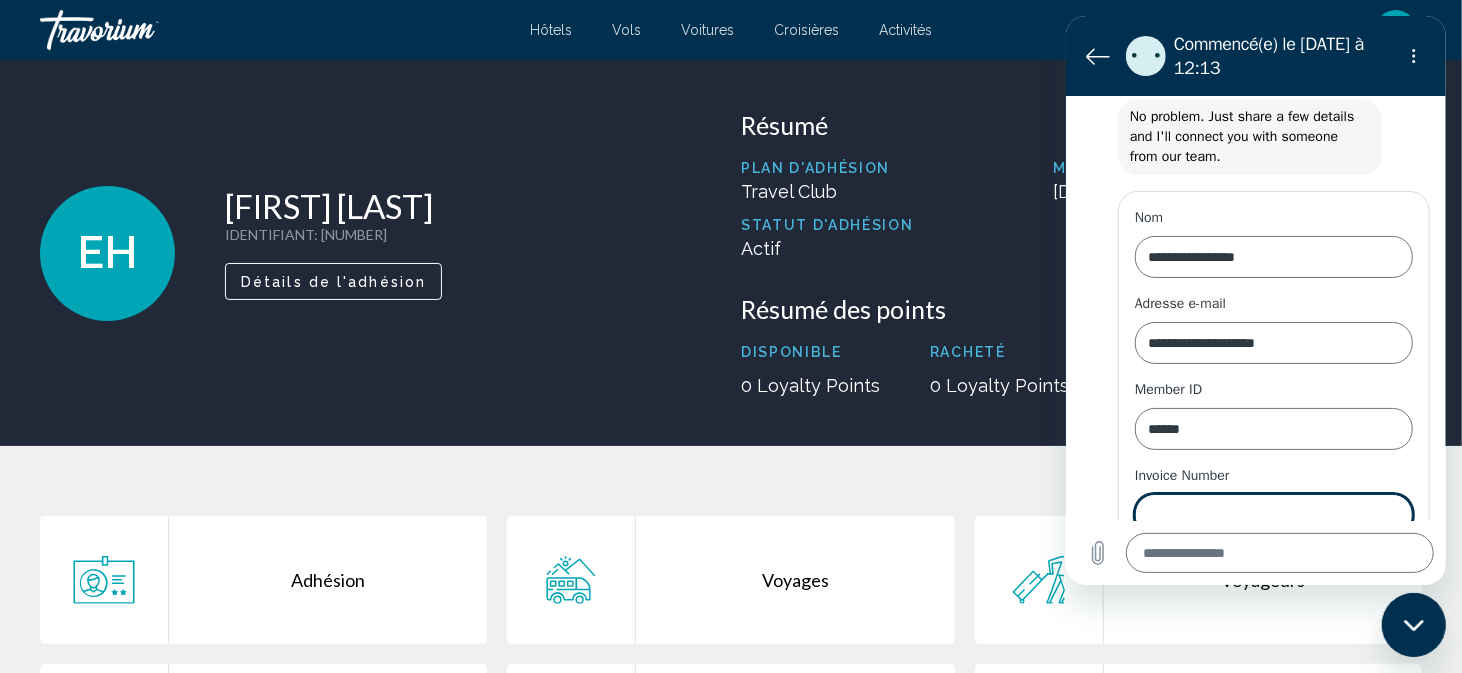 scroll, scrollTop: 336, scrollLeft: 0, axis: vertical 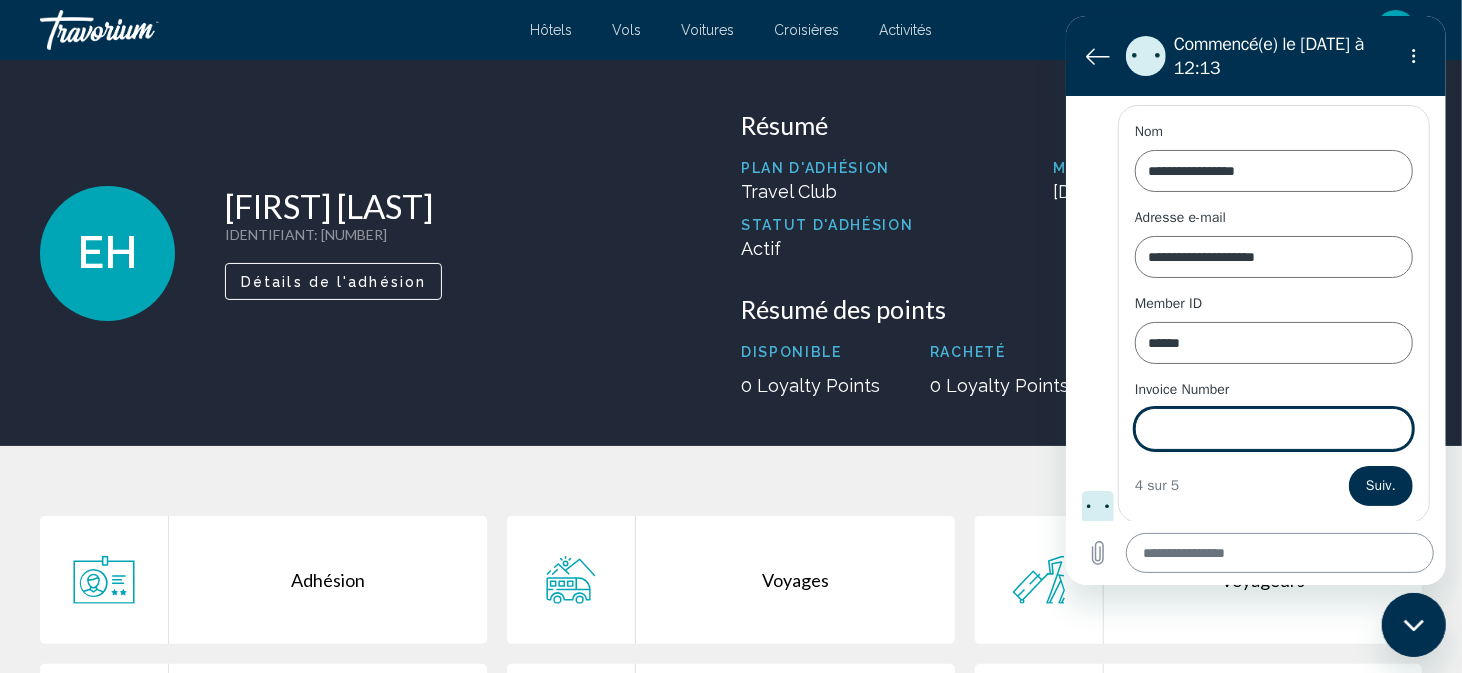 click at bounding box center [1279, 553] 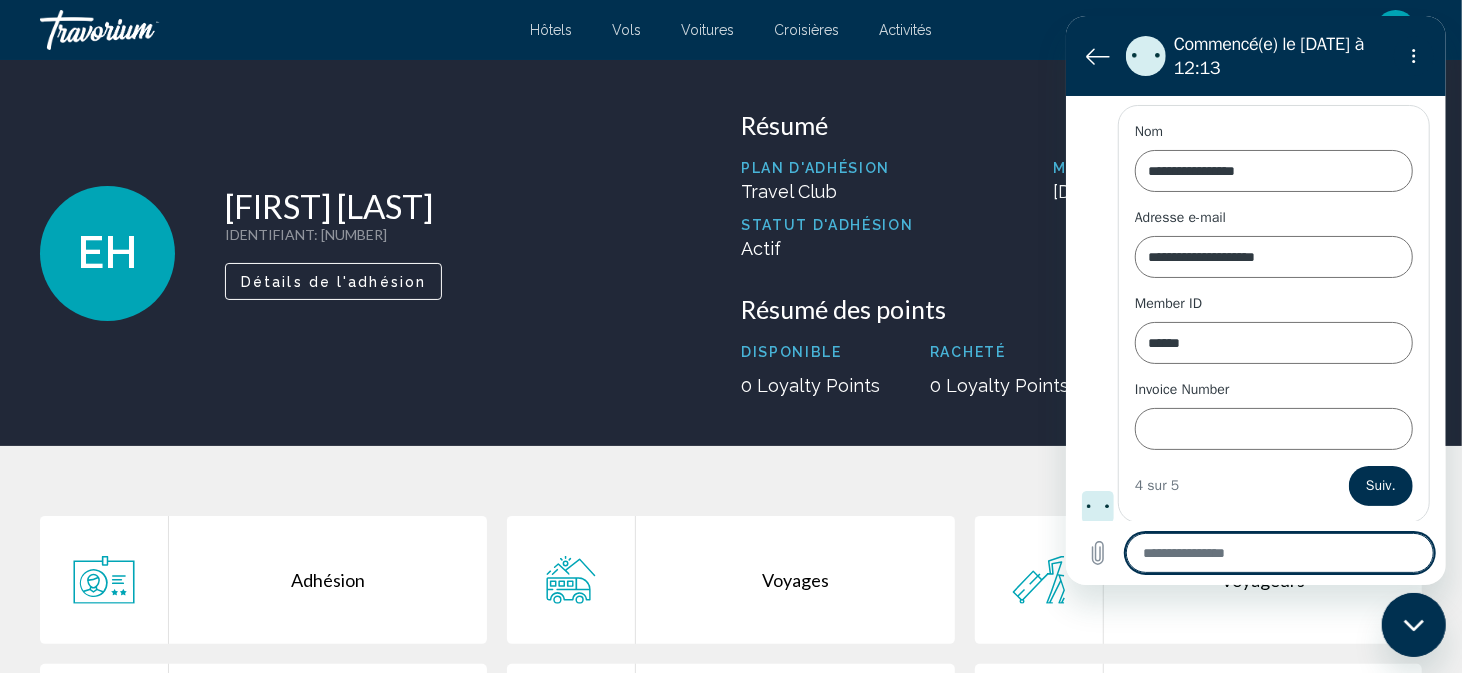 type on "*" 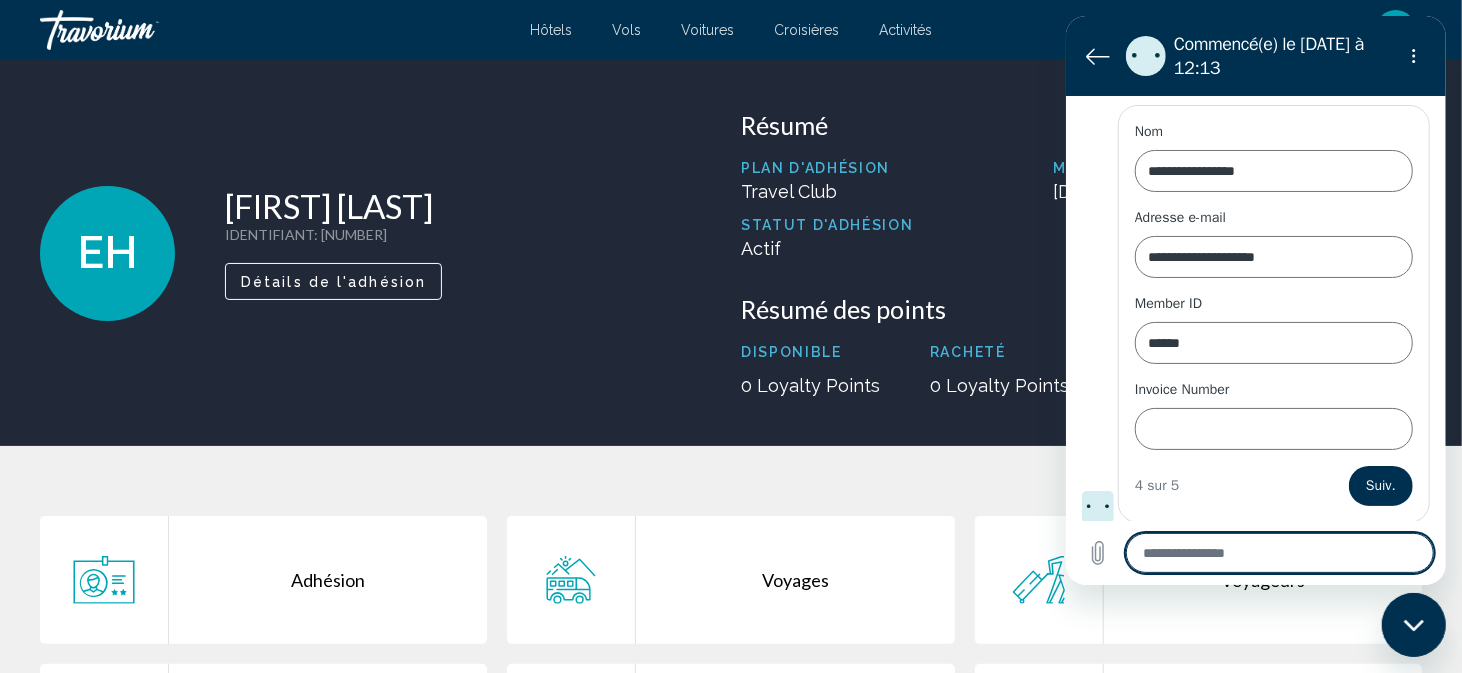 type on "*" 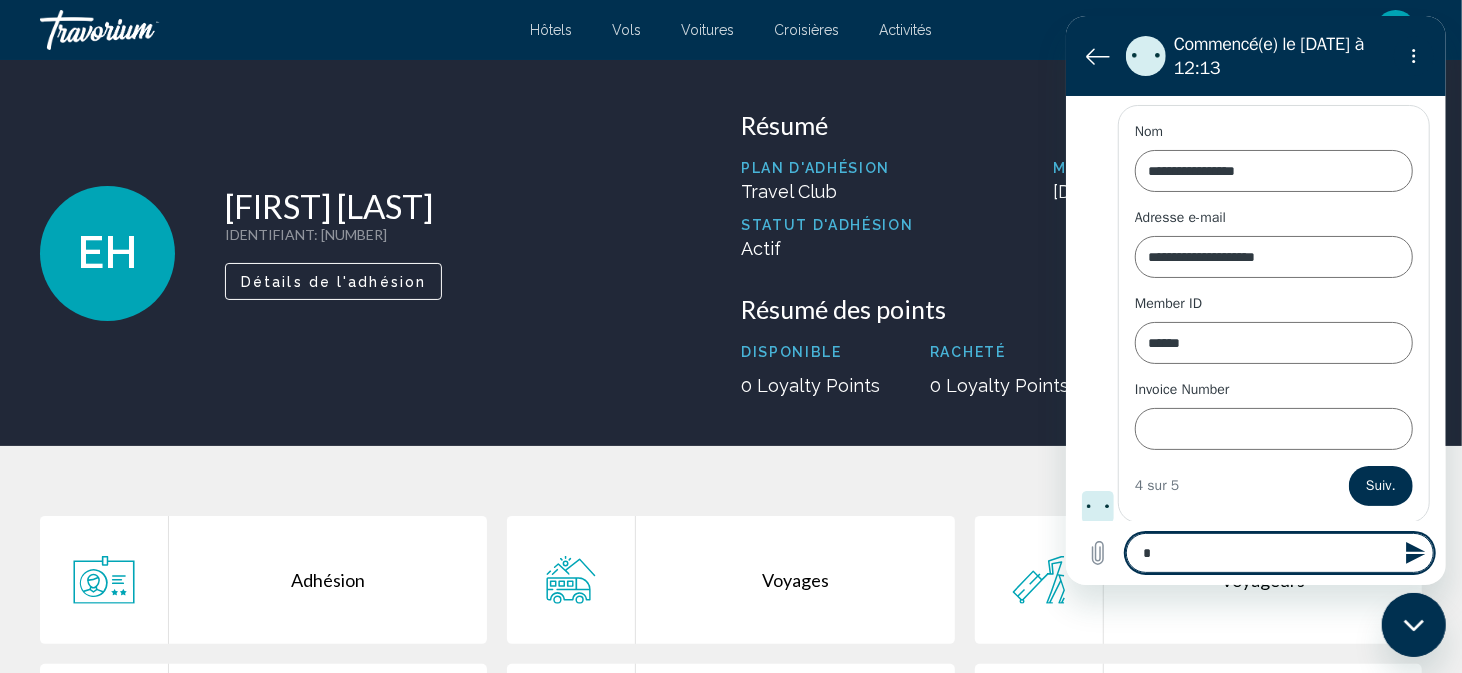 type on "*" 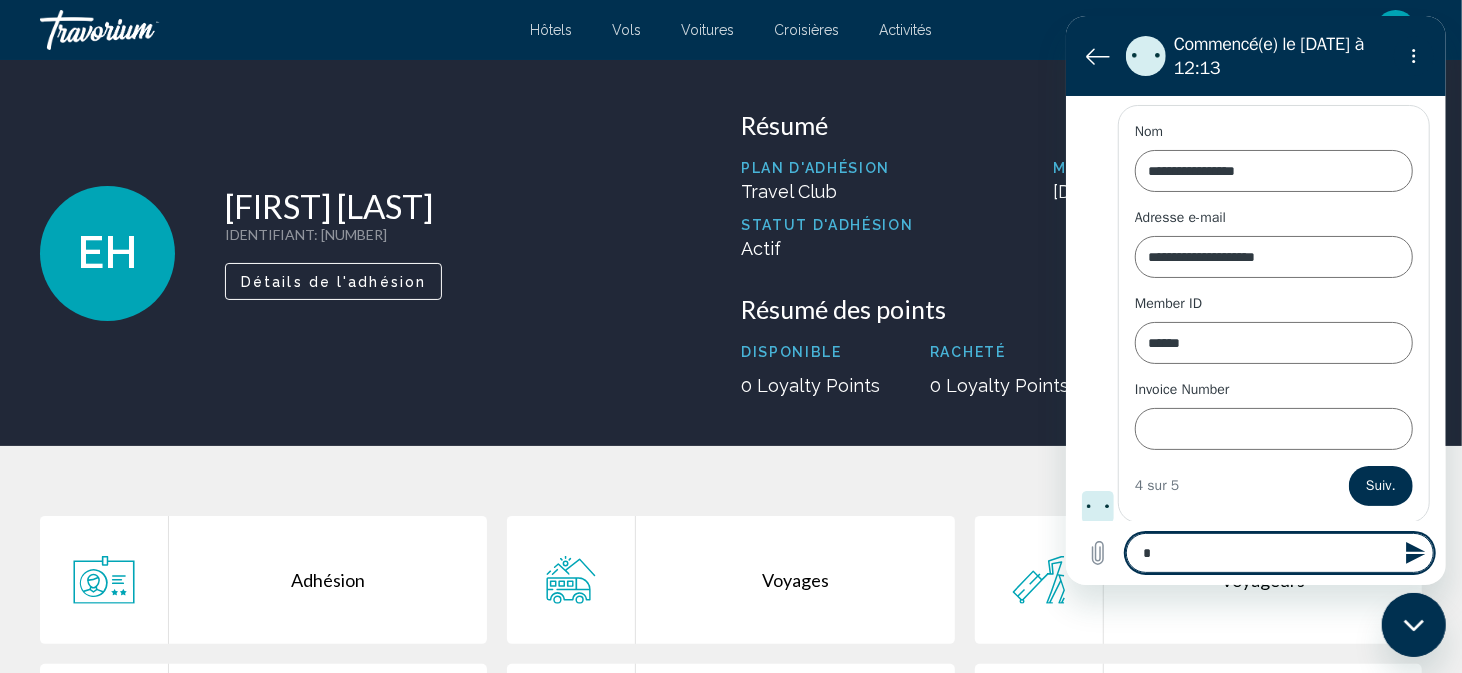 type on "*" 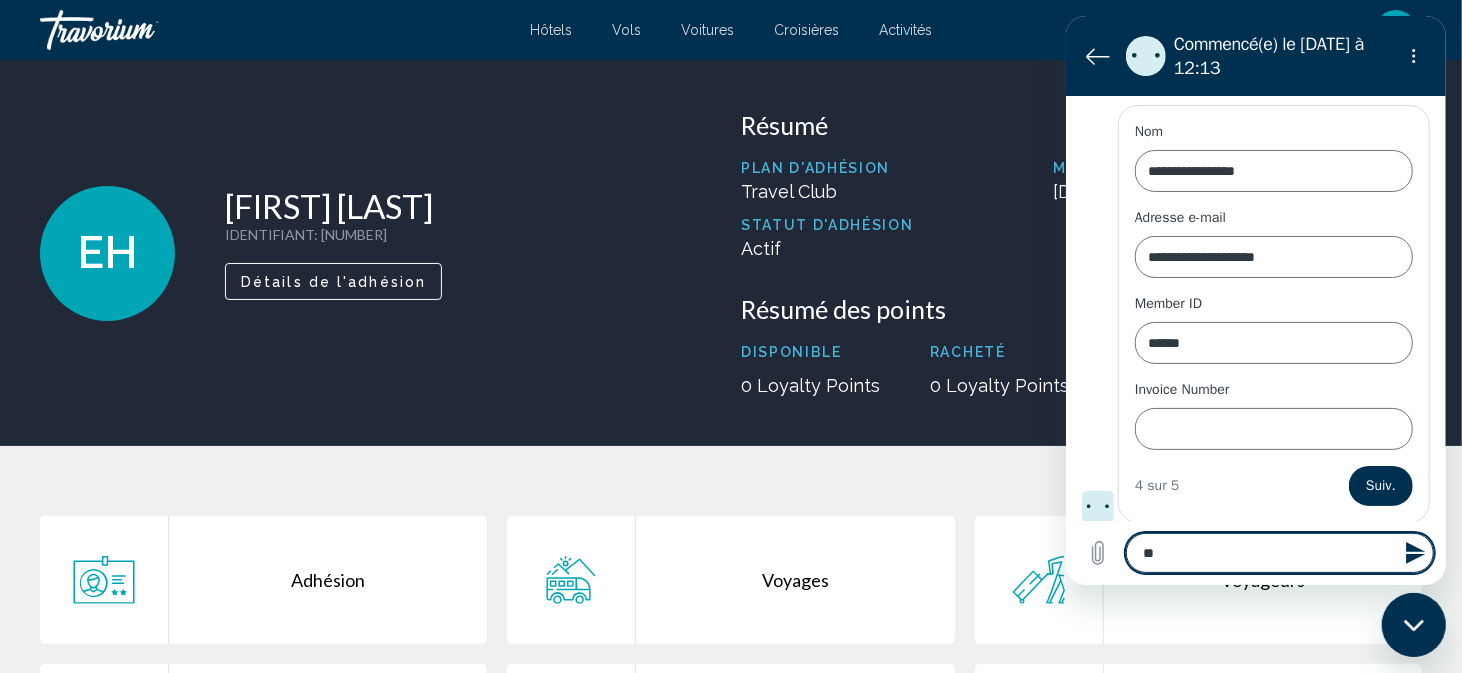 type on "***" 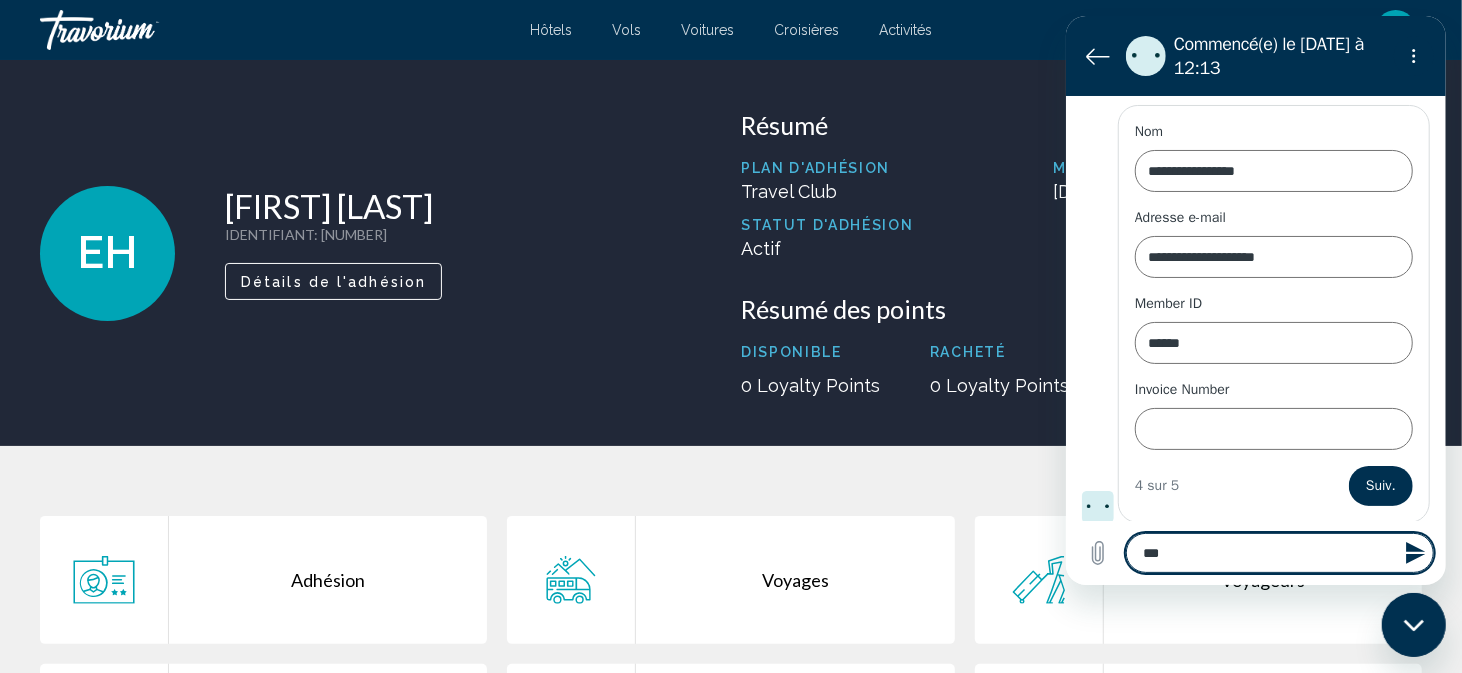 type on "****" 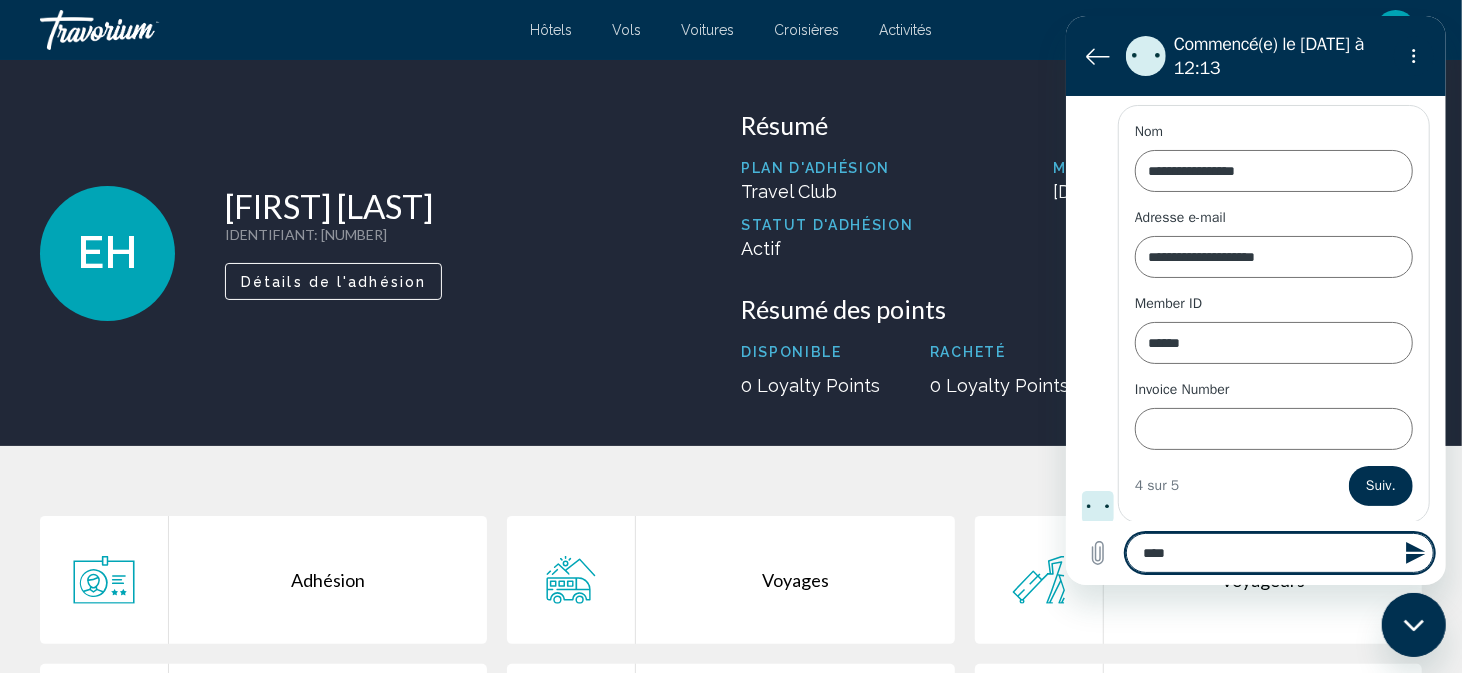 type on "*****" 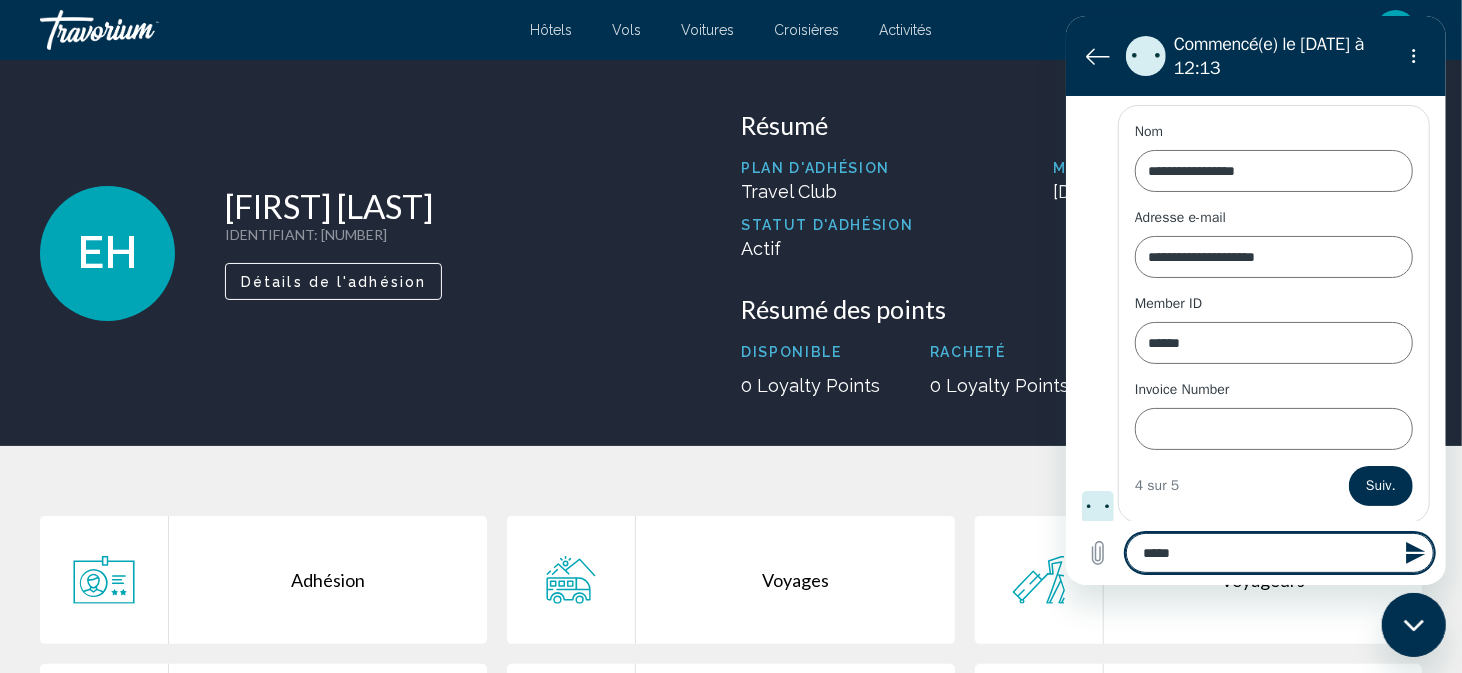 type on "******" 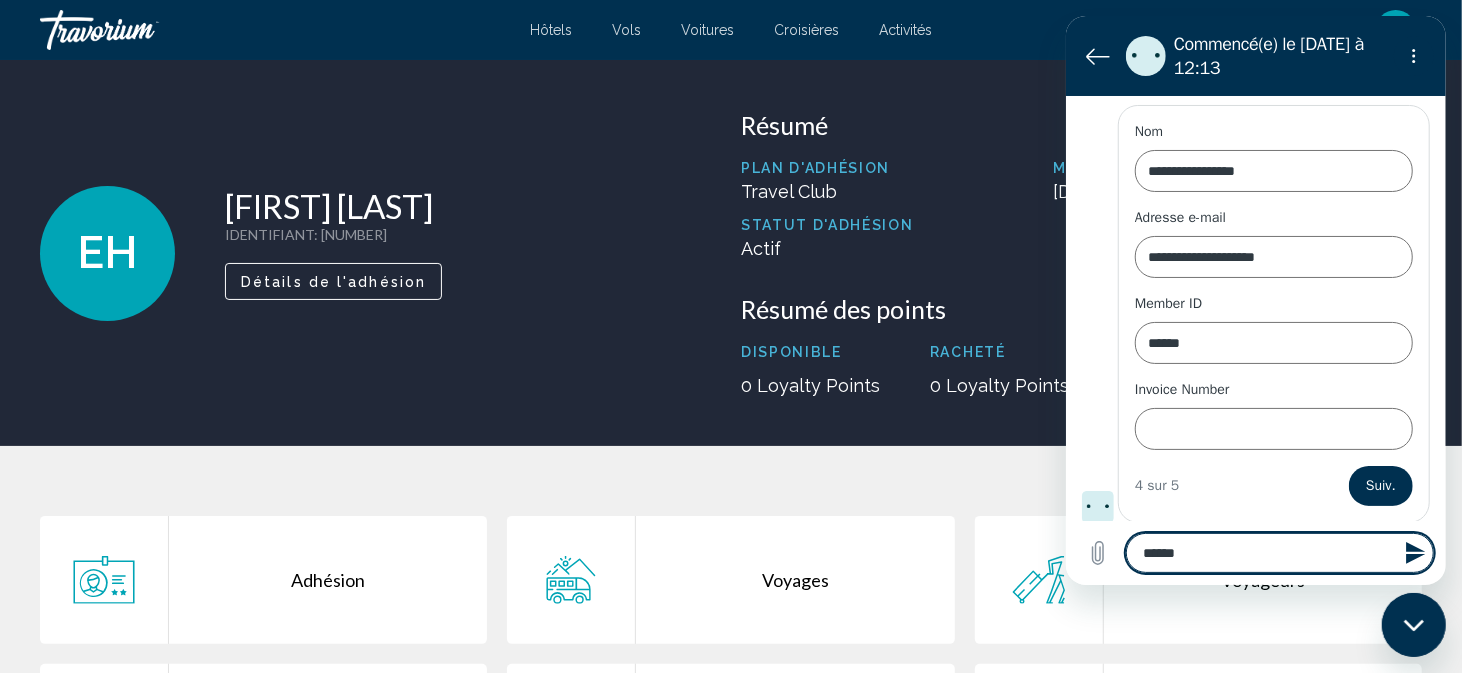 type on "******" 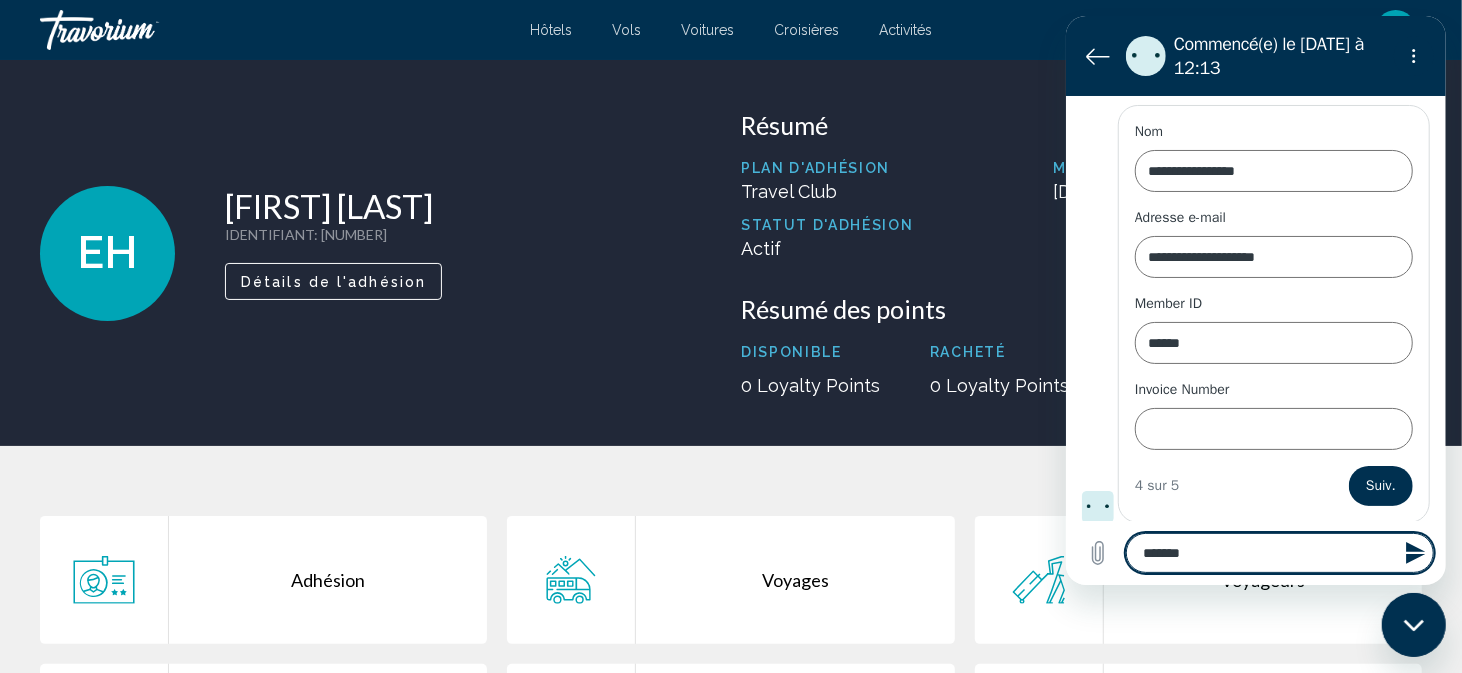 type on "********" 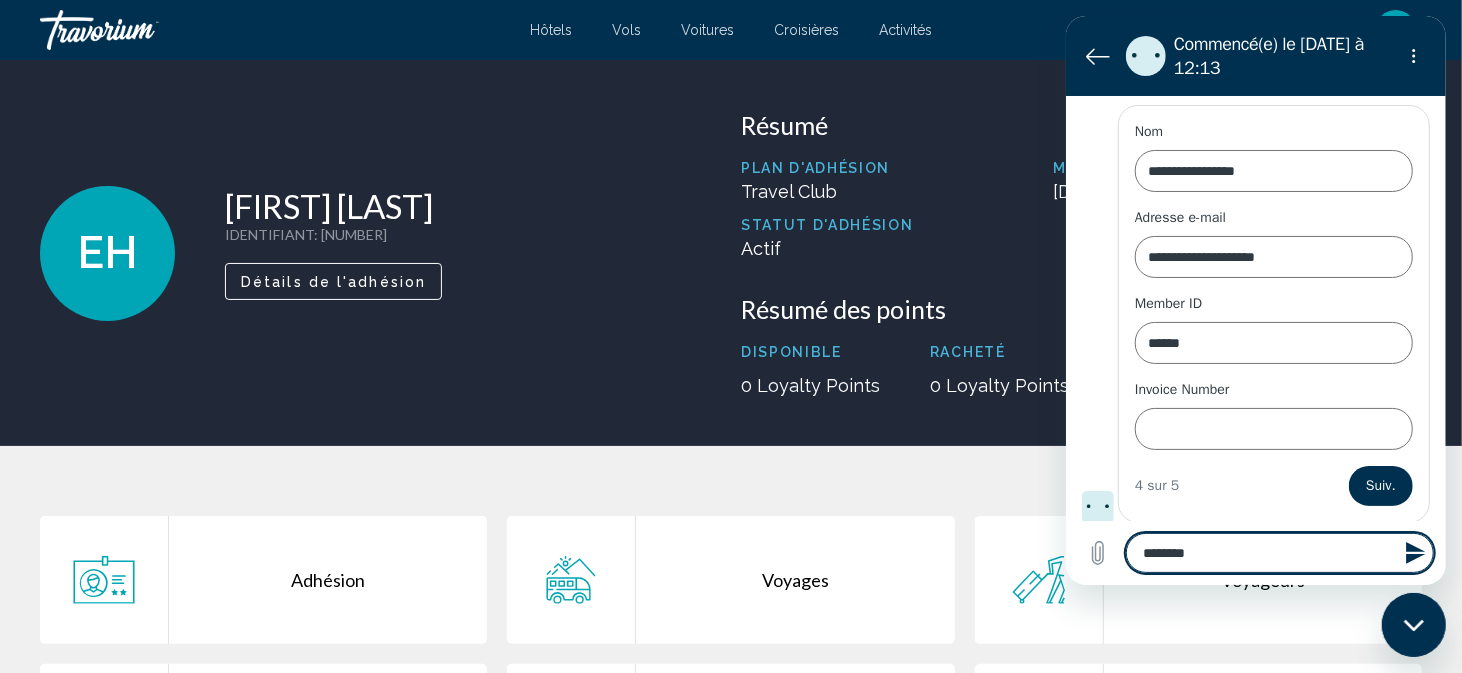 type on "*********" 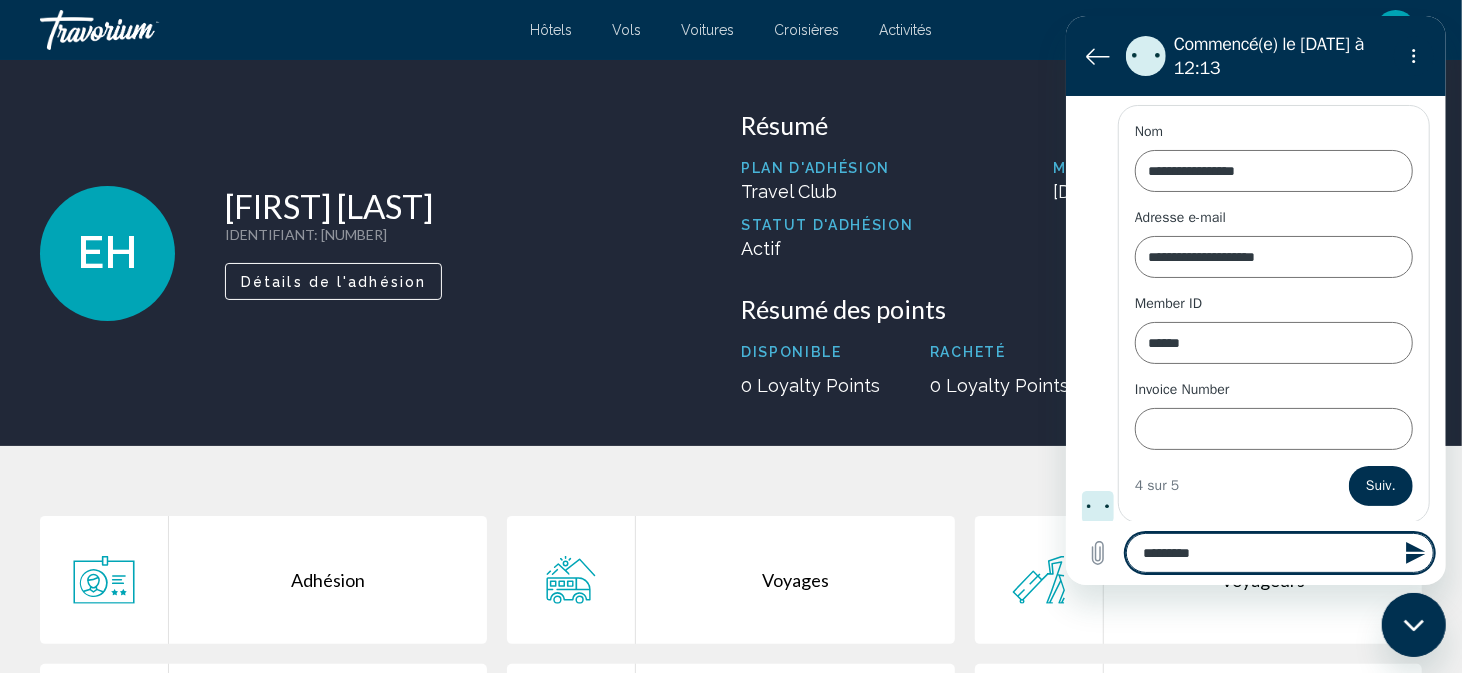 type on "*********" 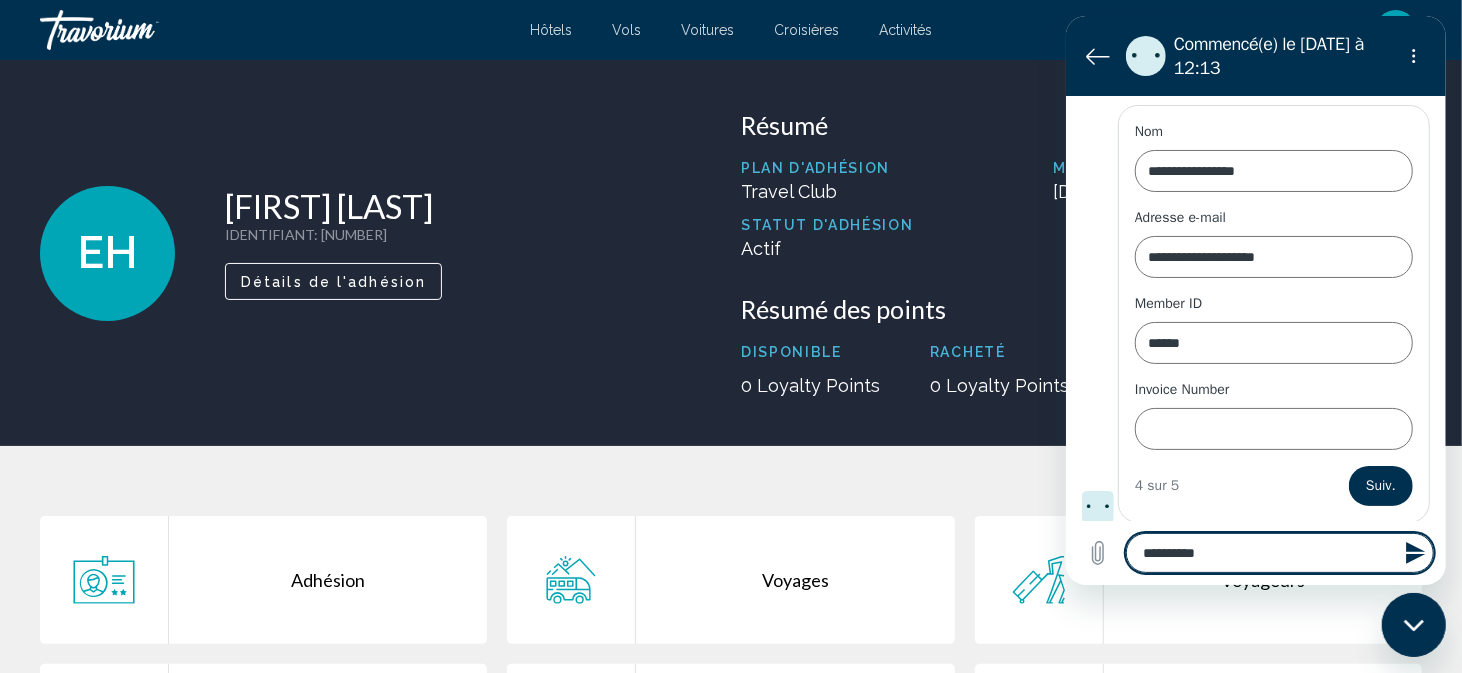 type on "**********" 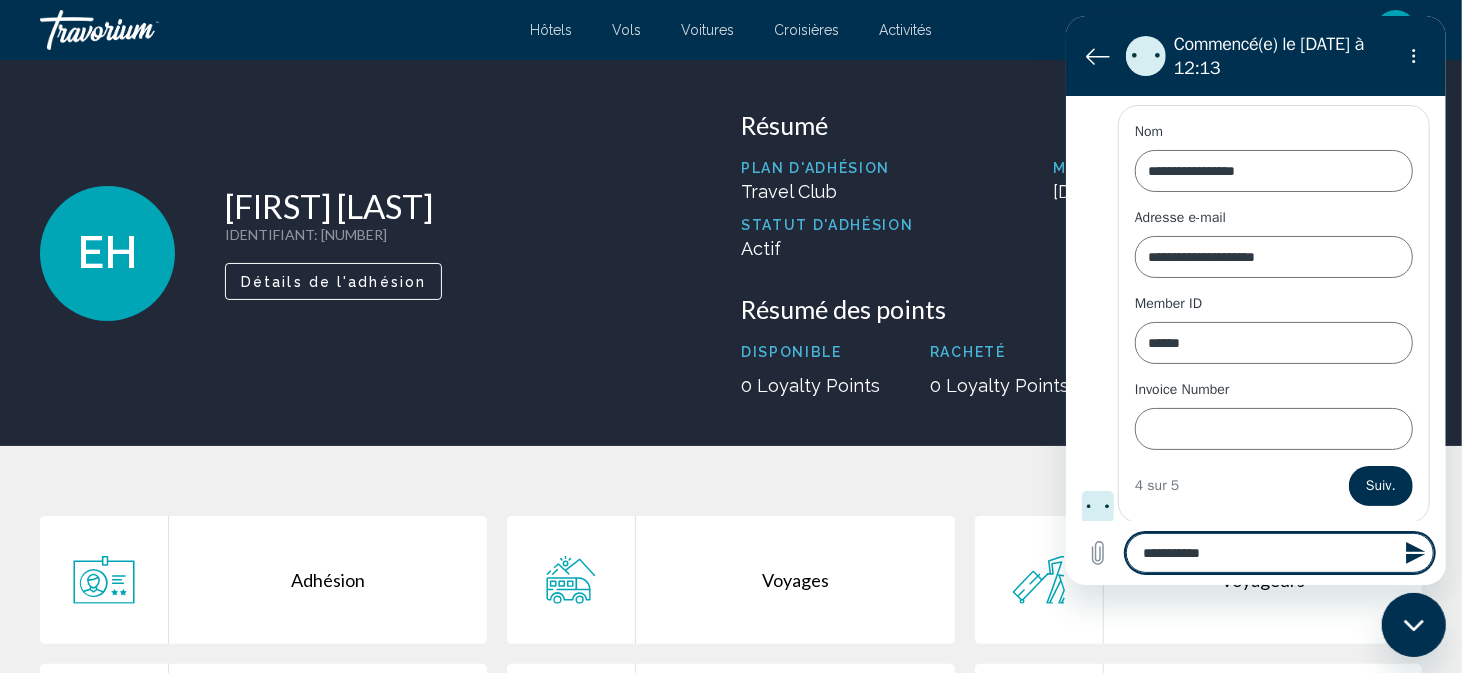 type on "**********" 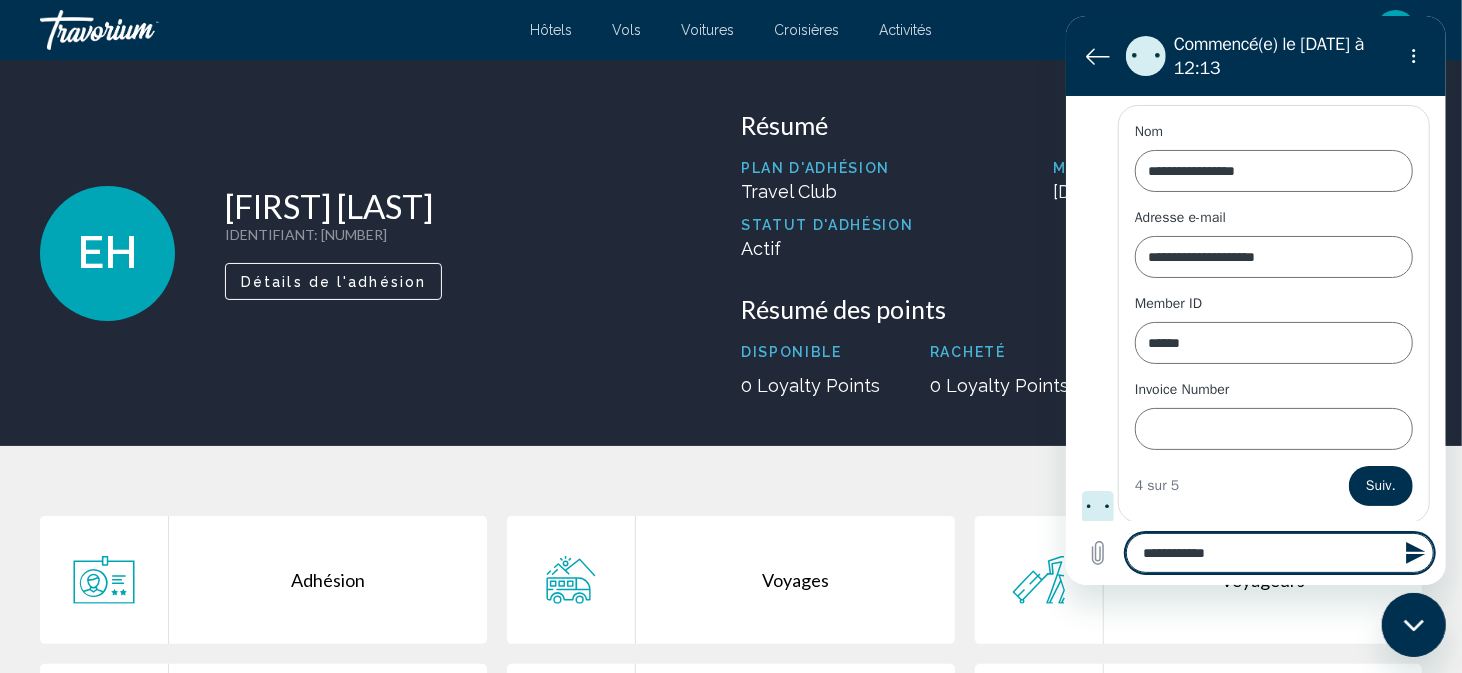 type on "**********" 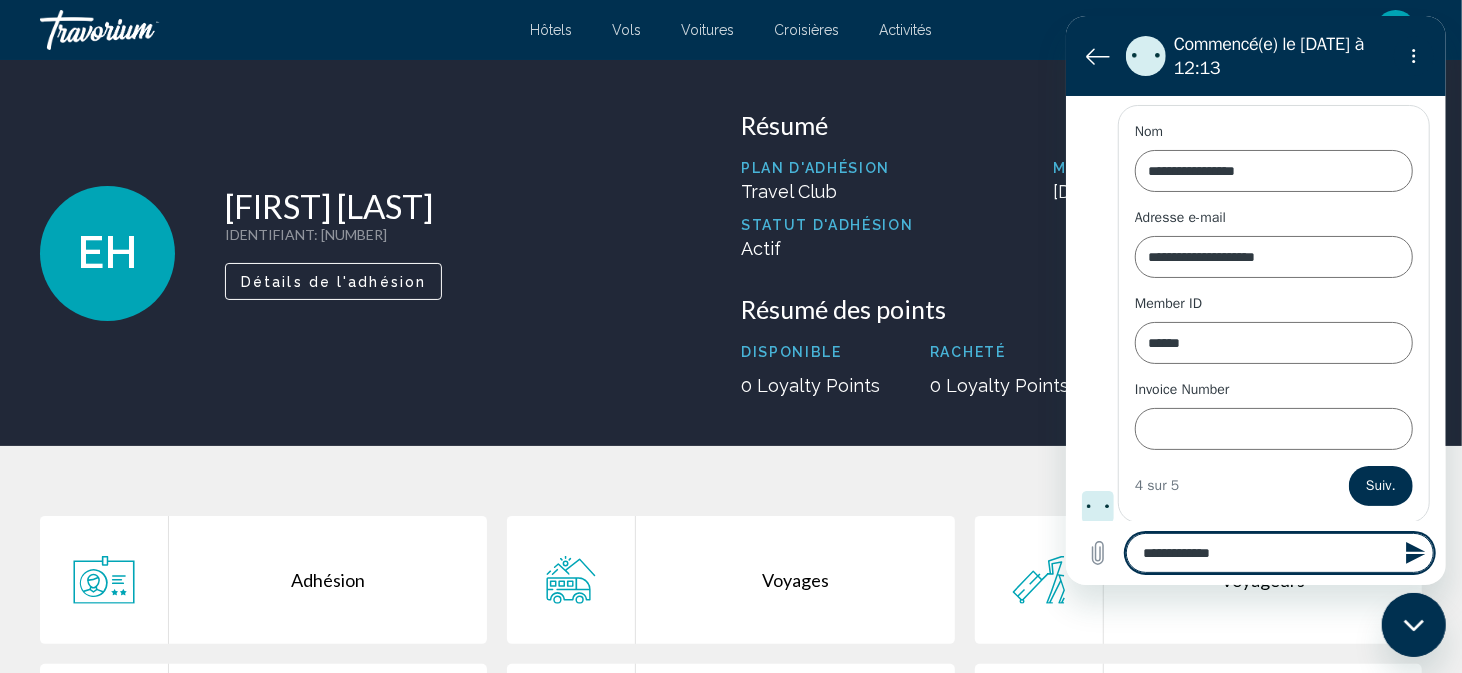 type on "**********" 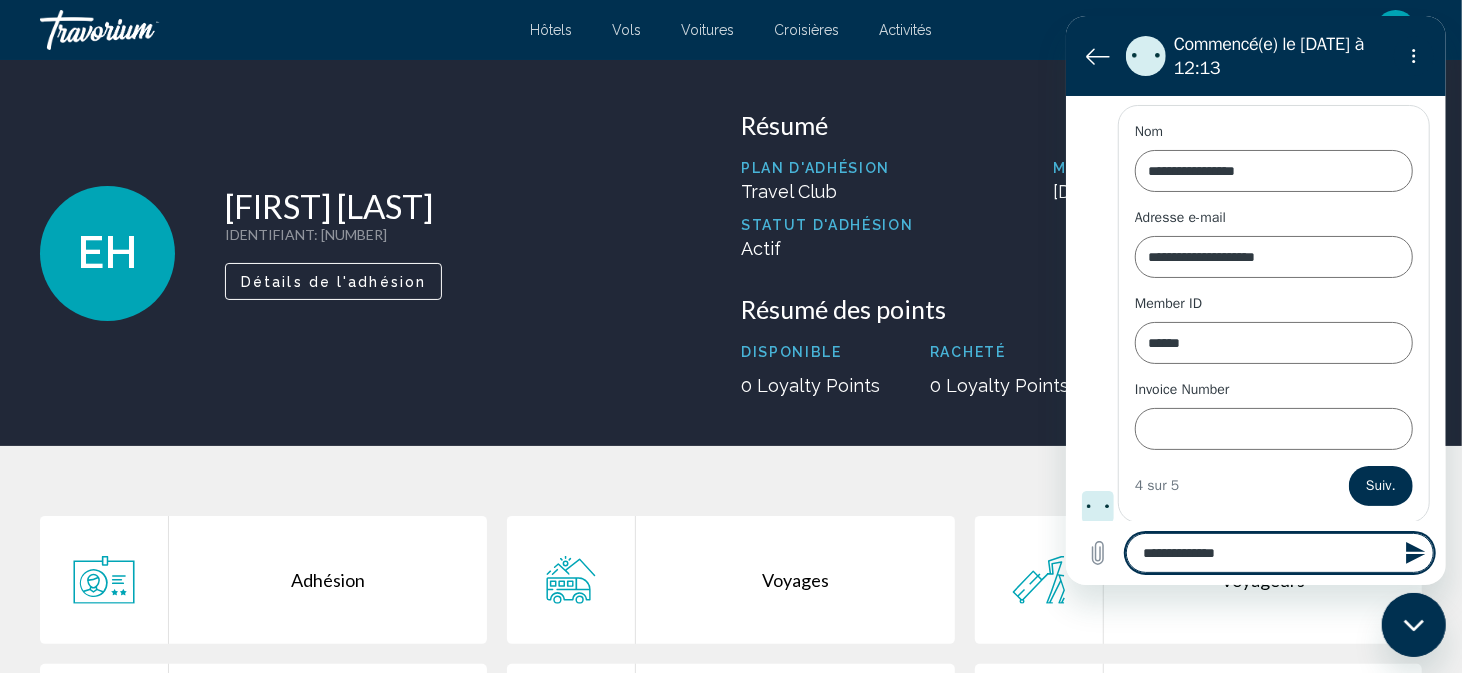 type on "**********" 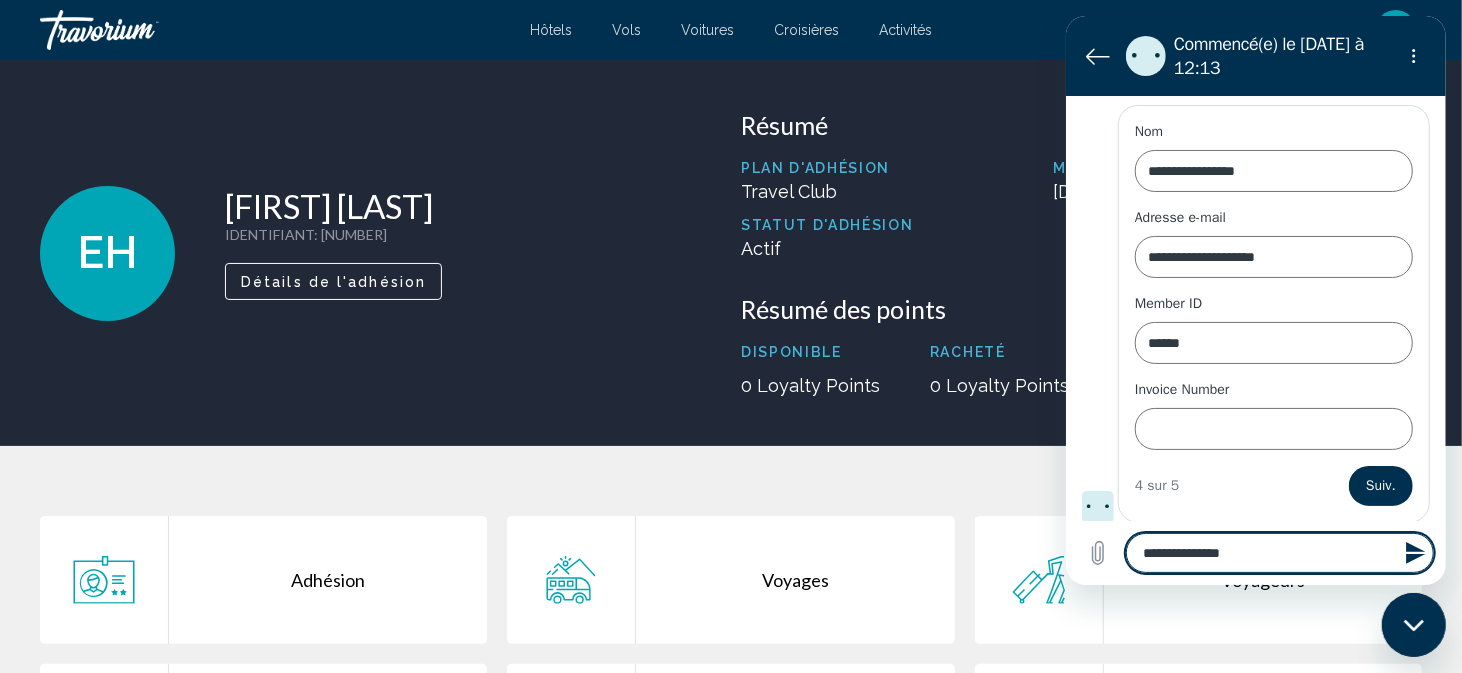 type on "**********" 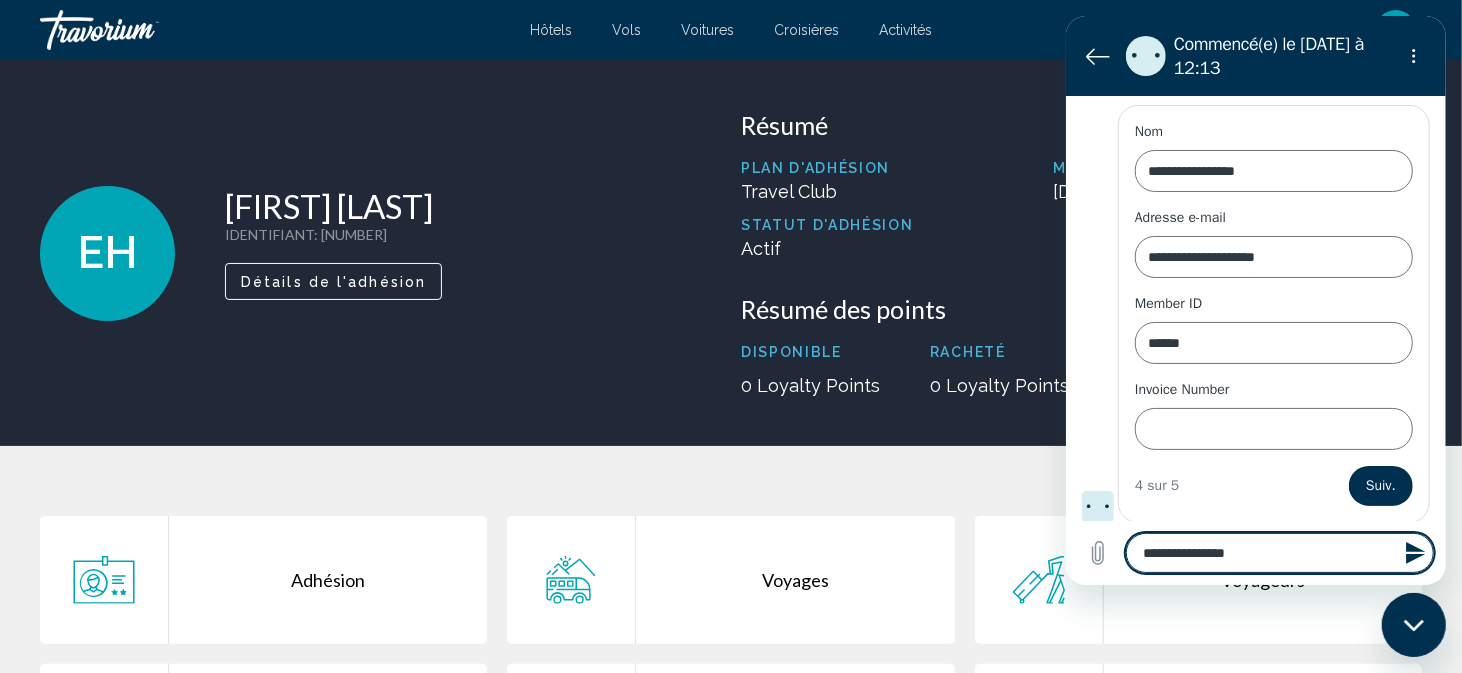 type on "**********" 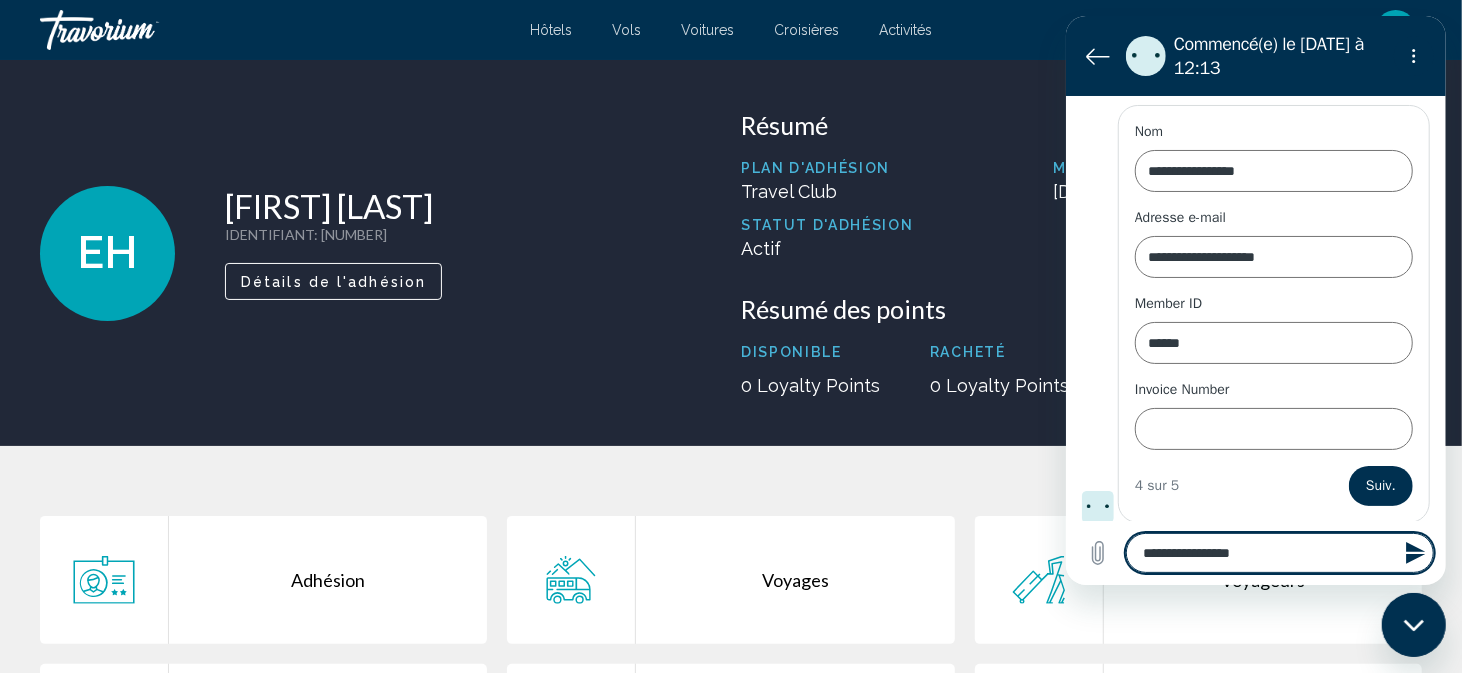 type on "**********" 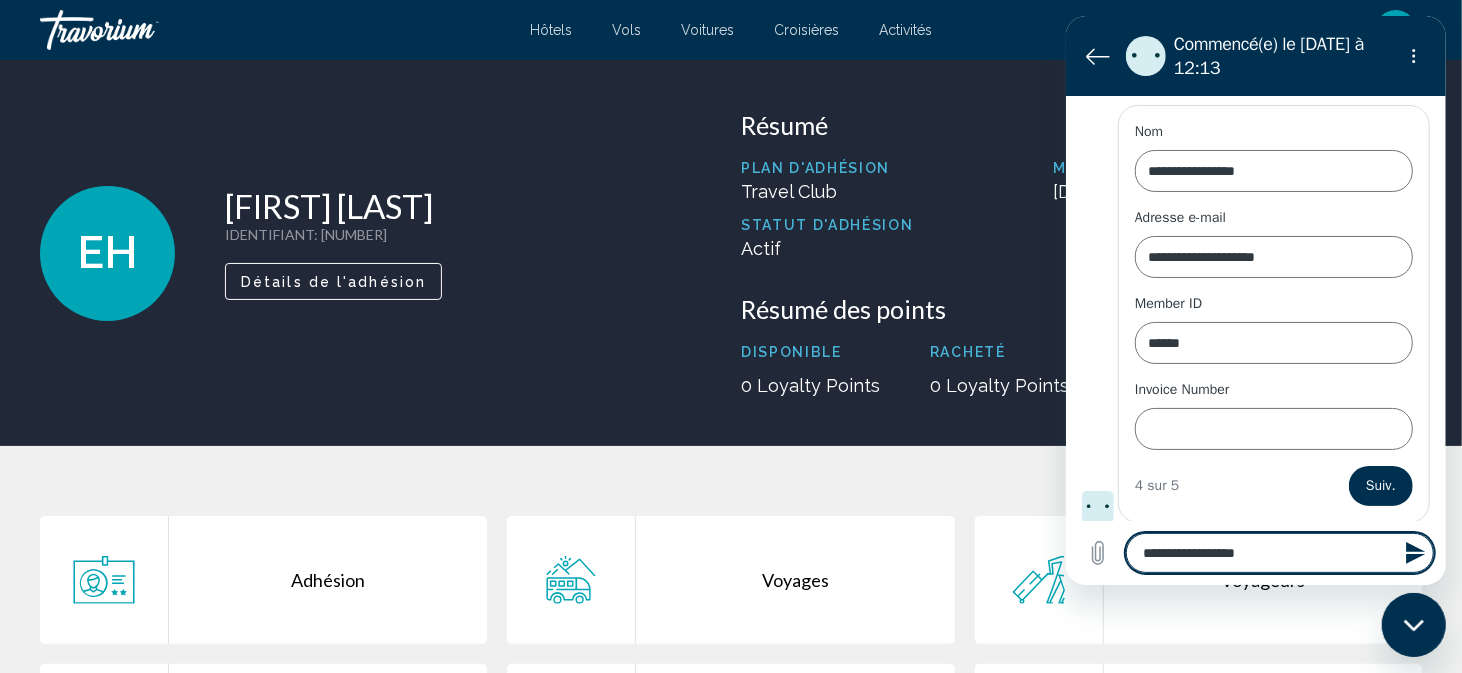 type on "**********" 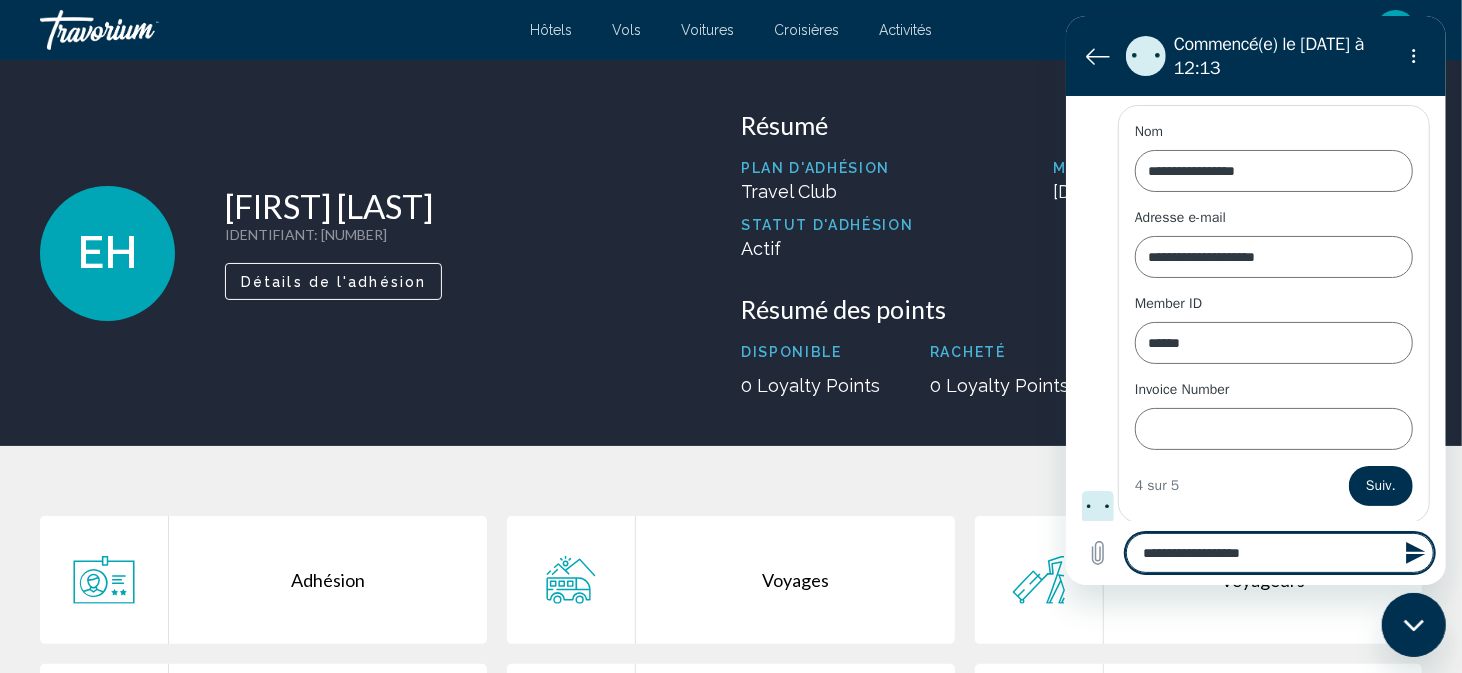 type on "**********" 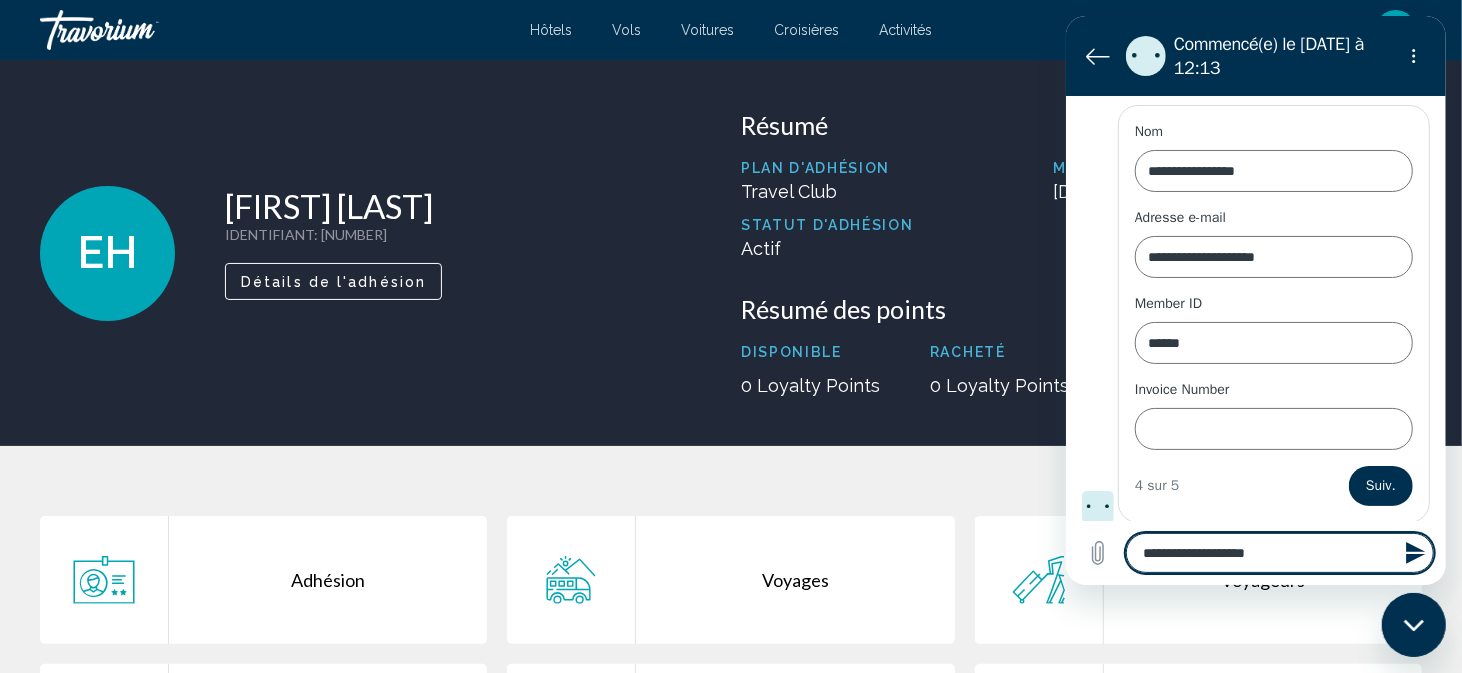 type on "**********" 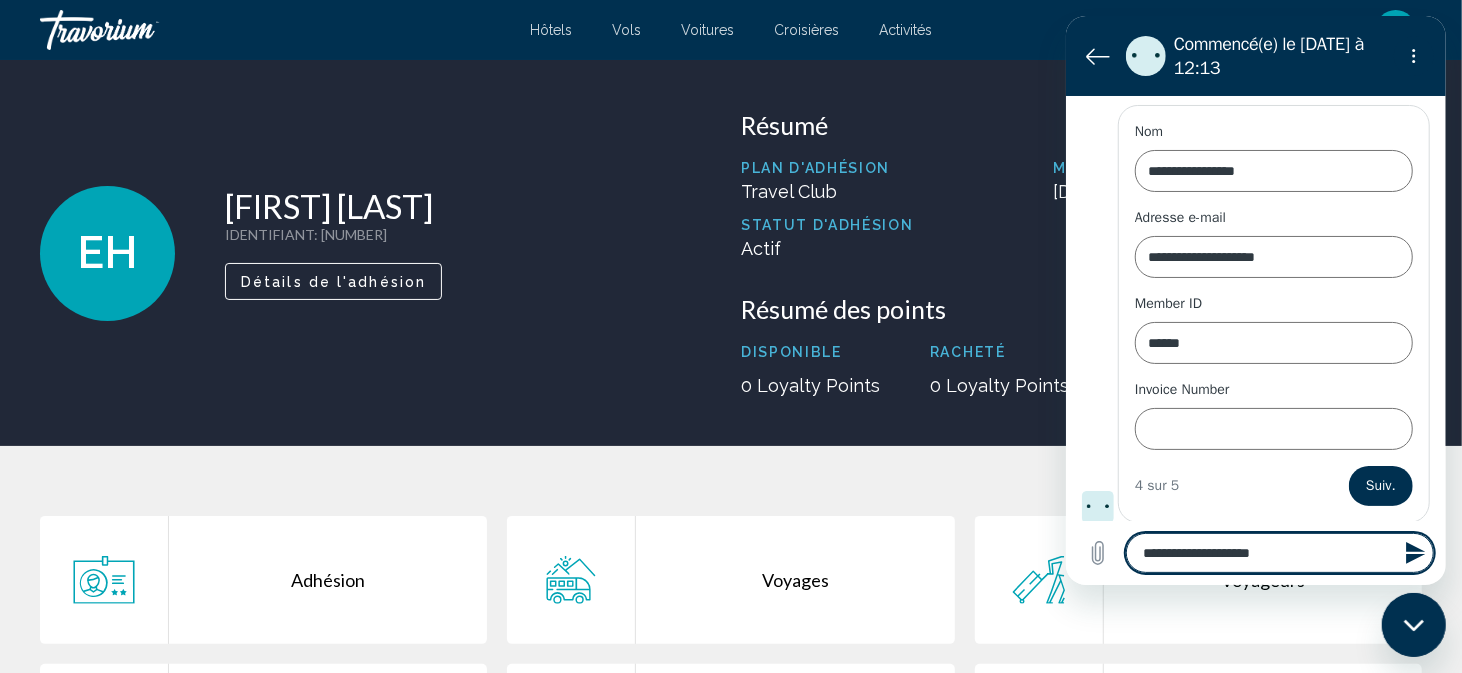 type on "**********" 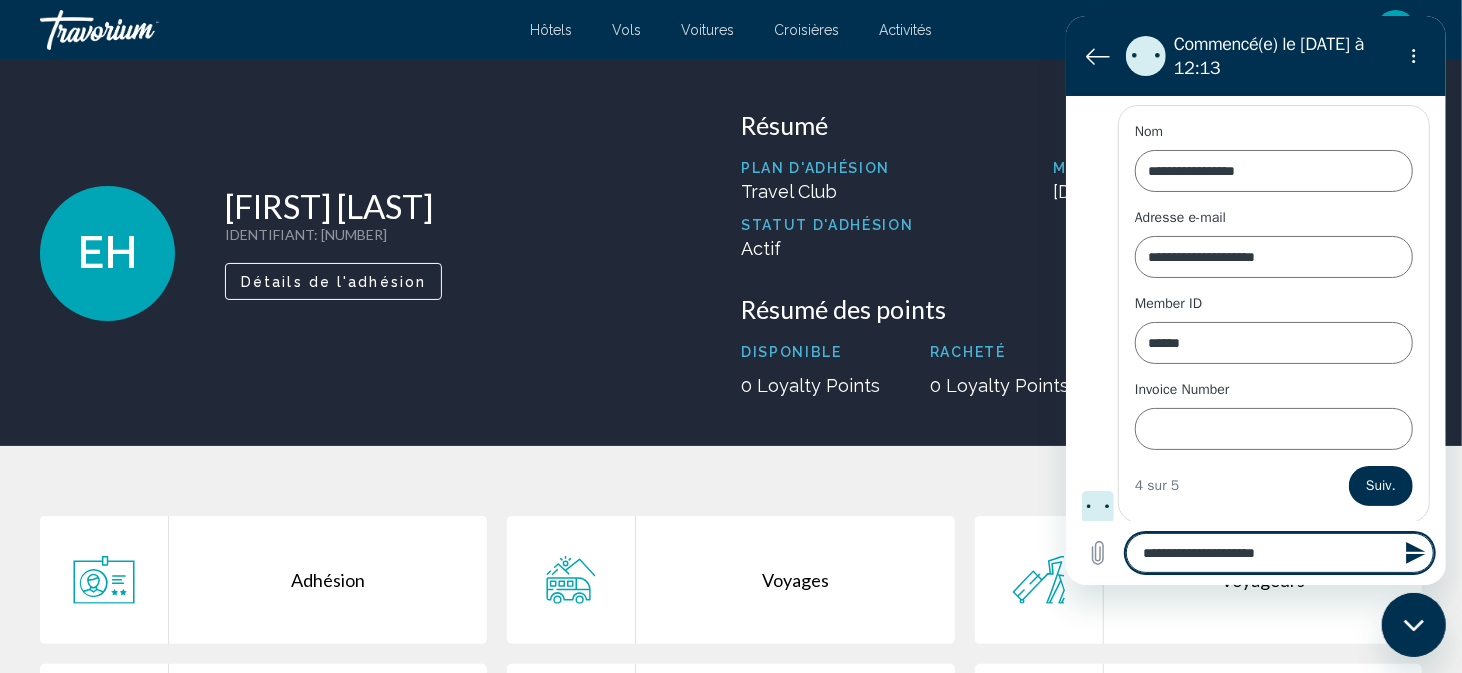 type on "**********" 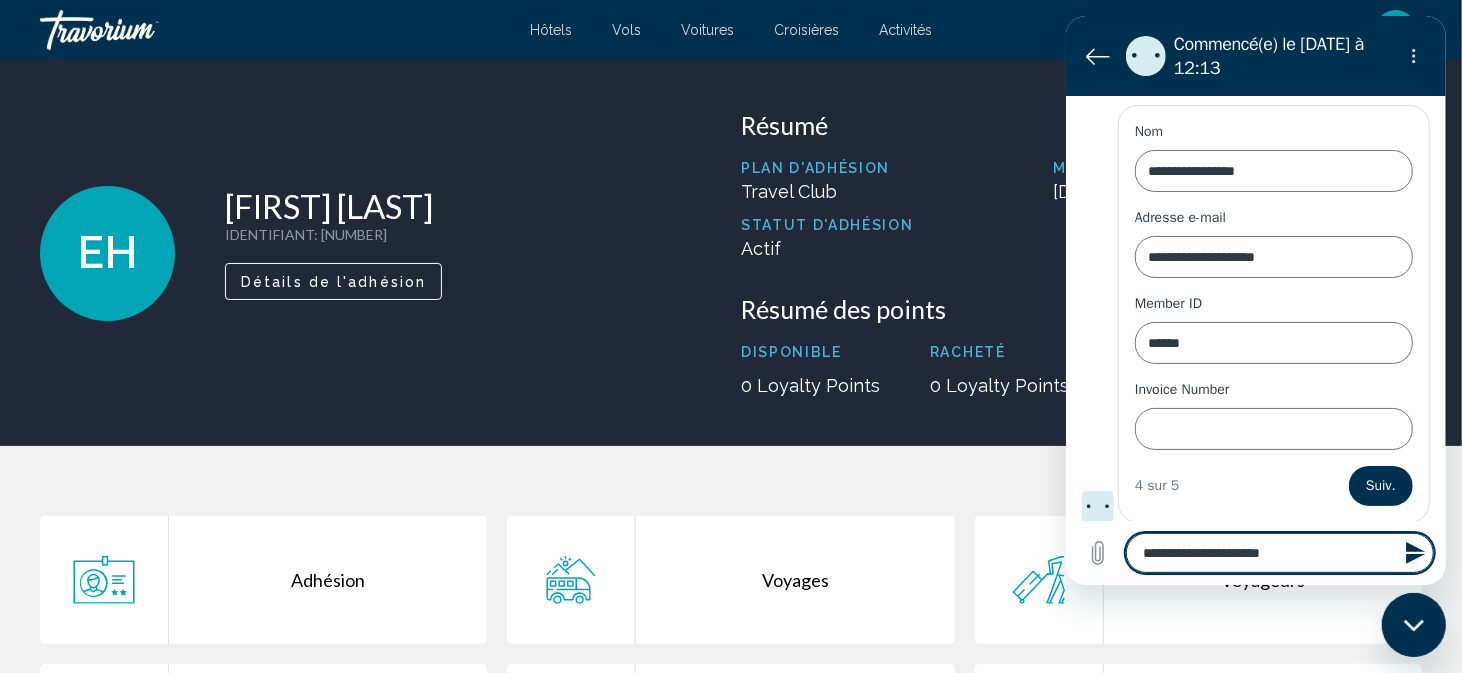 type on "**********" 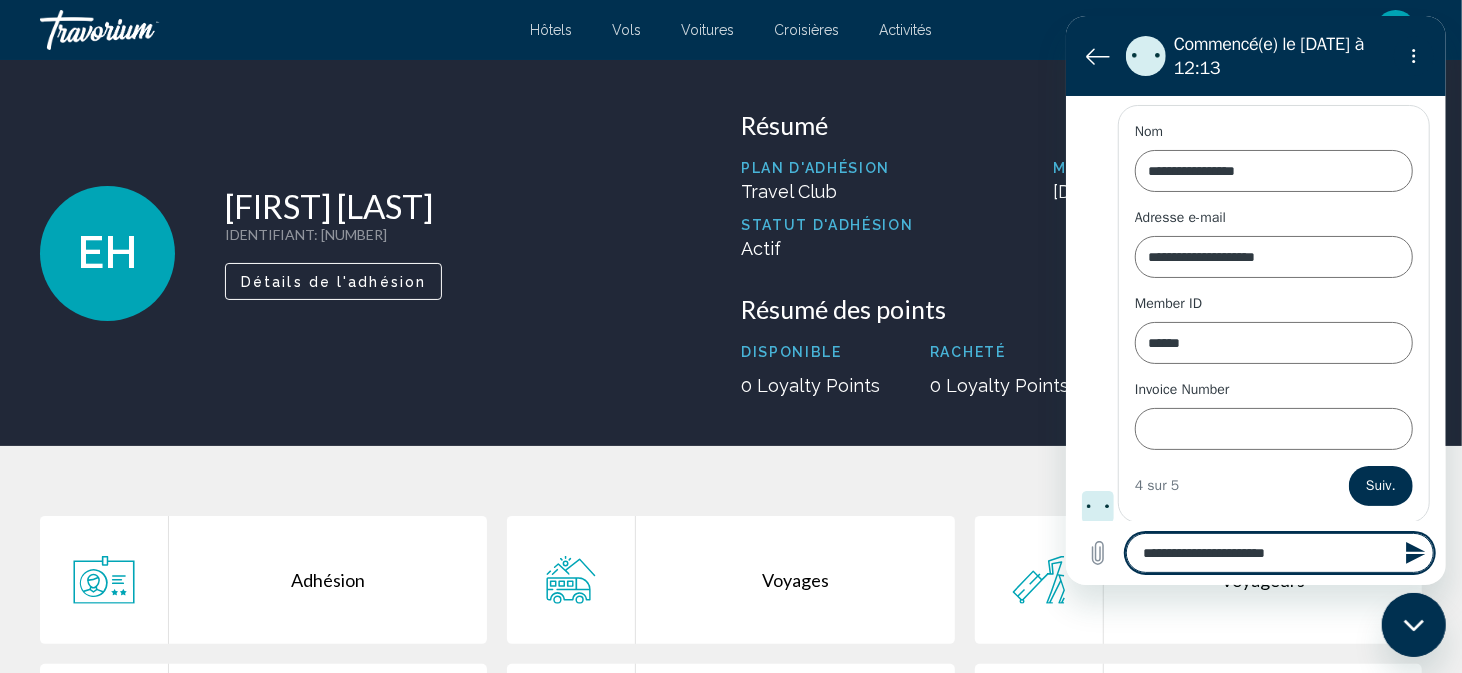 type on "**********" 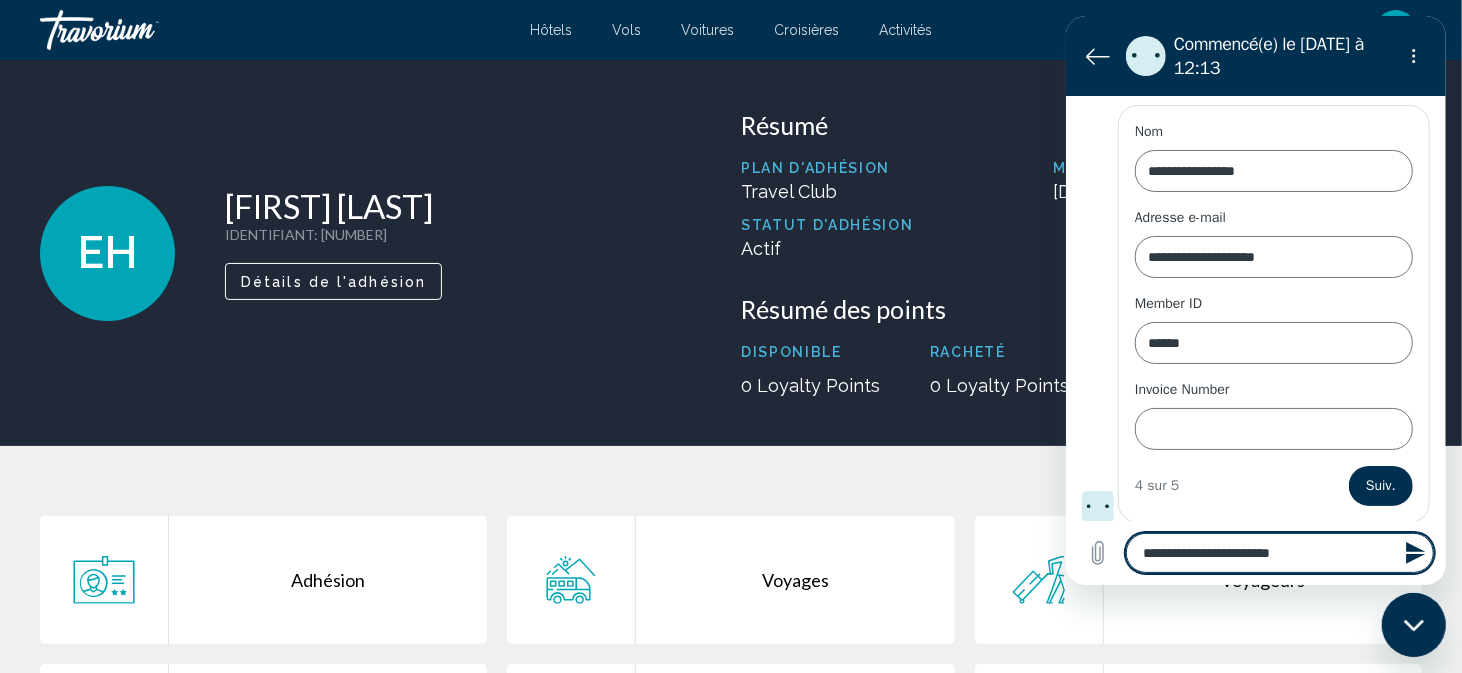 type on "**********" 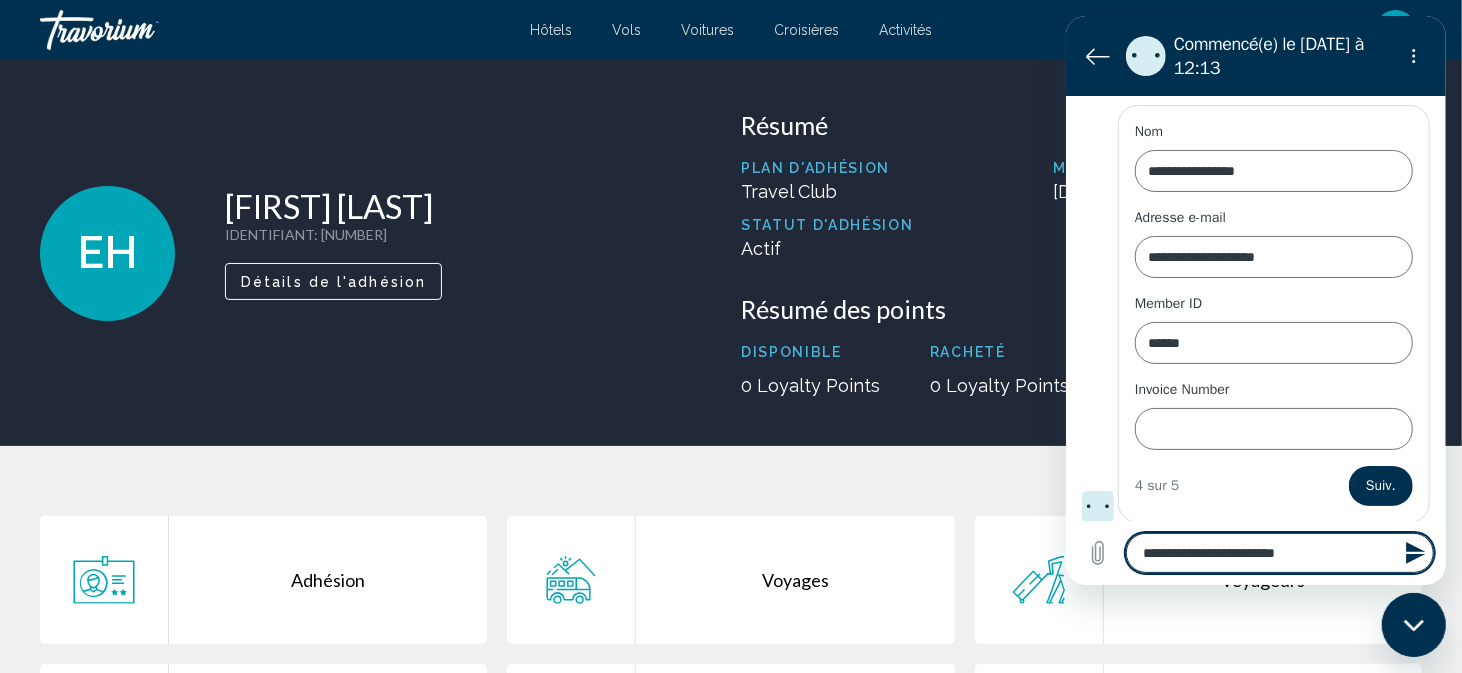 type on "**********" 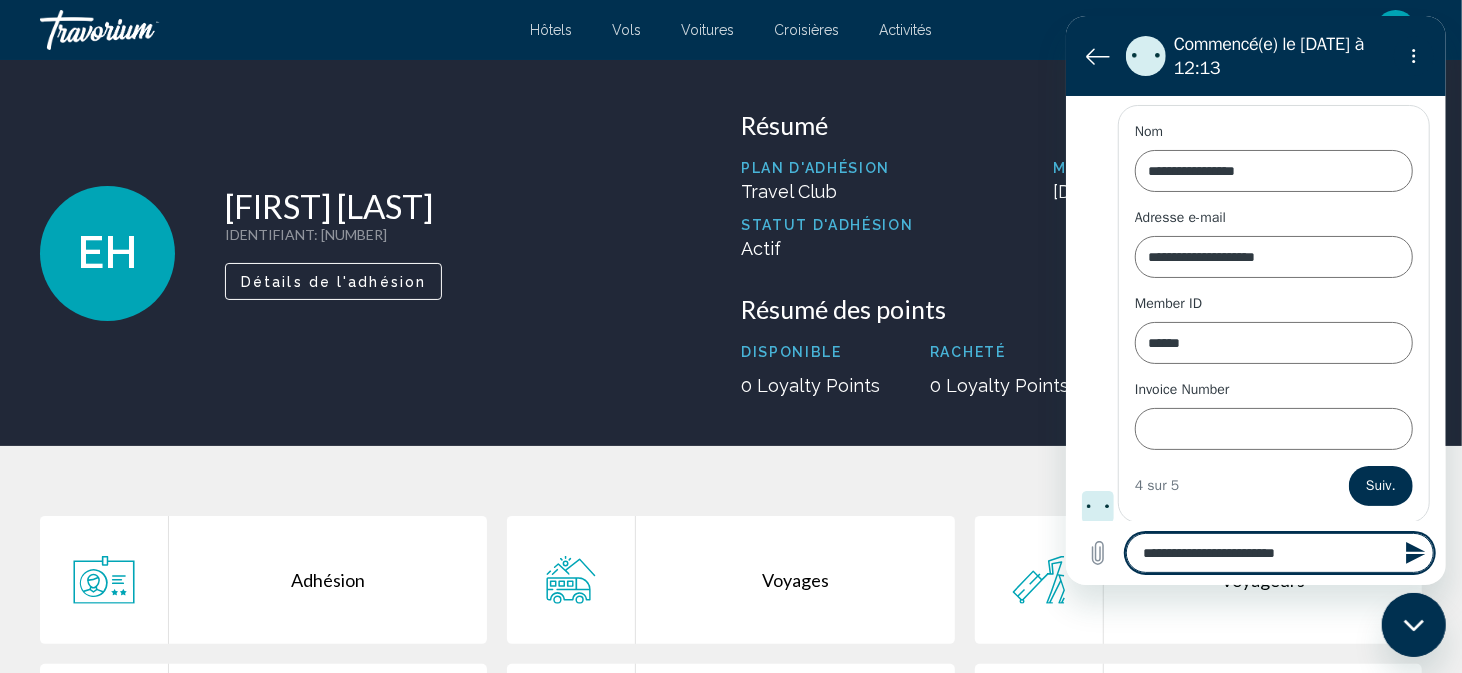 type on "*" 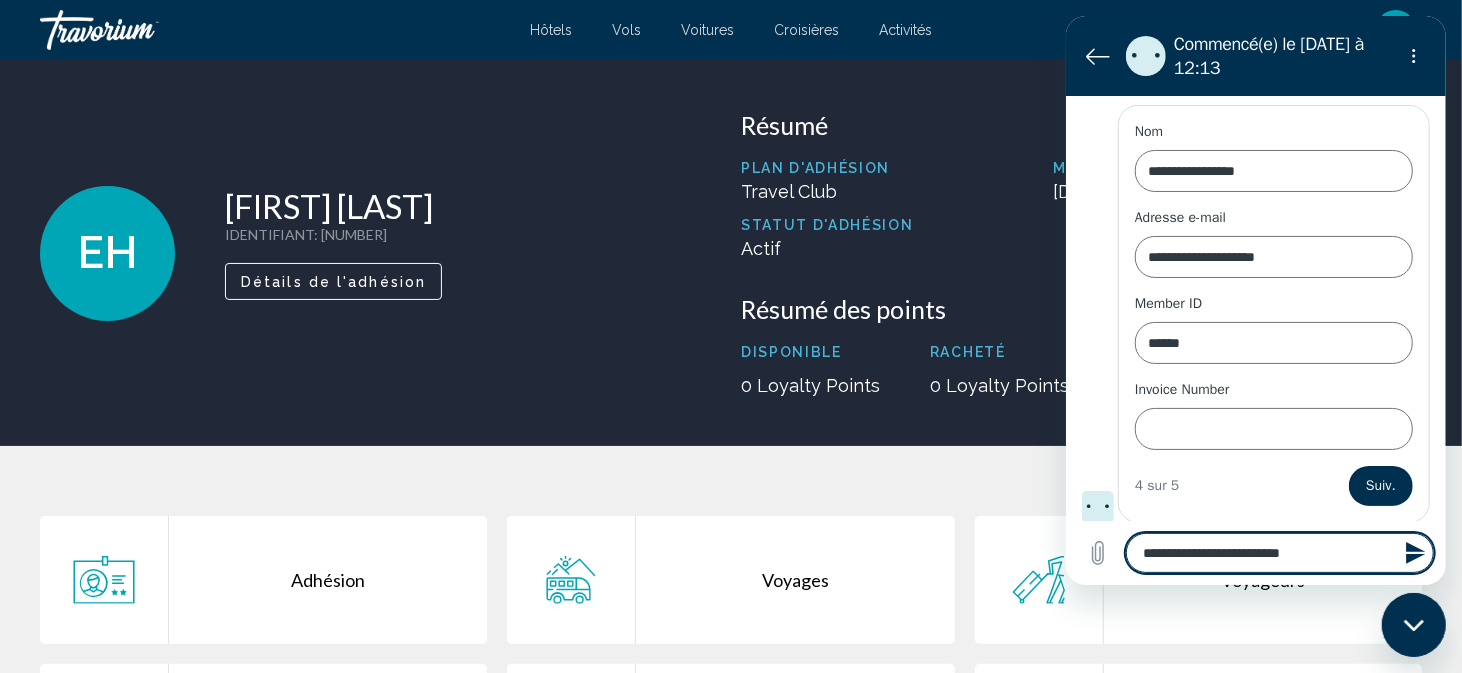 type on "**********" 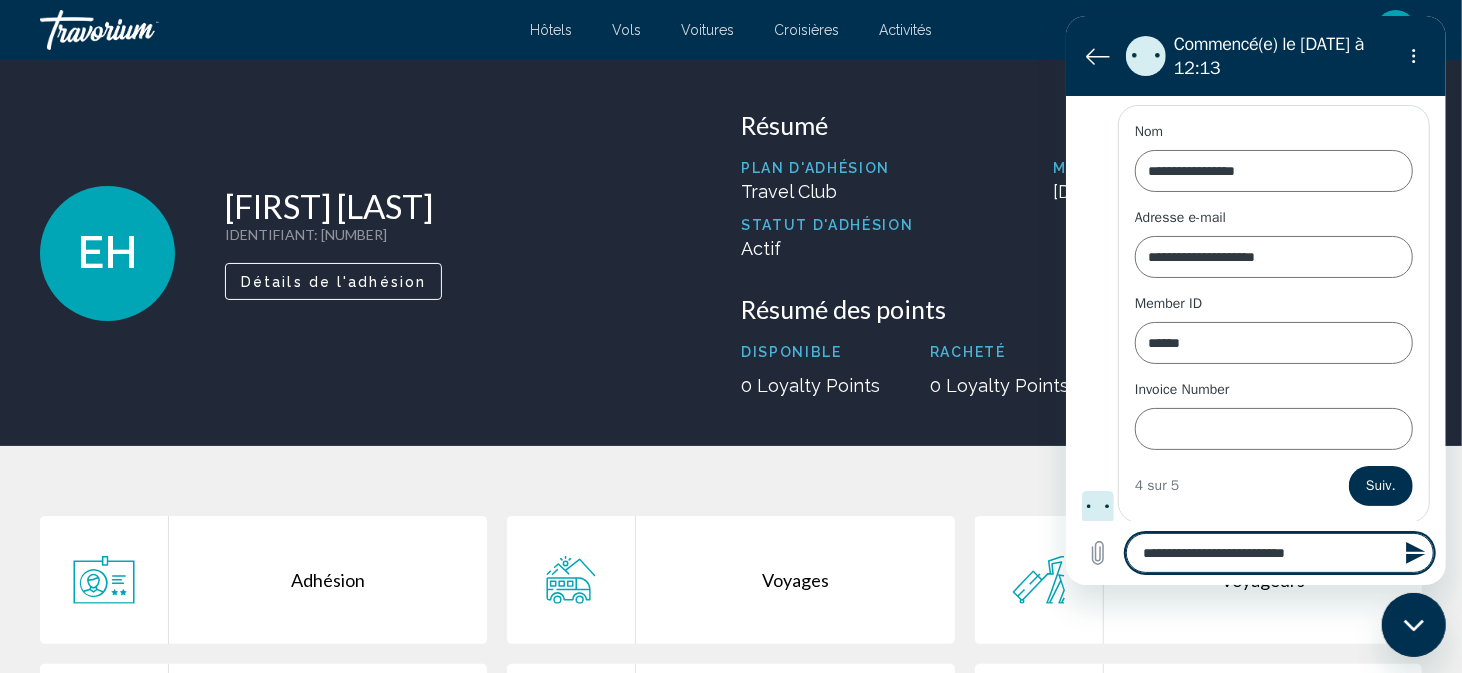 type on "**********" 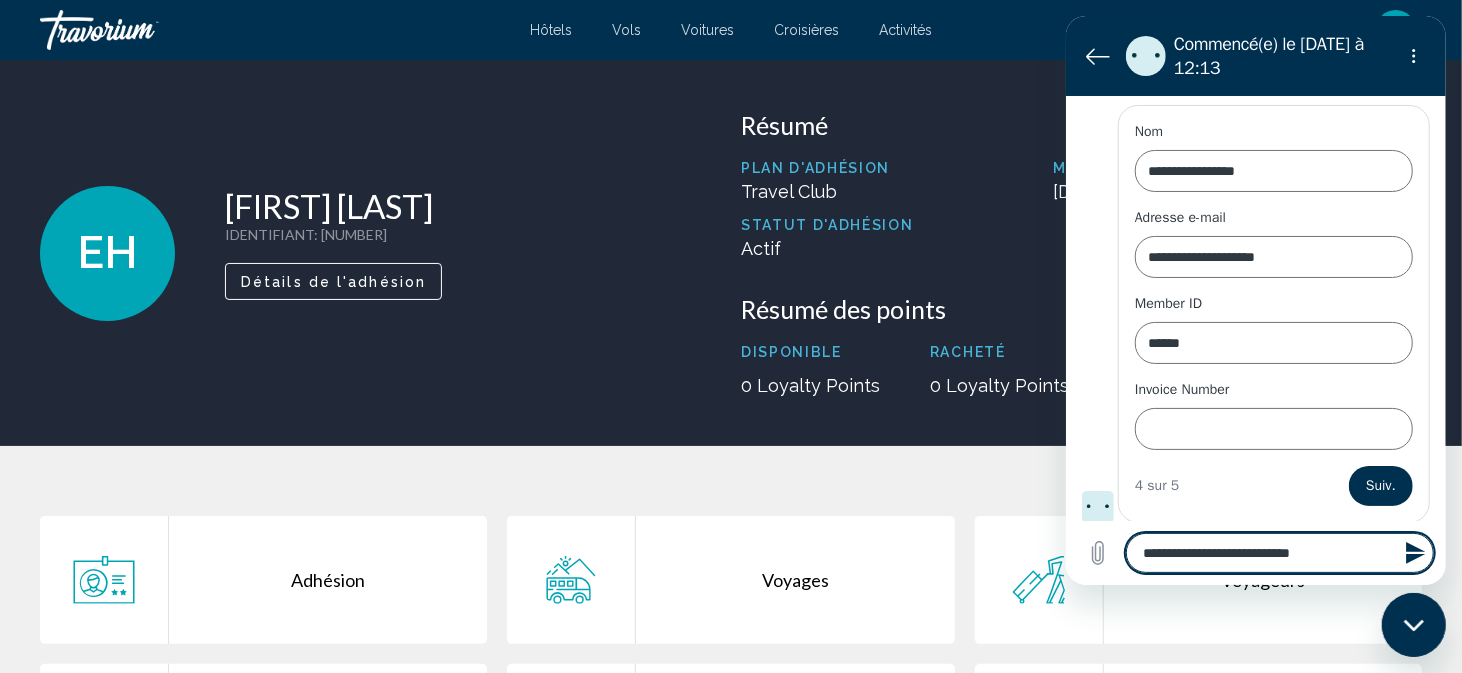 type on "**********" 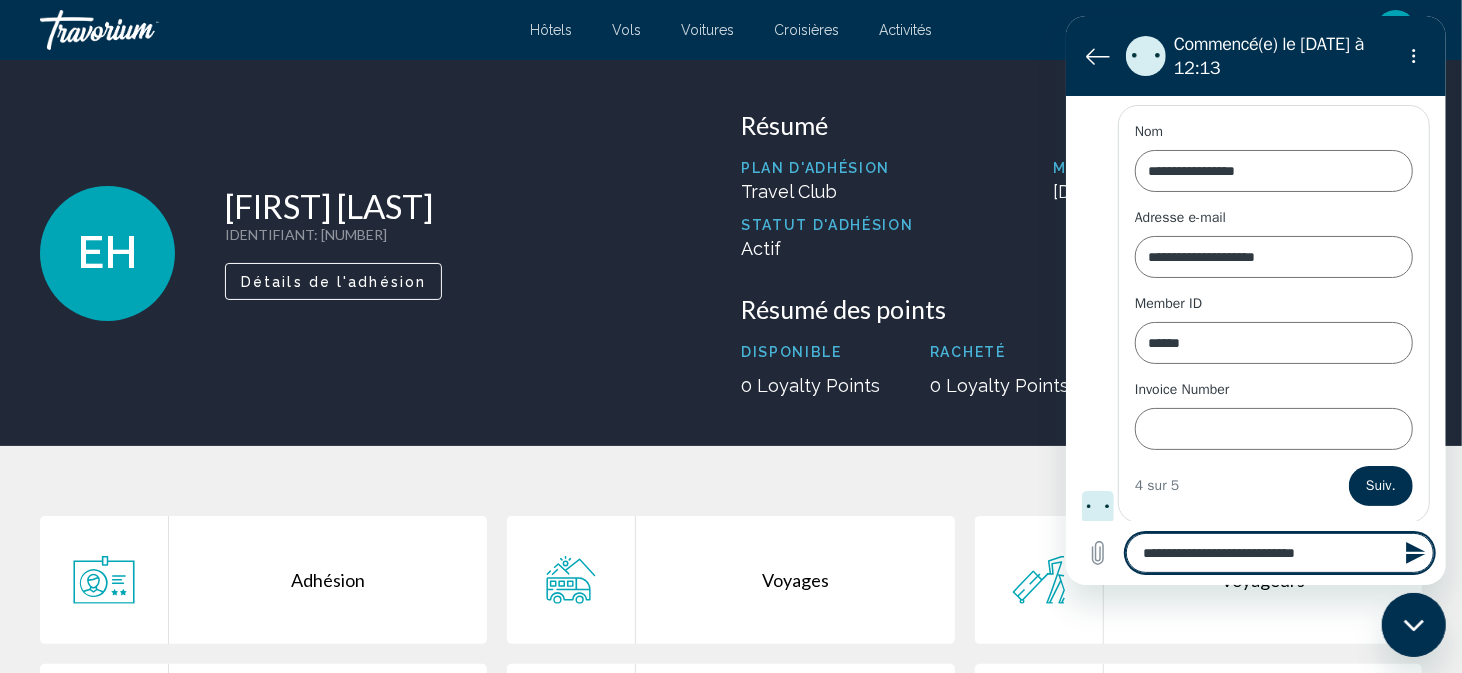 type on "**********" 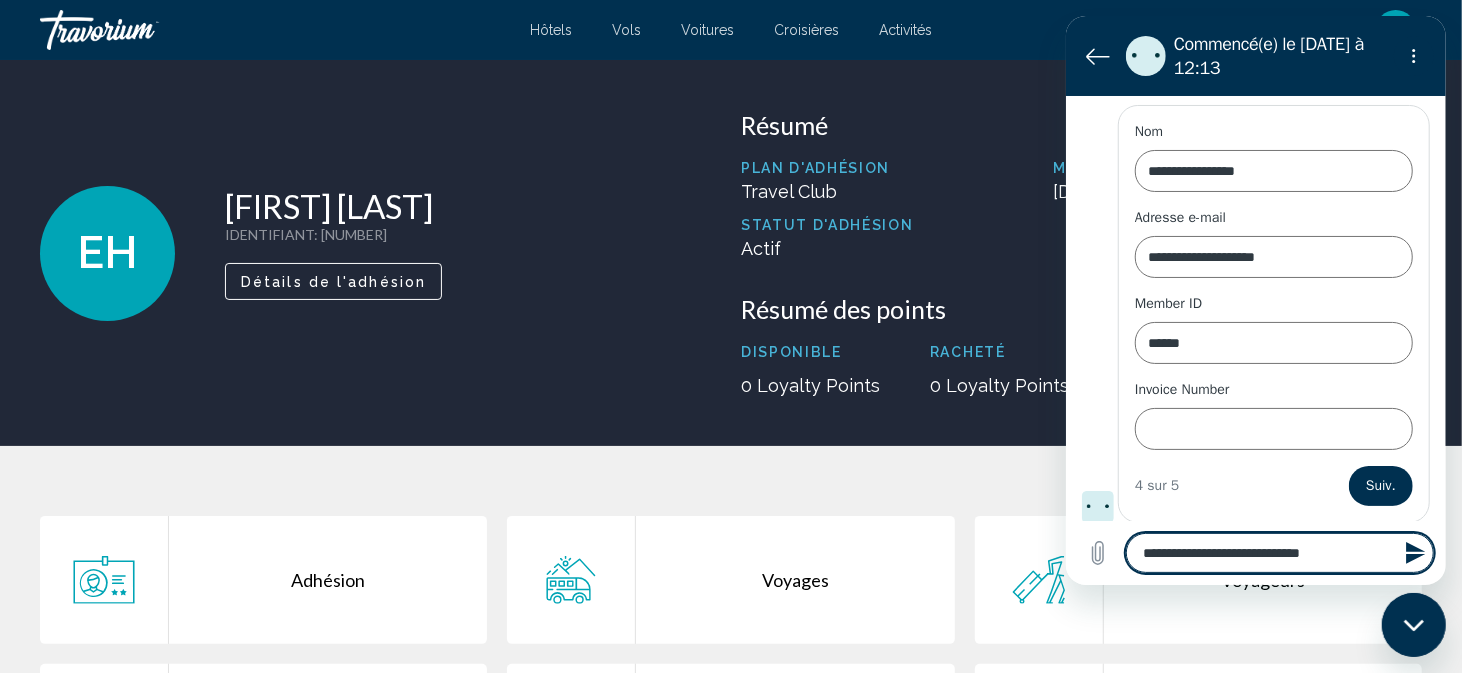 type 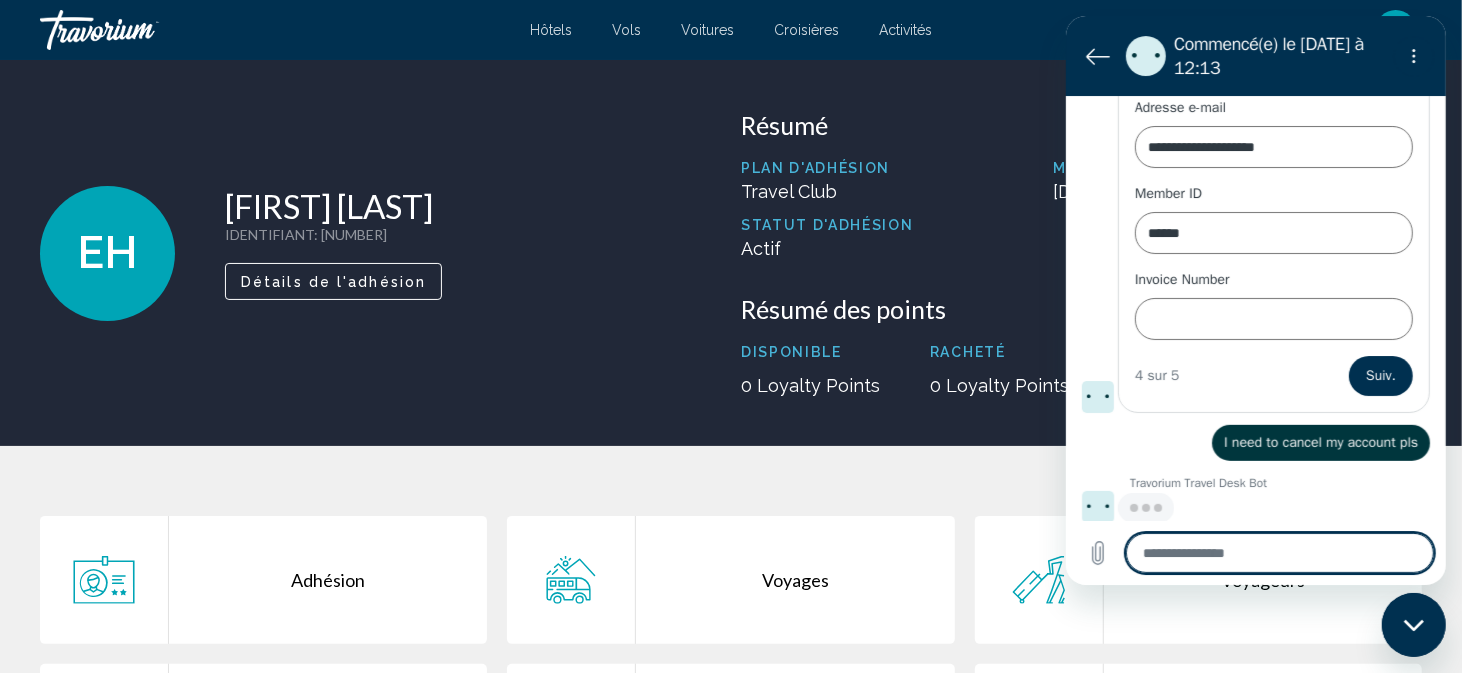 scroll, scrollTop: 443, scrollLeft: 0, axis: vertical 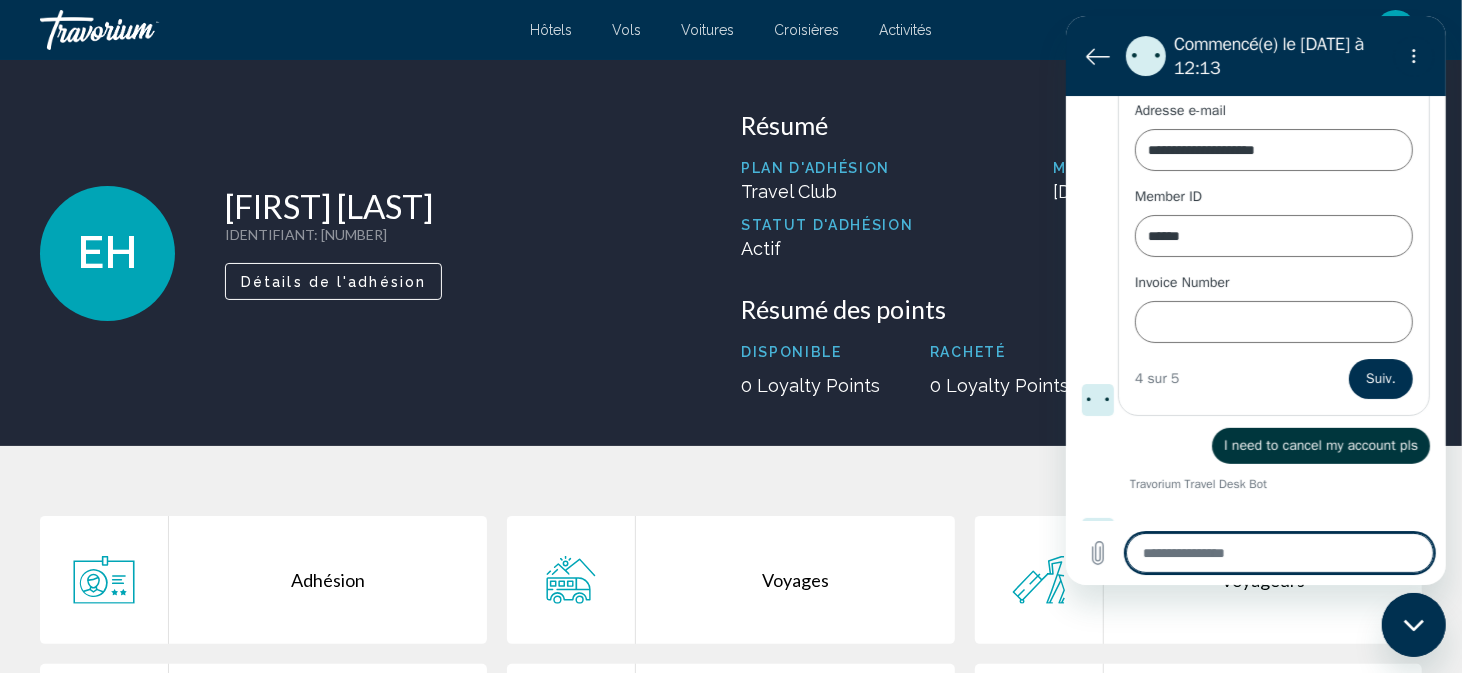 type on "*" 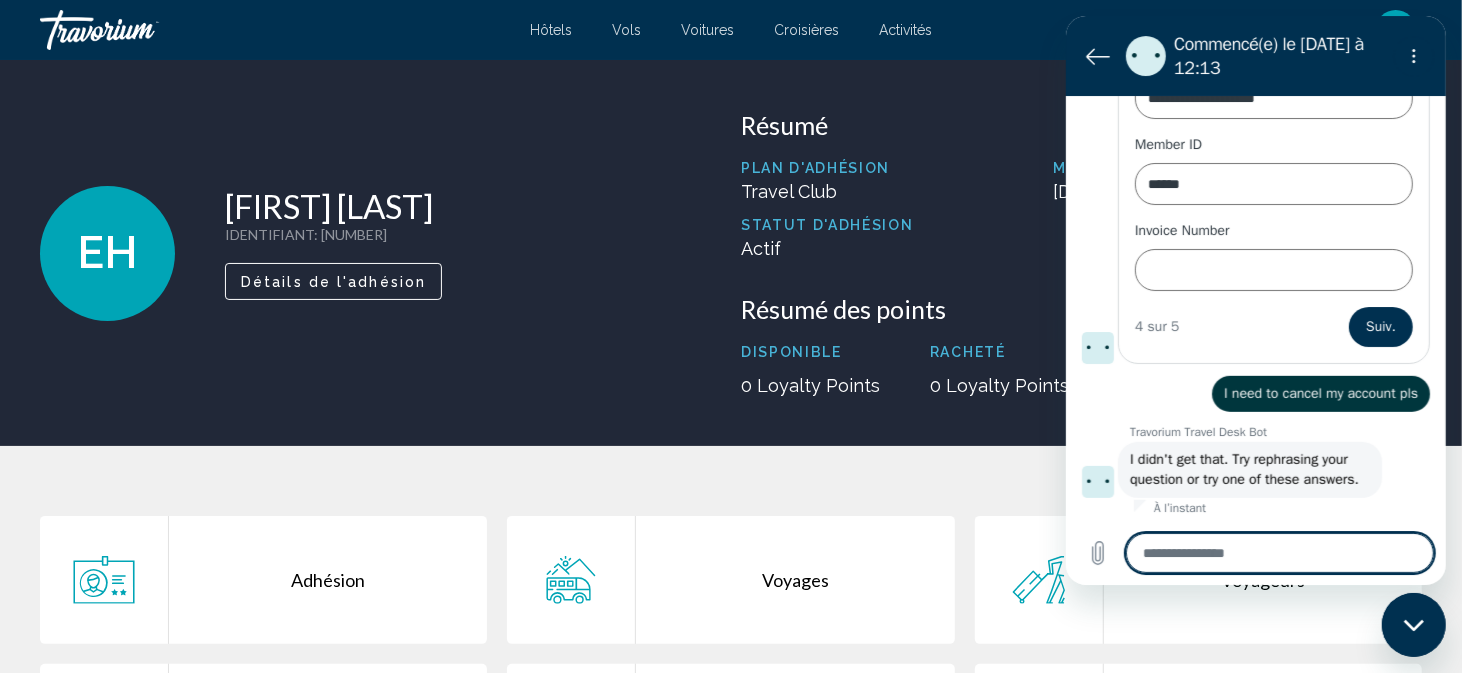 scroll, scrollTop: 511, scrollLeft: 0, axis: vertical 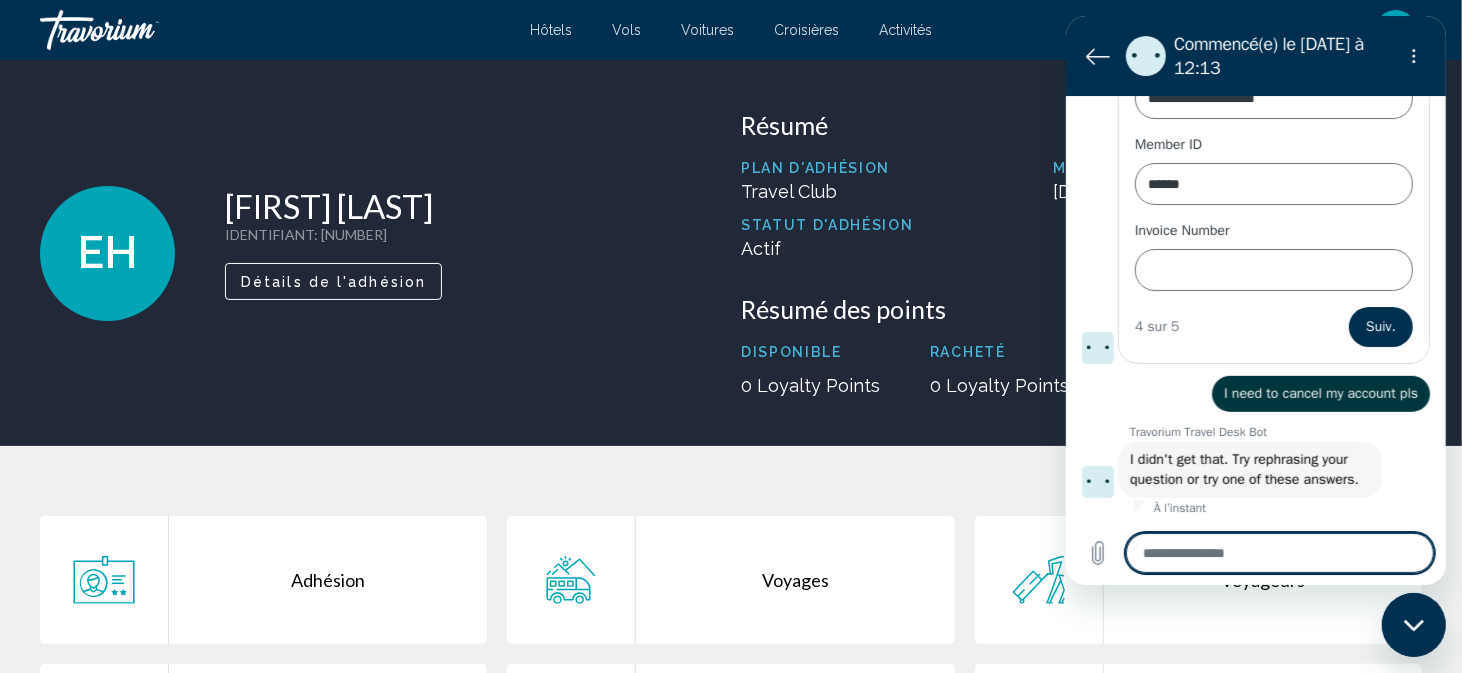 type on "*" 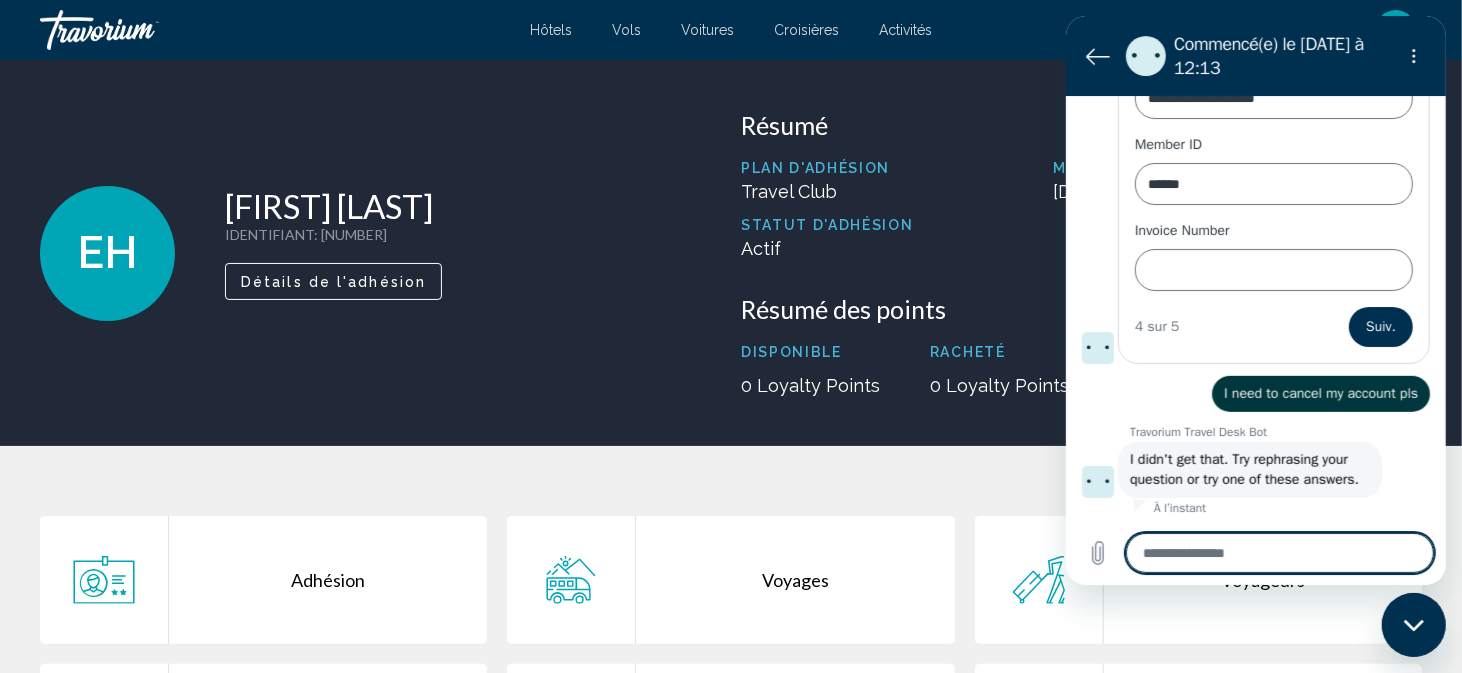 type on "*" 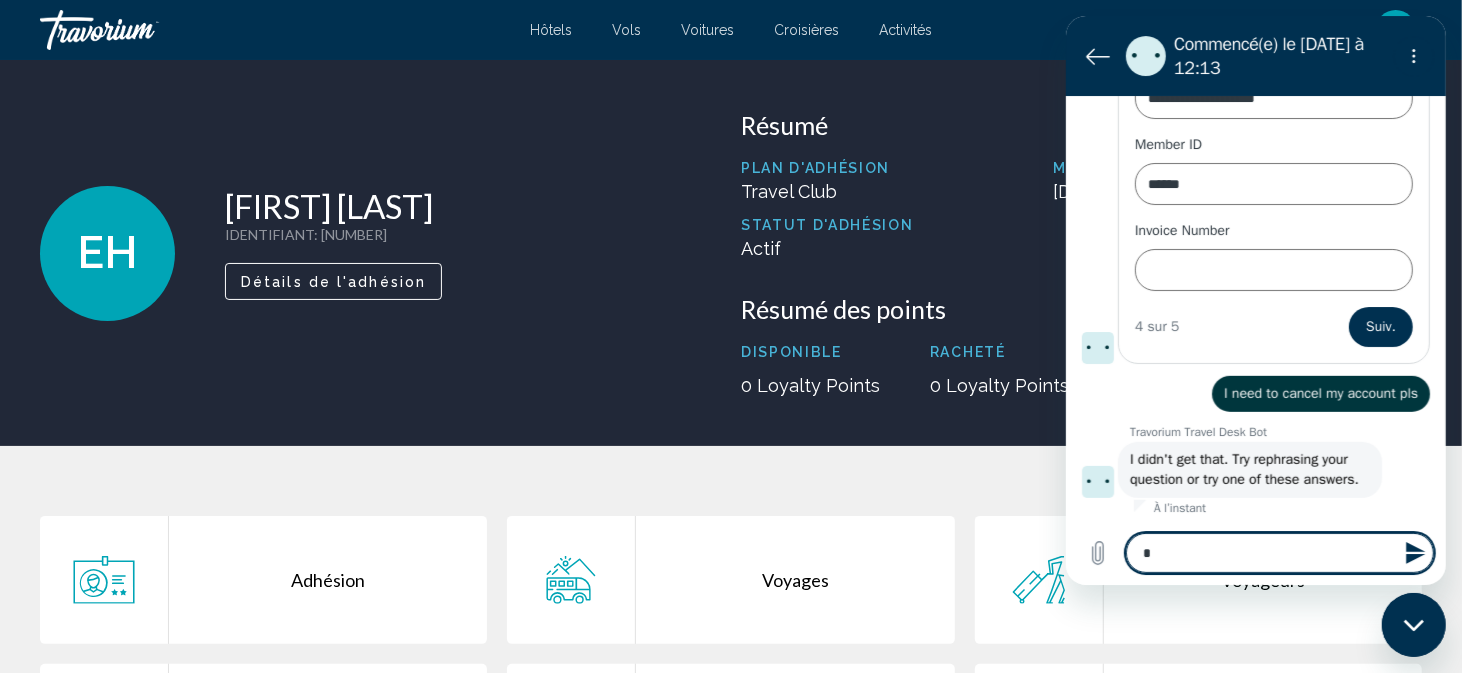 type on "**" 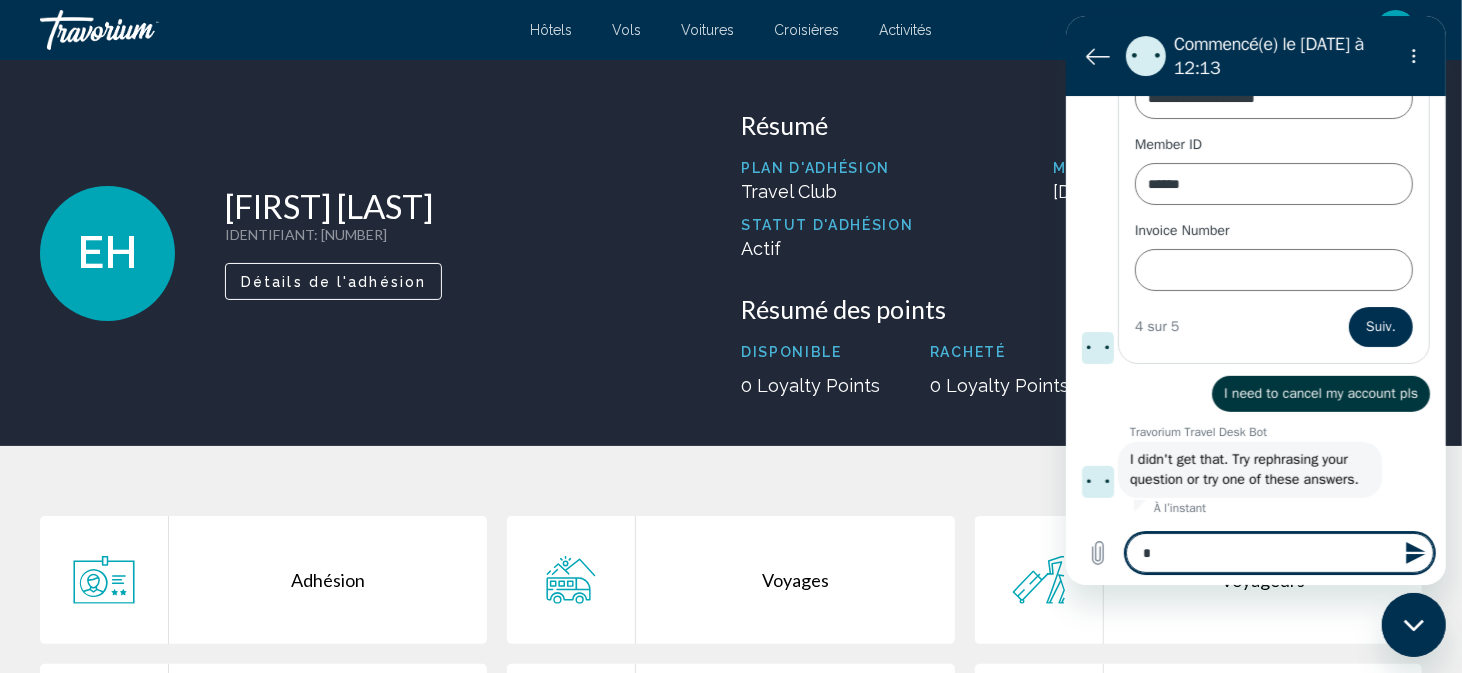 type on "*" 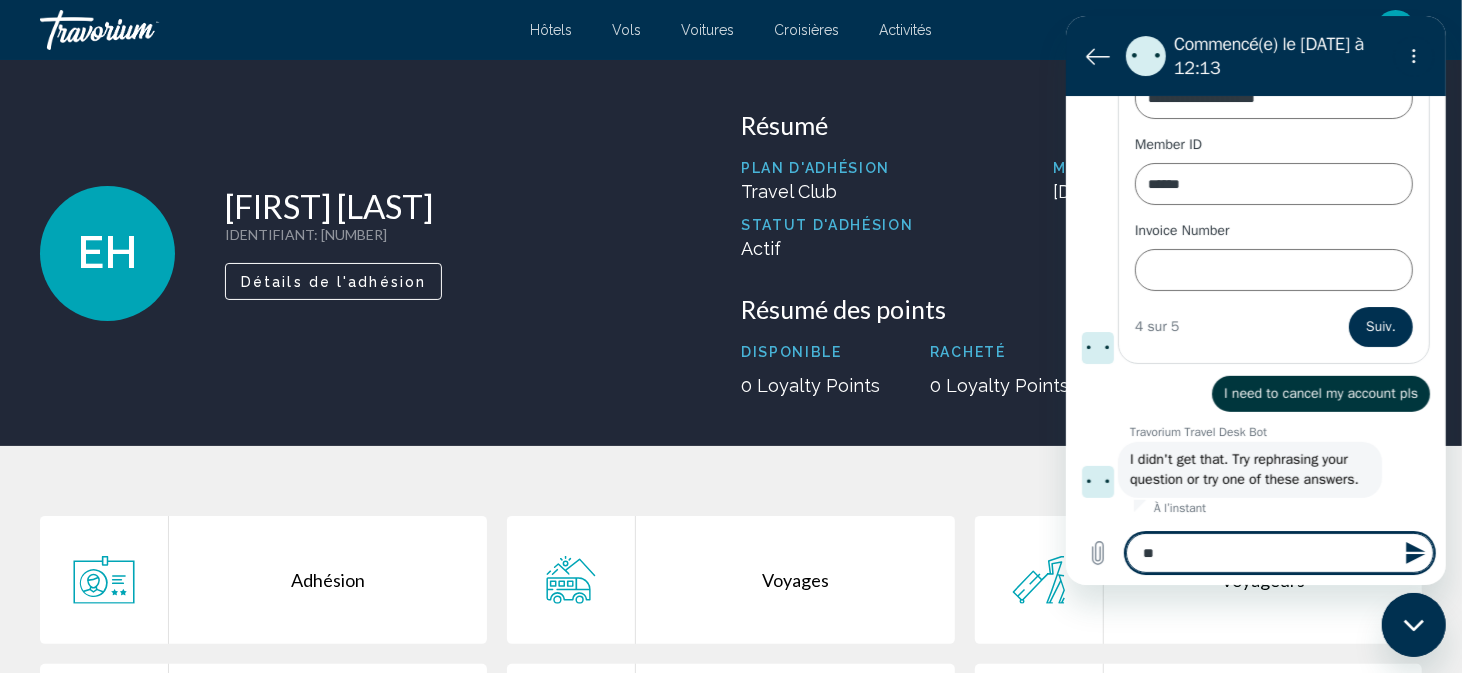 type on "***" 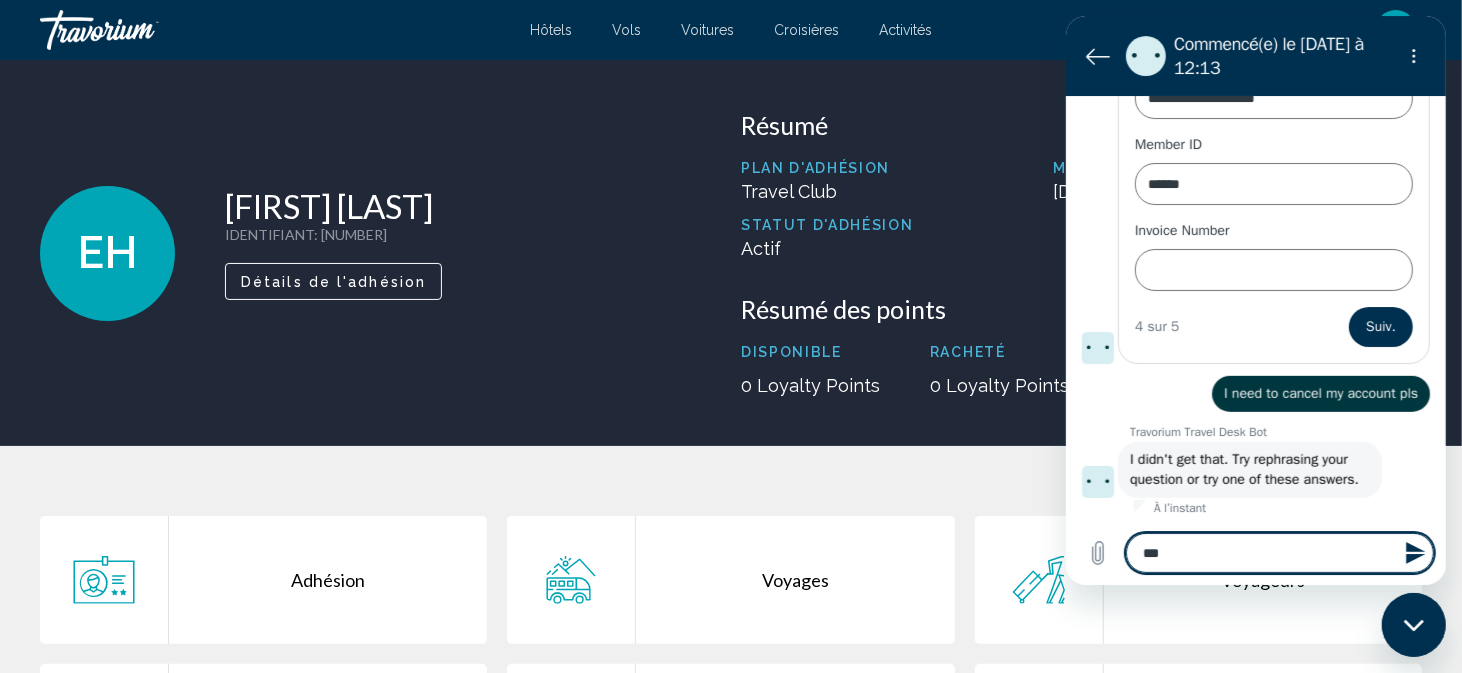type on "****" 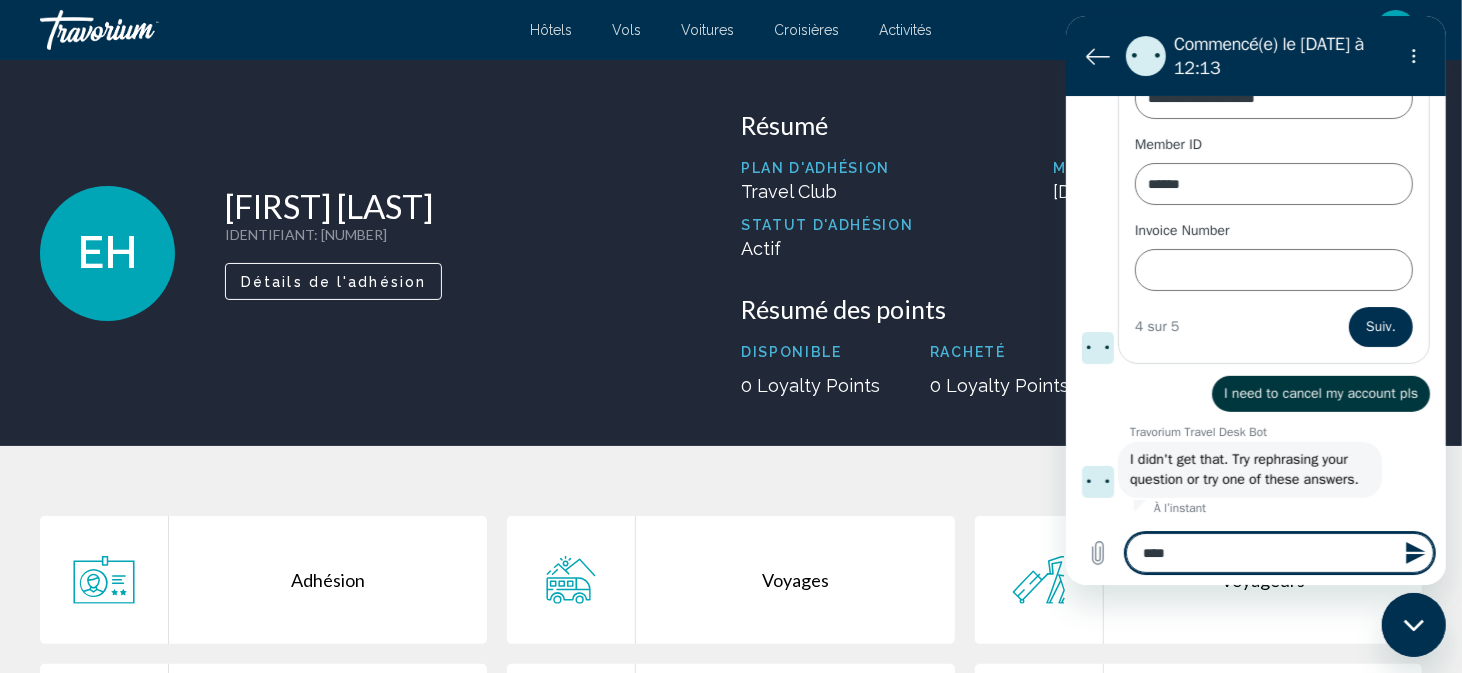 type on "*****" 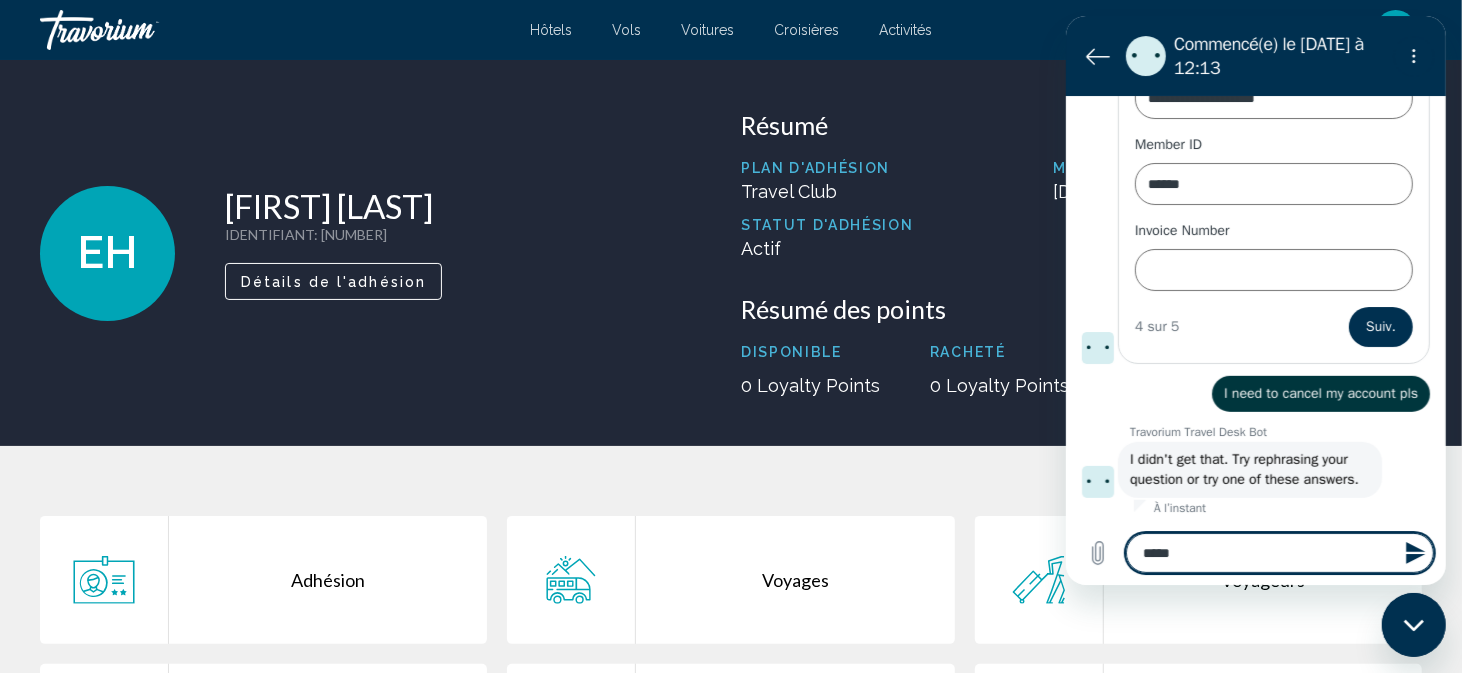 type on "******" 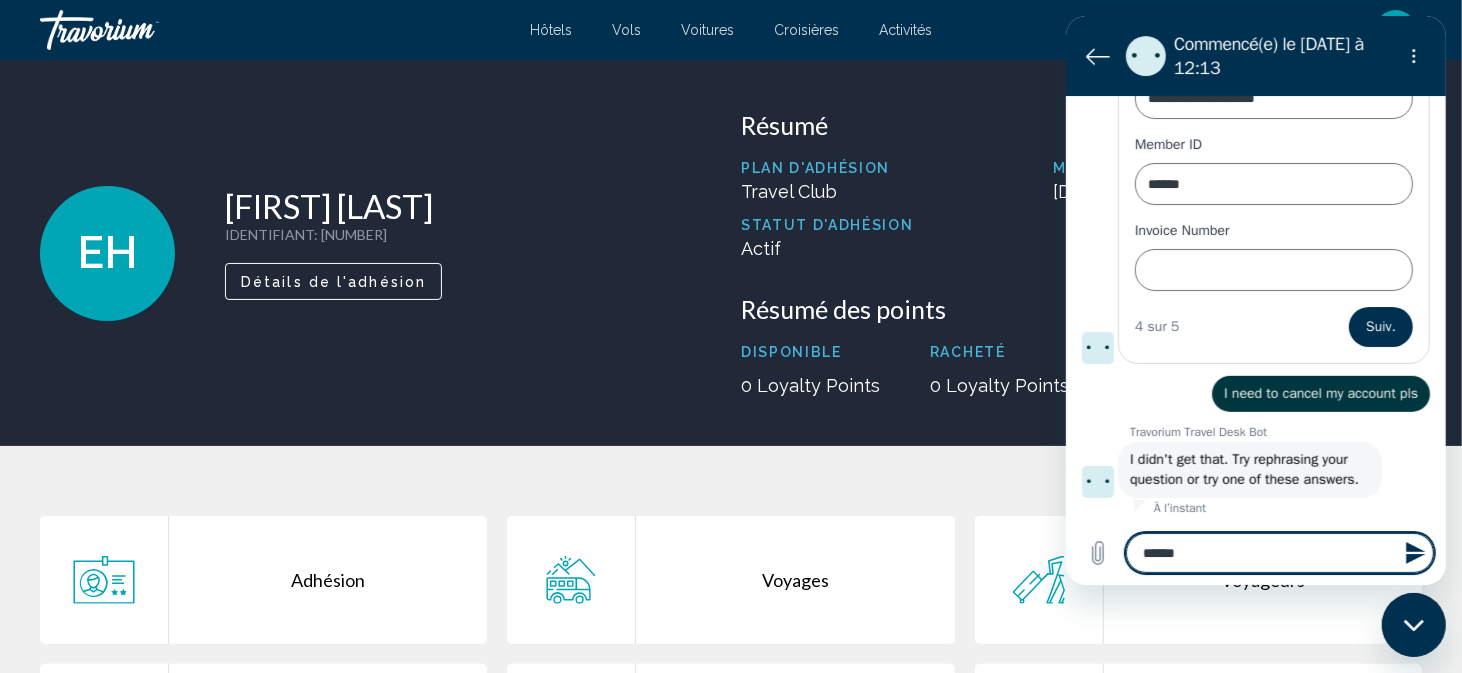 type on "******" 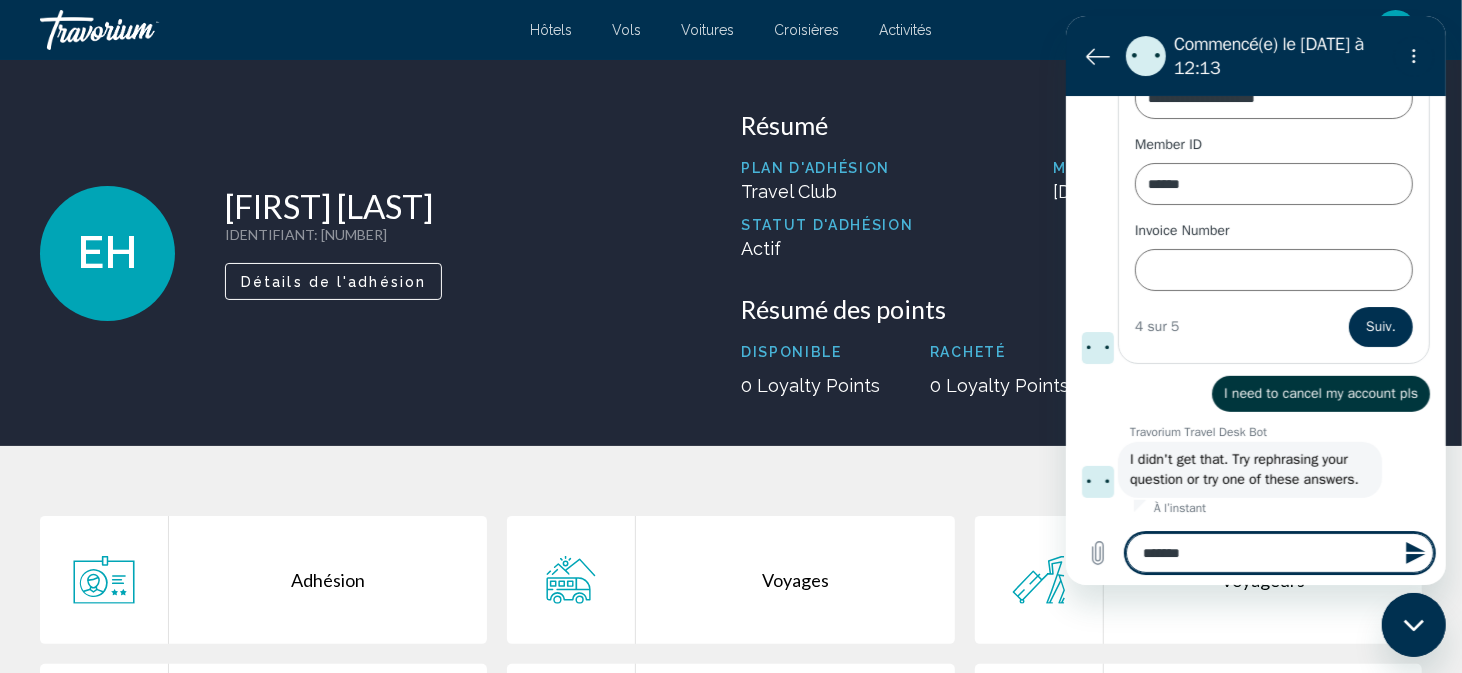 type on "********" 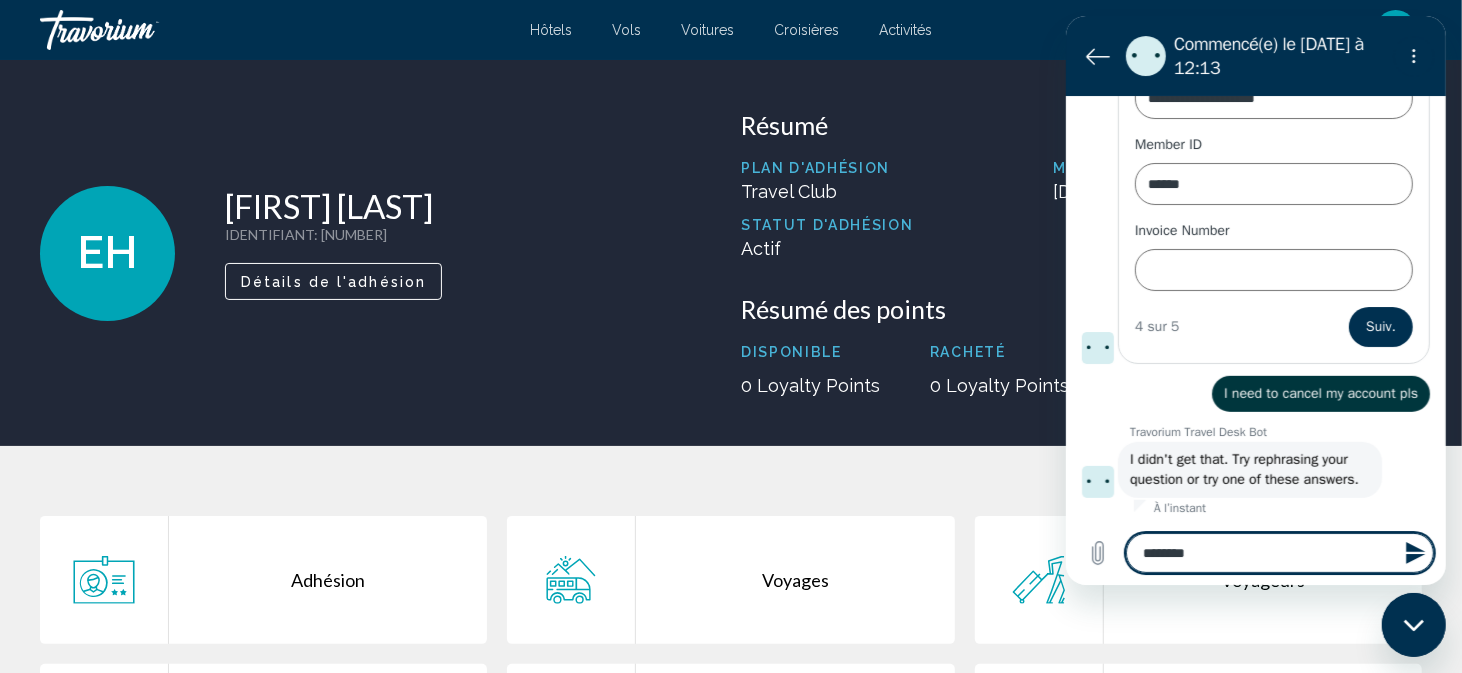 type on "*********" 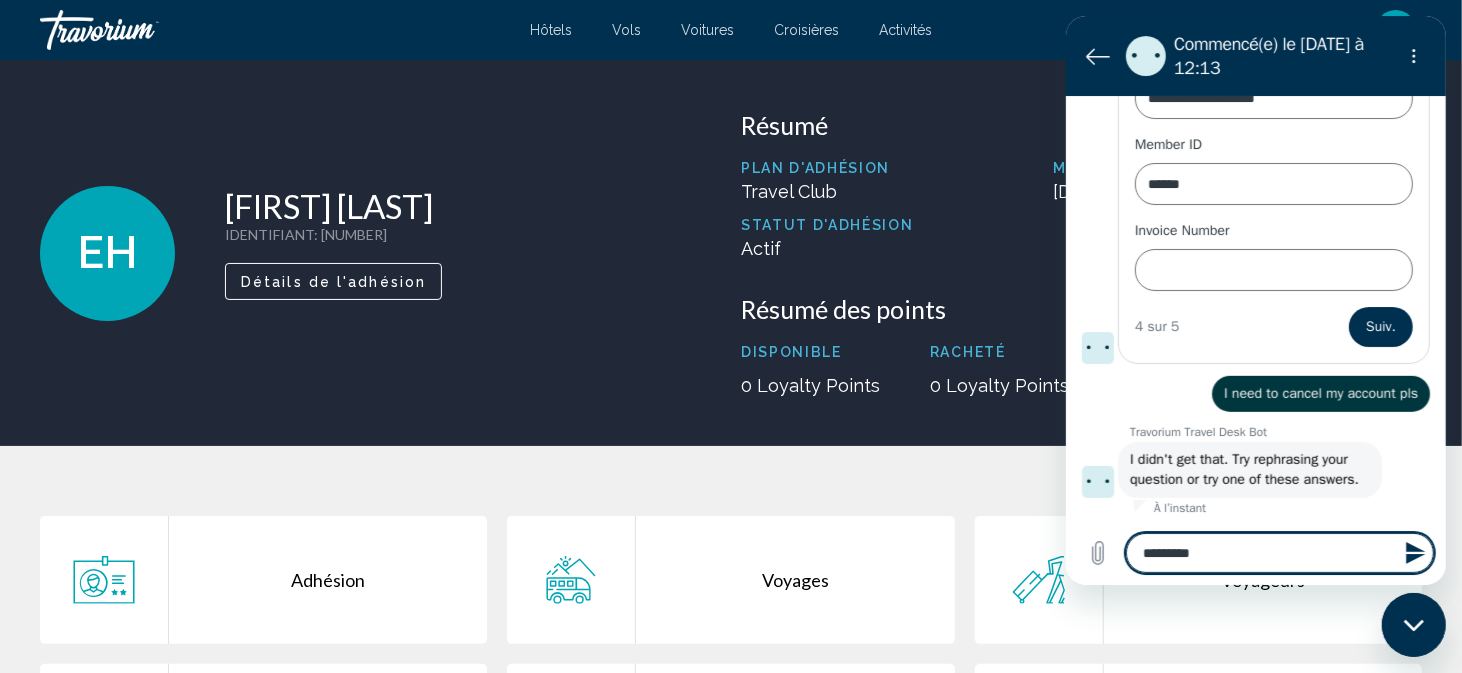 type on "*********" 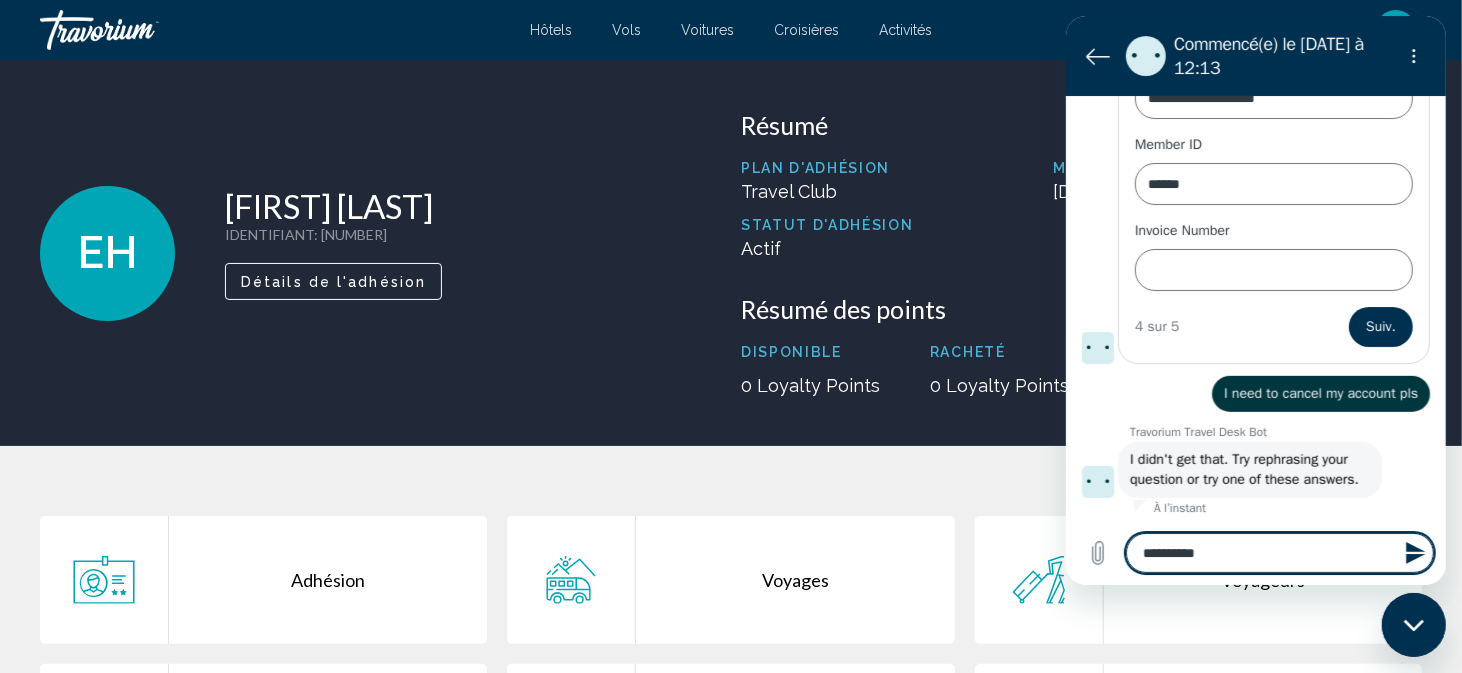 type on "**********" 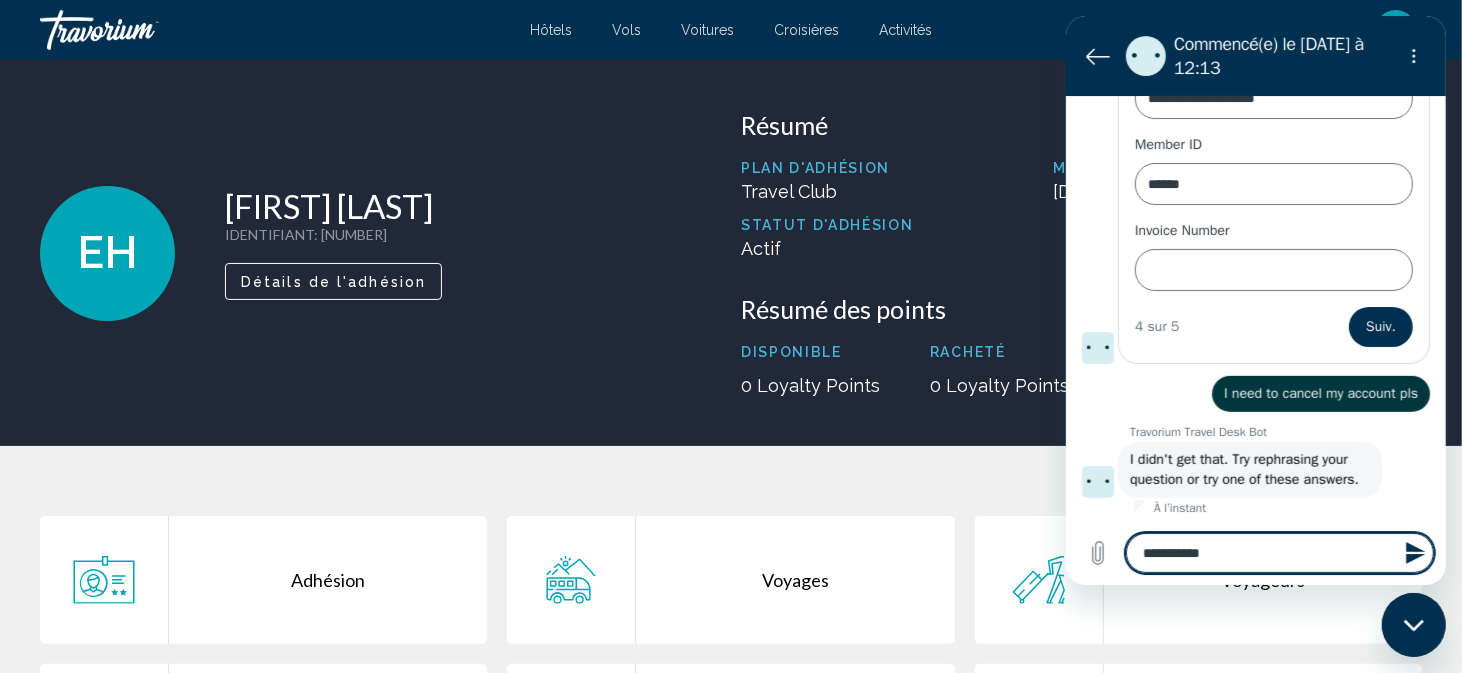 type on "**********" 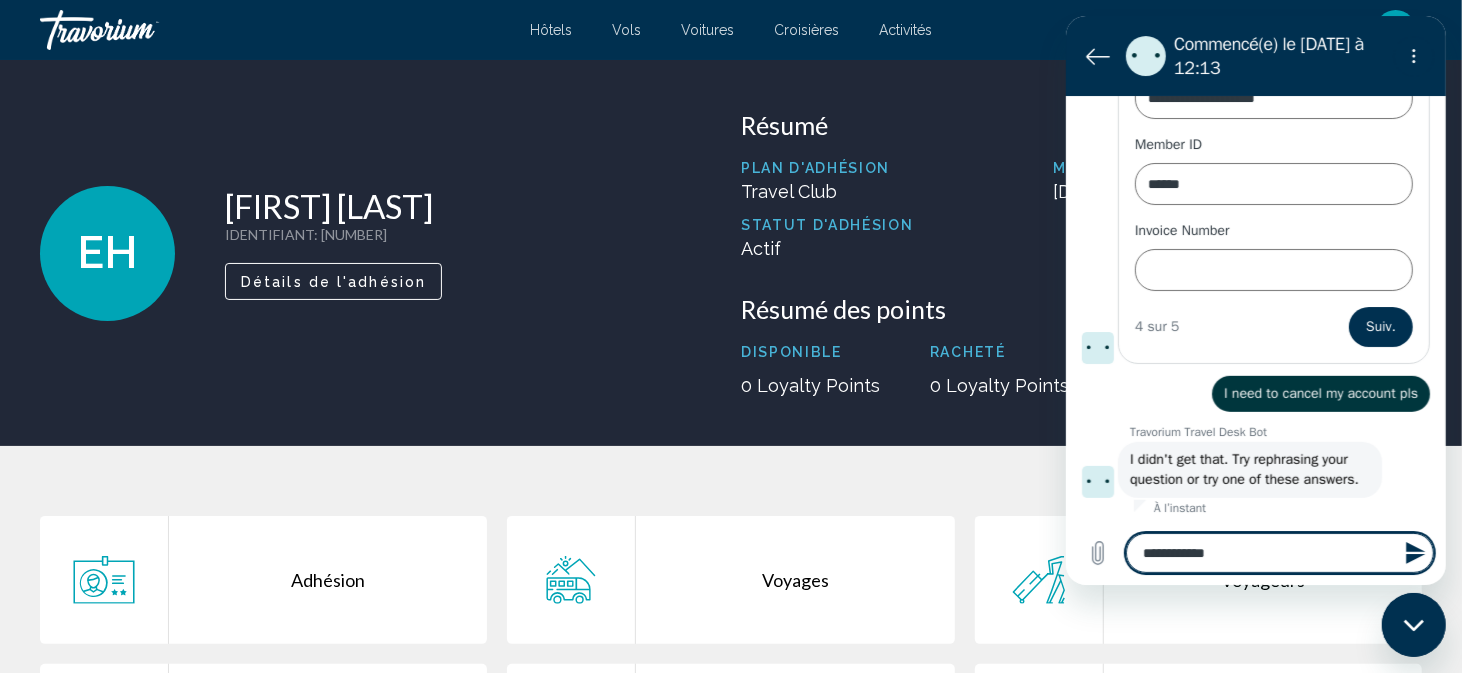 type on "**********" 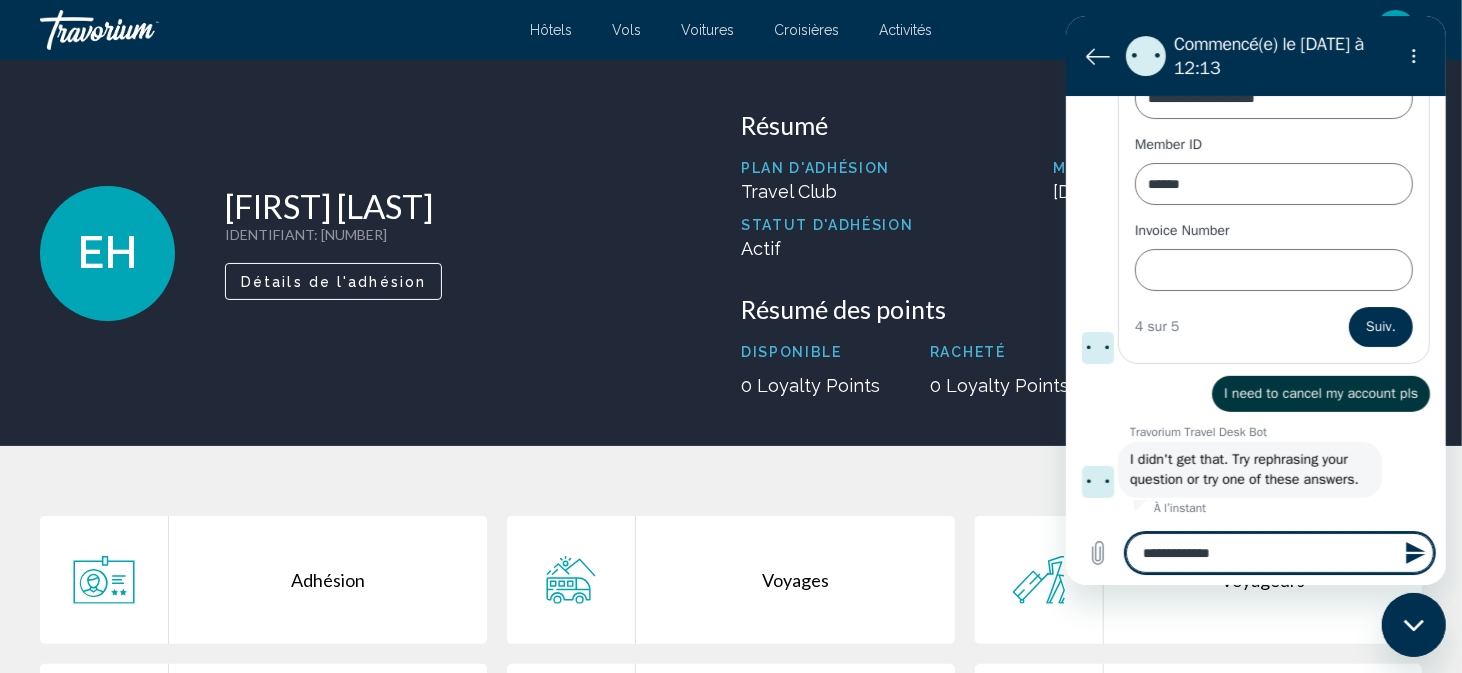 type on "**********" 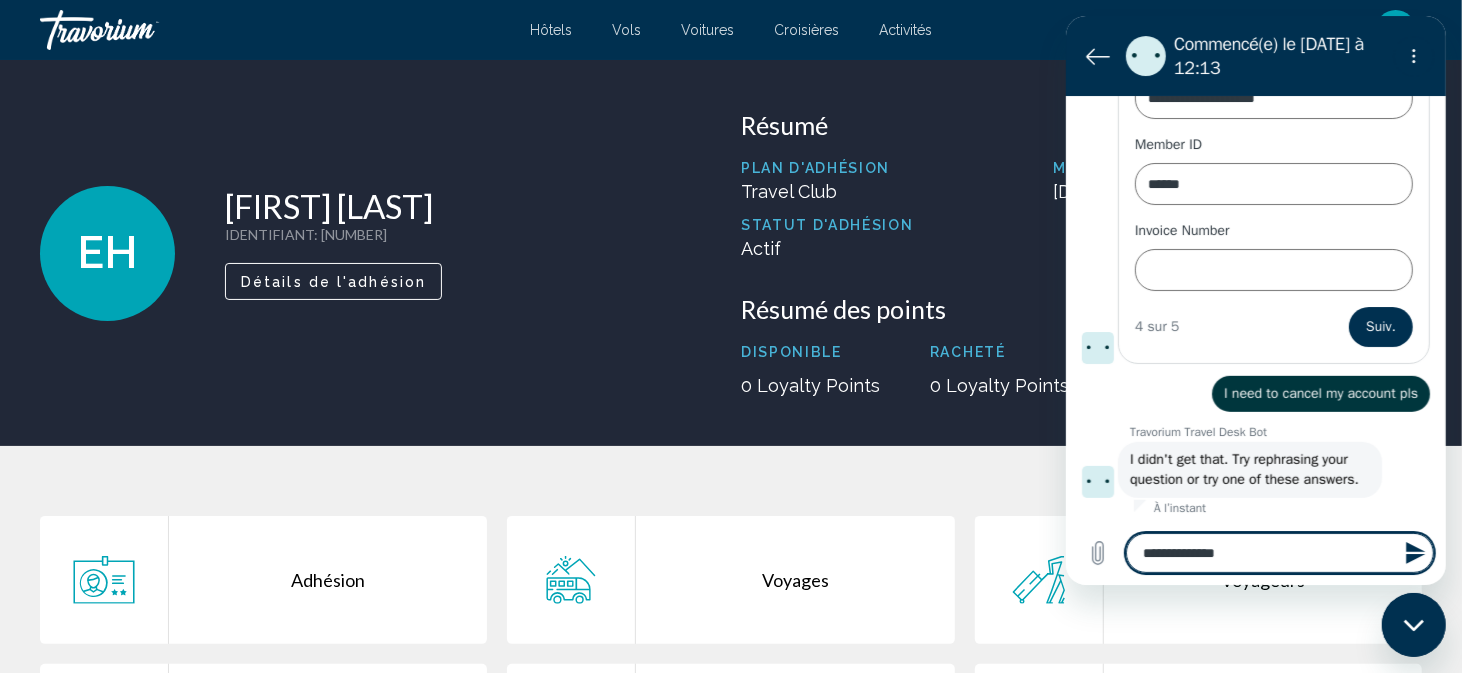 type on "**********" 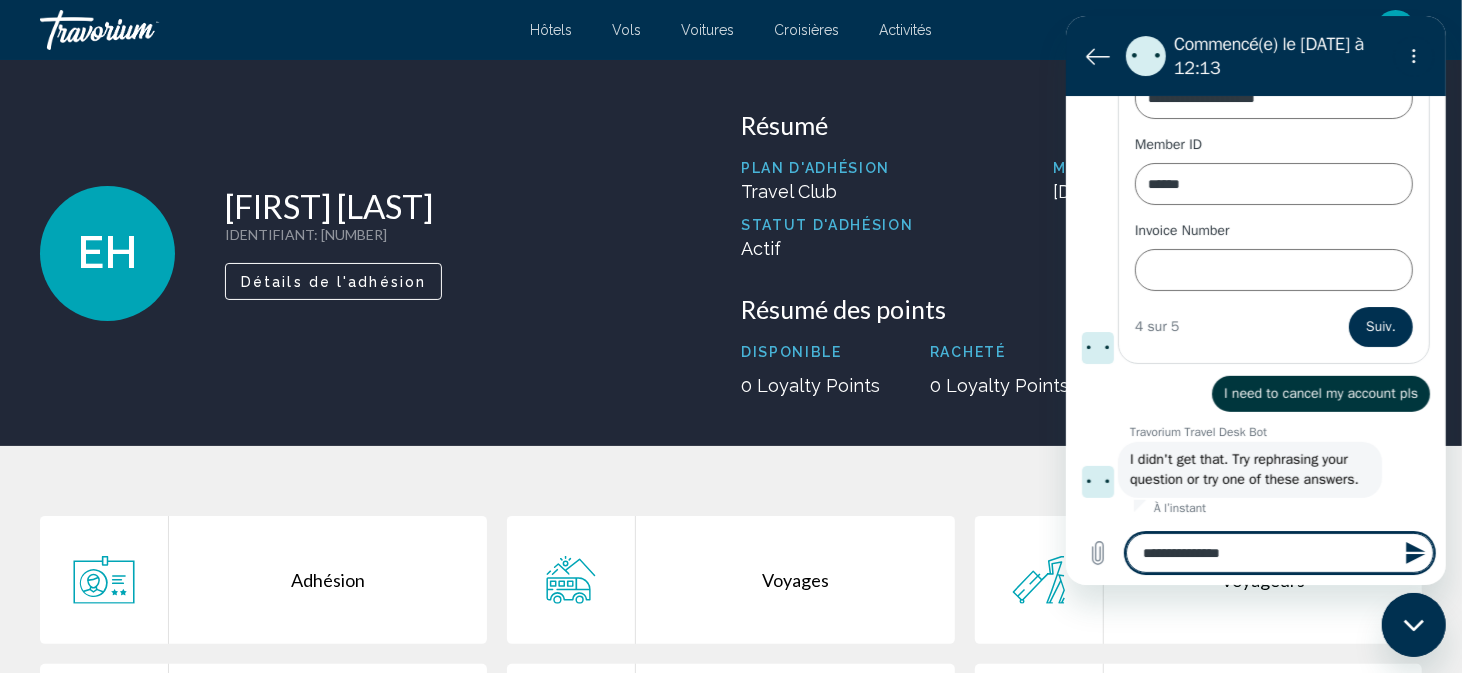 type on "**********" 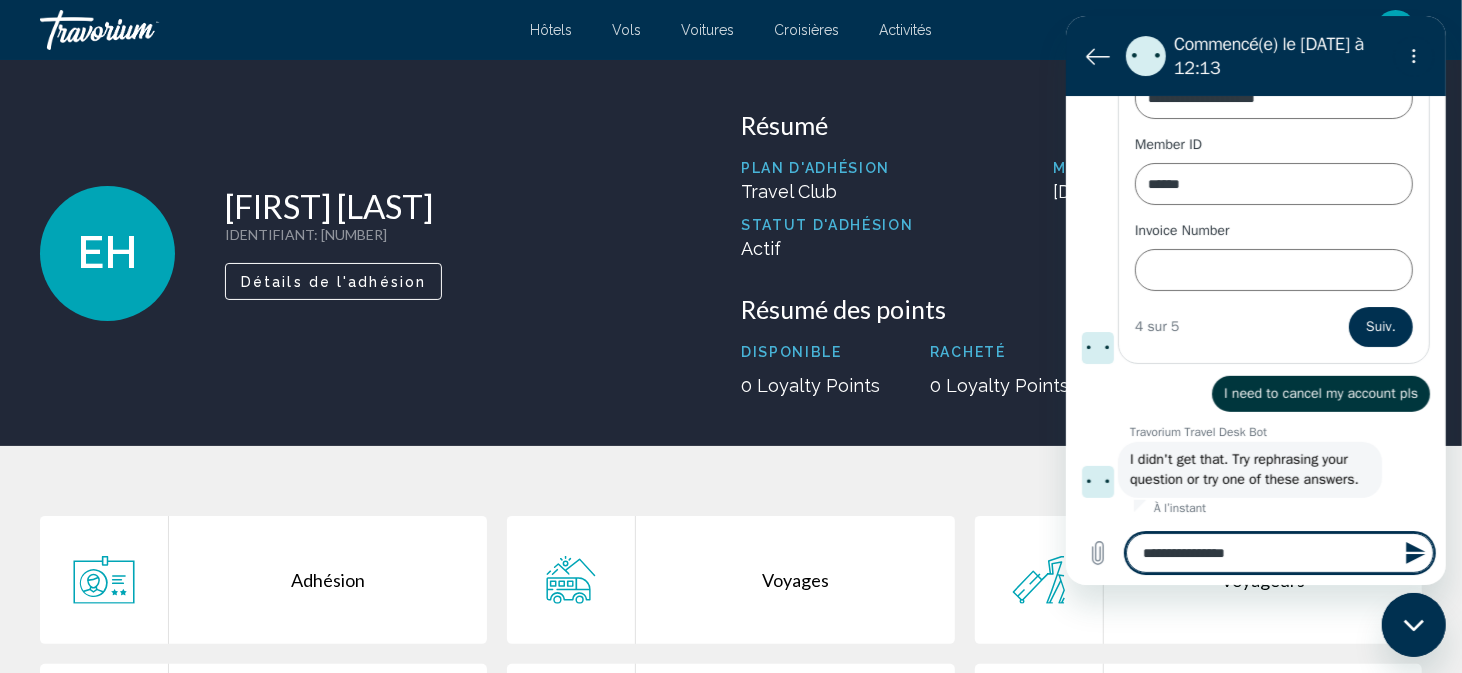 type on "**********" 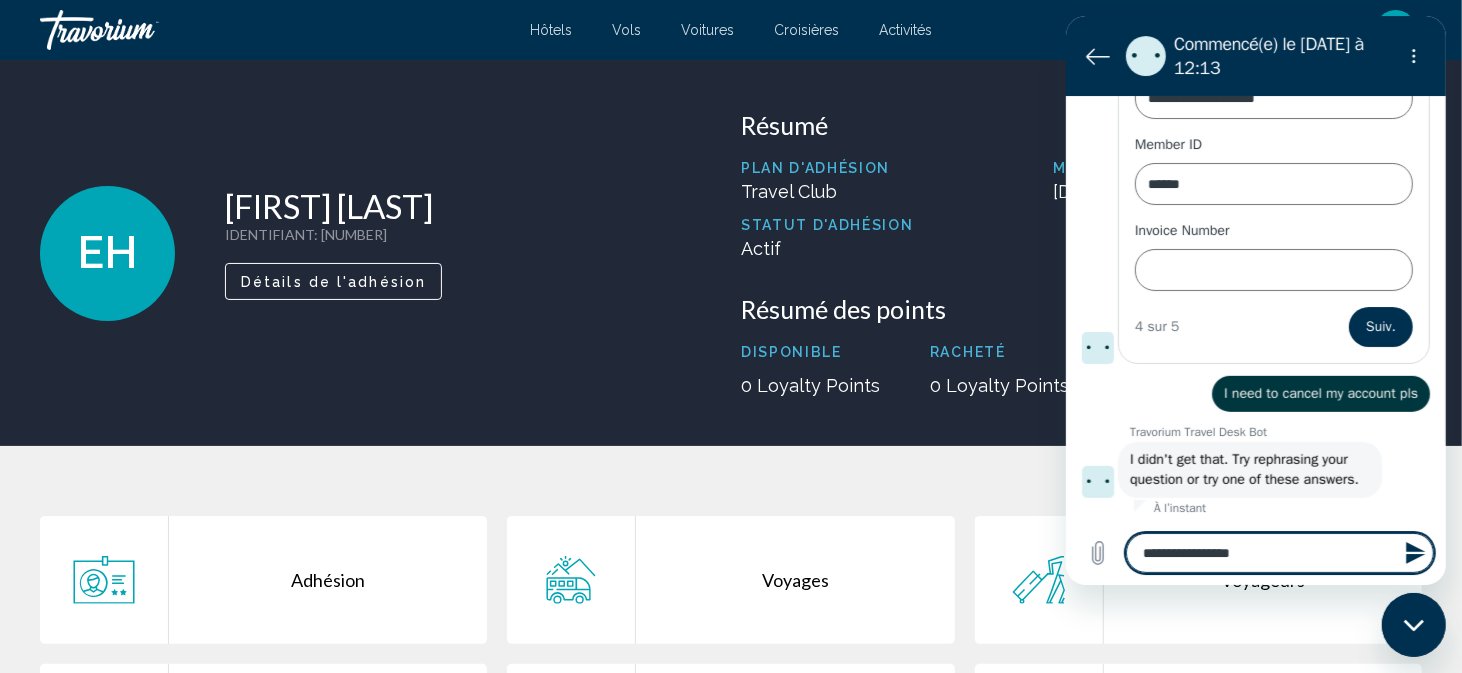type on "**********" 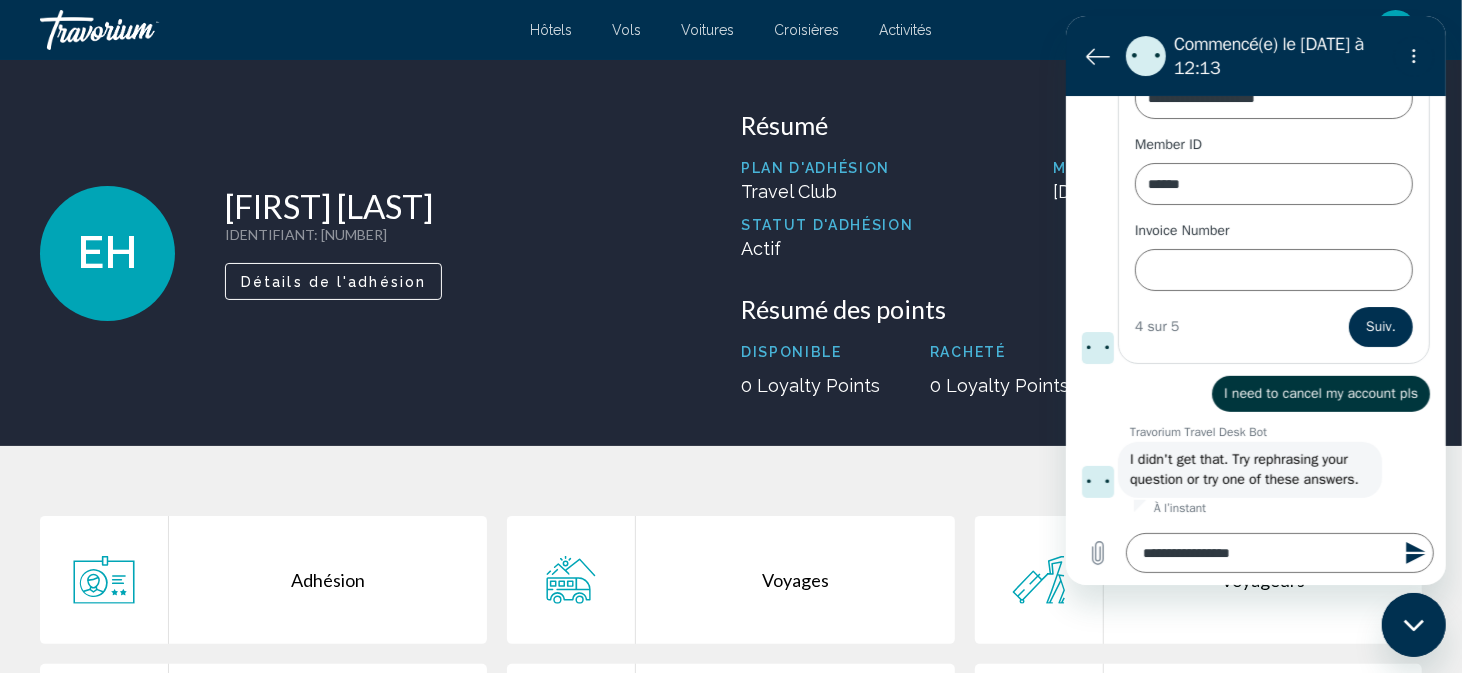 click 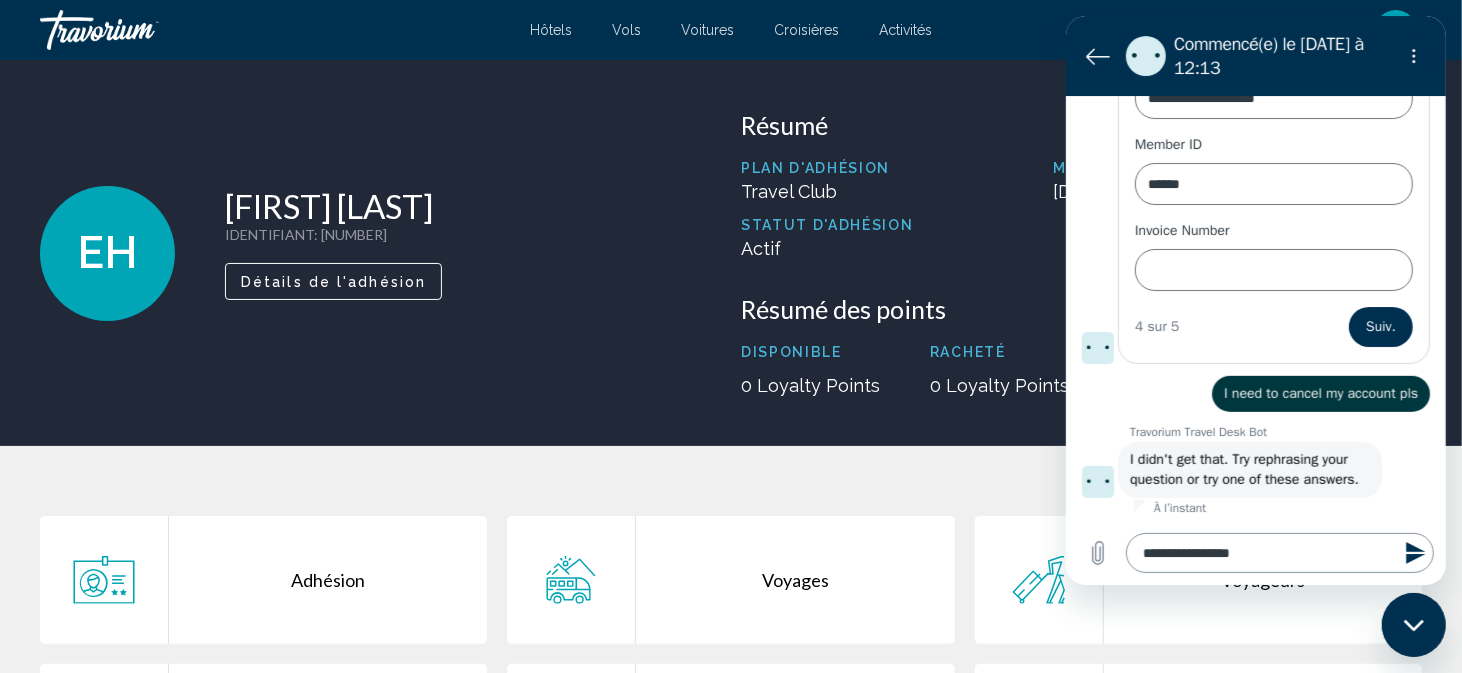 type 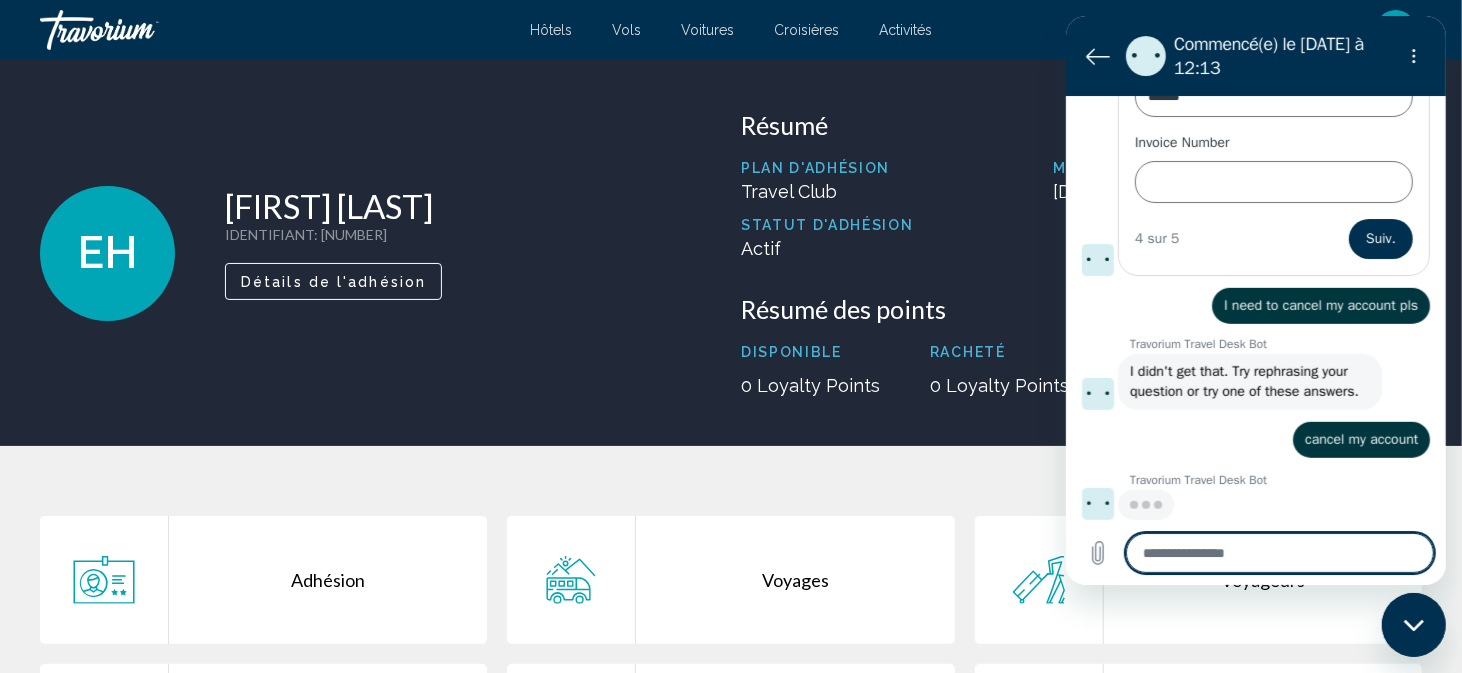 scroll, scrollTop: 597, scrollLeft: 0, axis: vertical 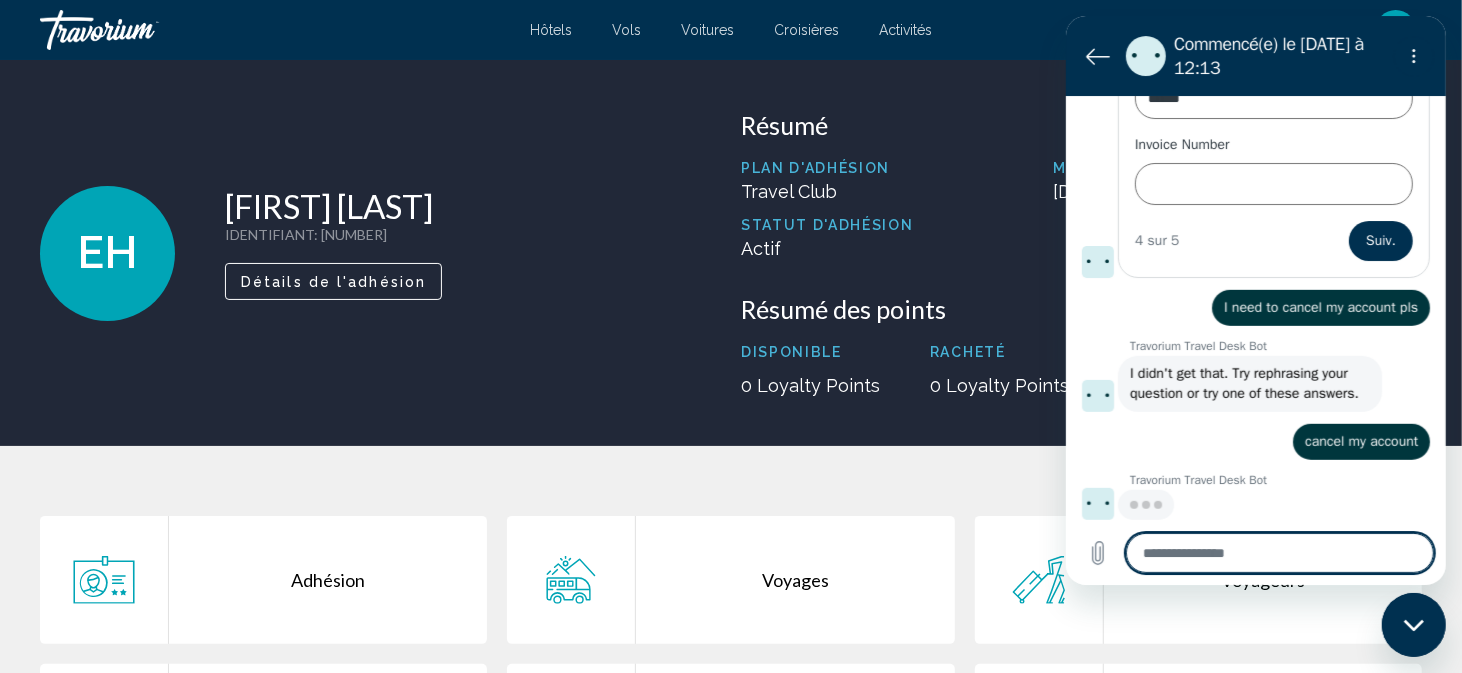 type on "*" 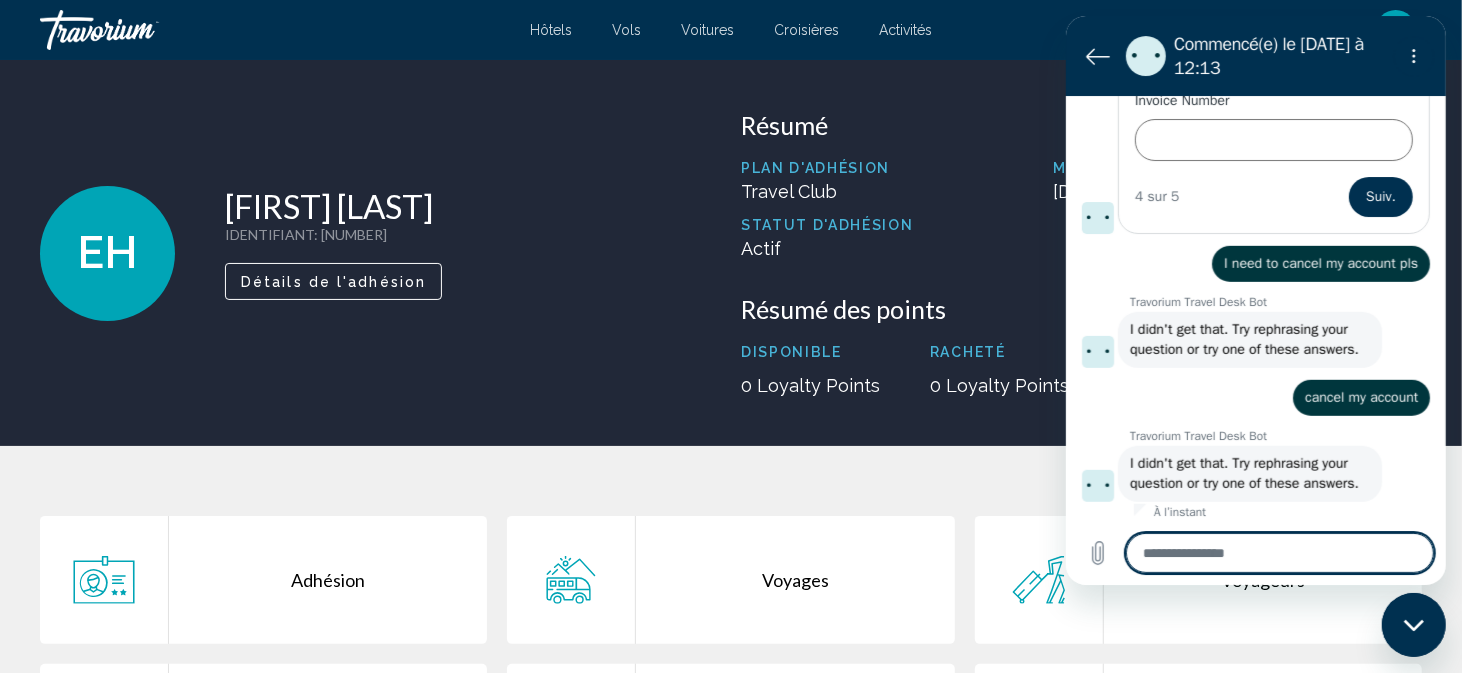 scroll, scrollTop: 665, scrollLeft: 0, axis: vertical 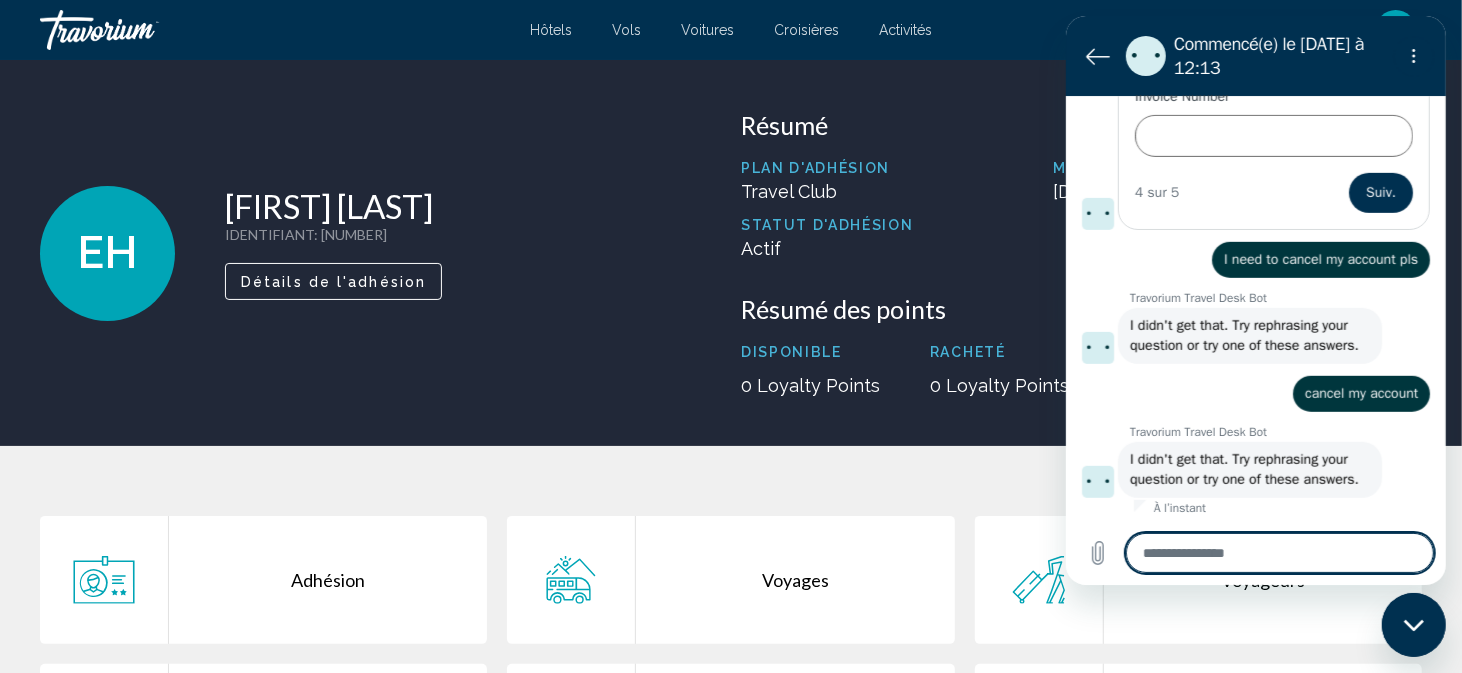 click on "Résumé" at bounding box center (1081, 125) 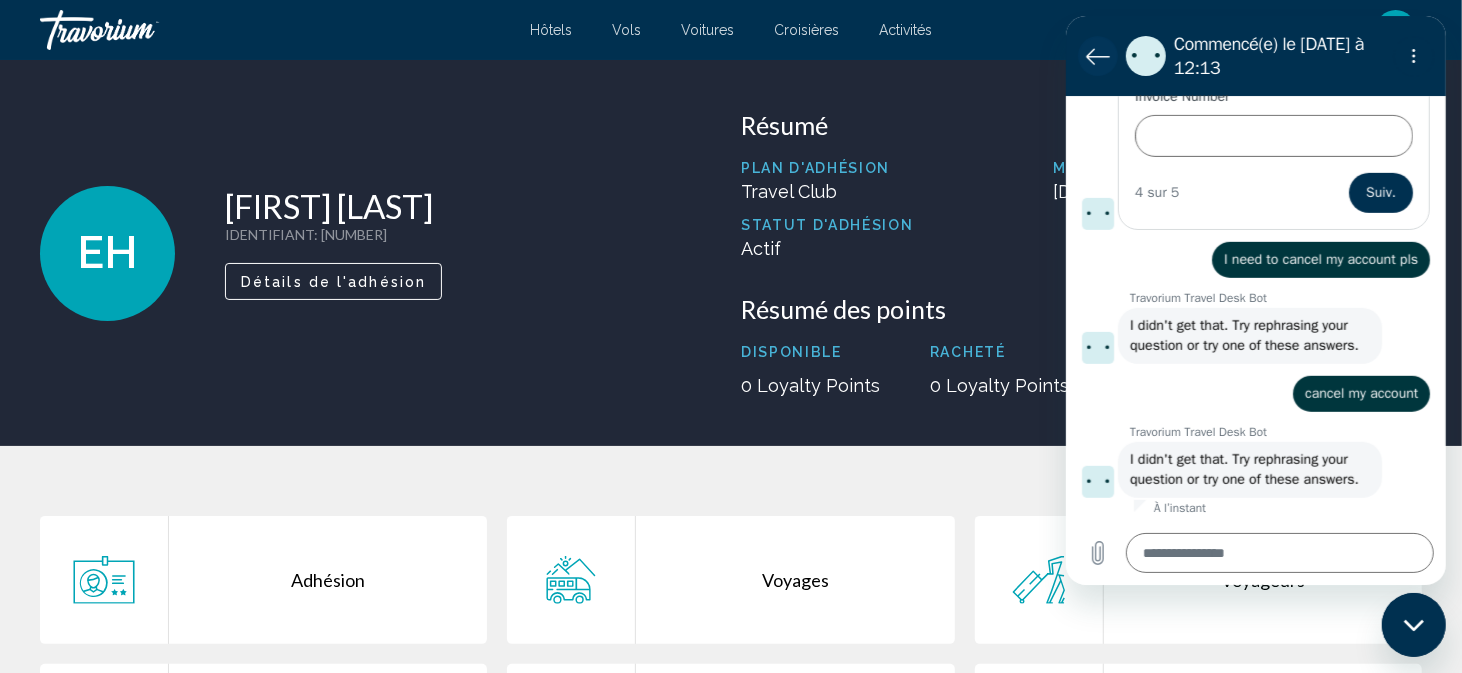 click 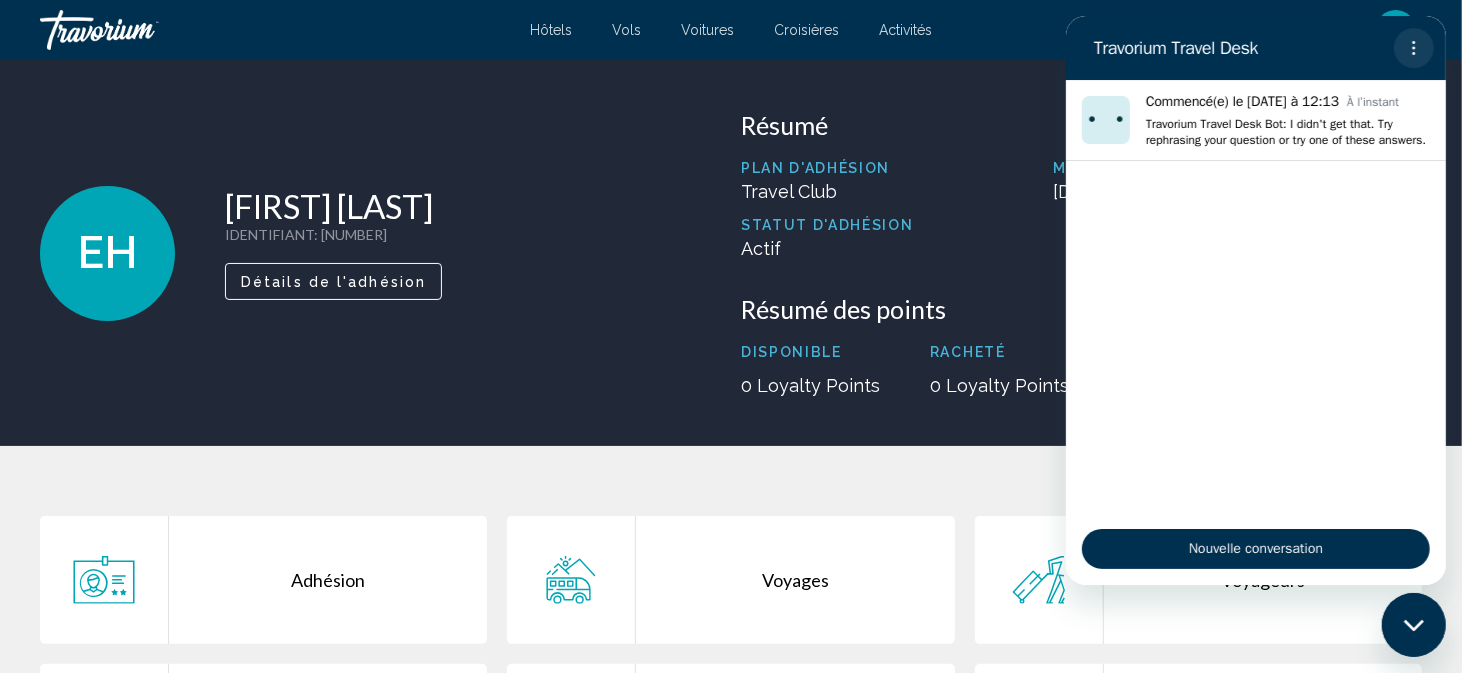 click 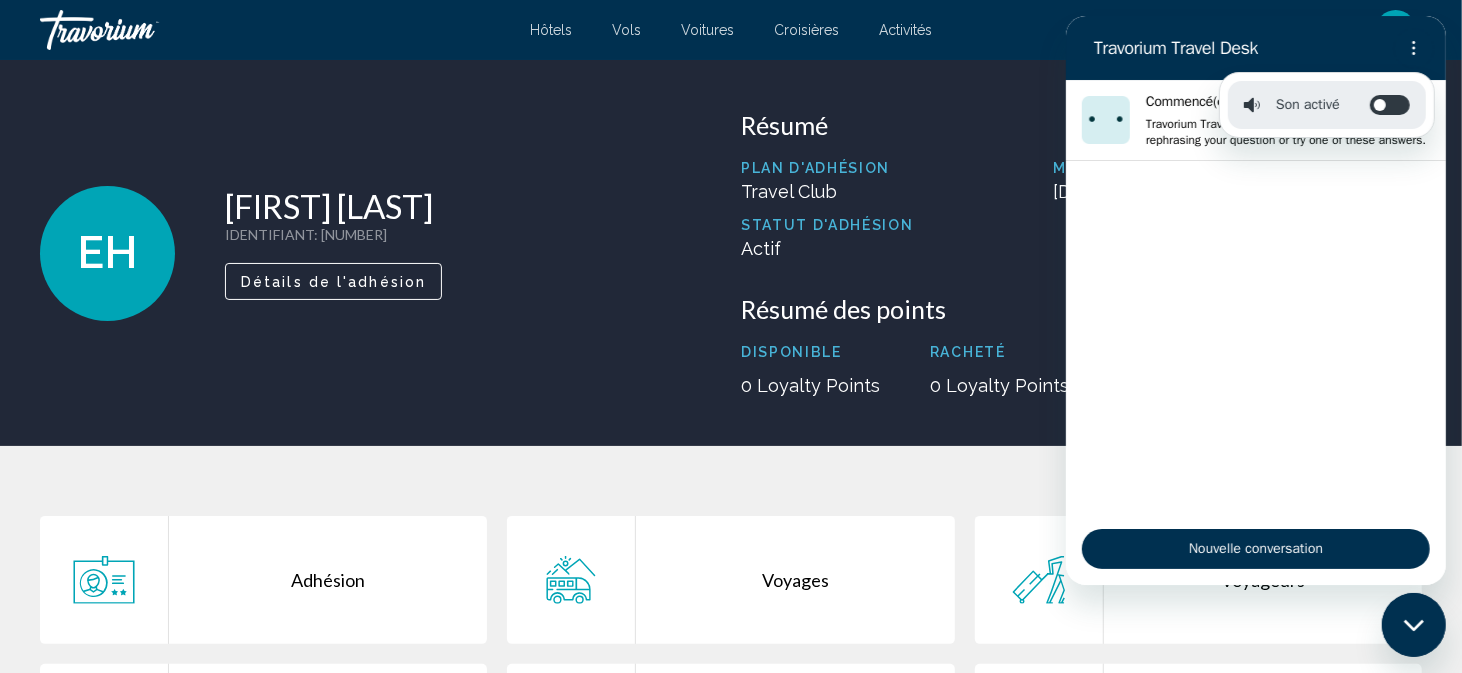 click on "Plan d'adhésion Travel Club Membre depuis [DATE] Statut d'adhésion Actif" at bounding box center (1081, 217) 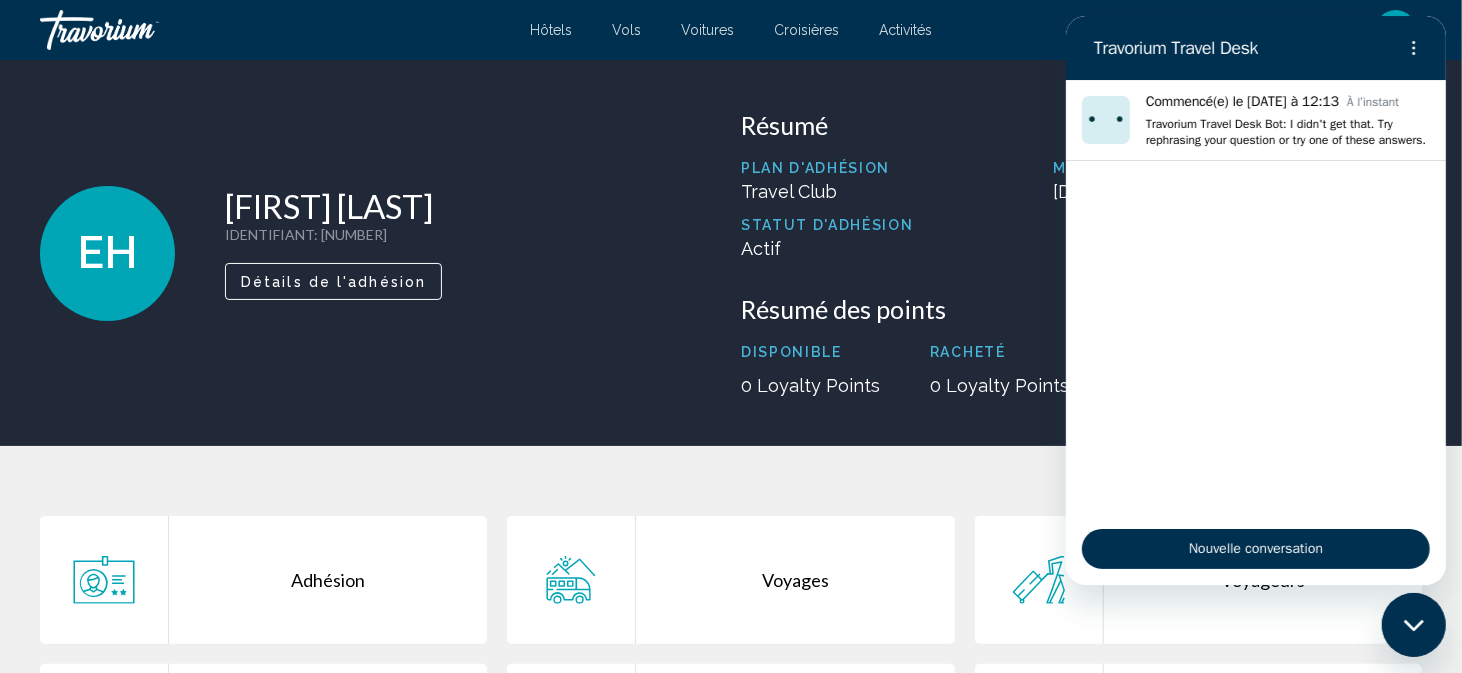 click on "EH  [FIRST] [LAST]  IDENTIFIANT : [NUMBER]  Secondaire Détails de l'adhésion" at bounding box center [380, 253] 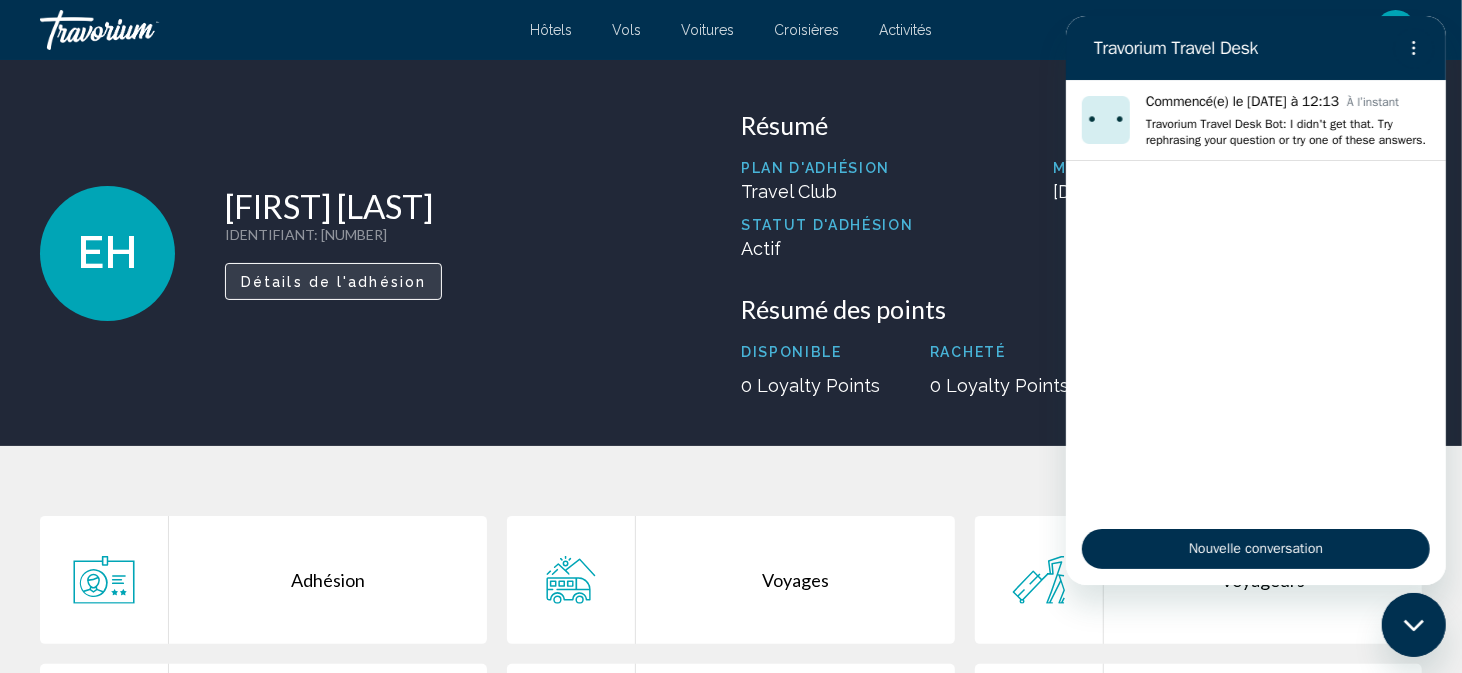click on "Détails de l'adhésion" at bounding box center [333, 282] 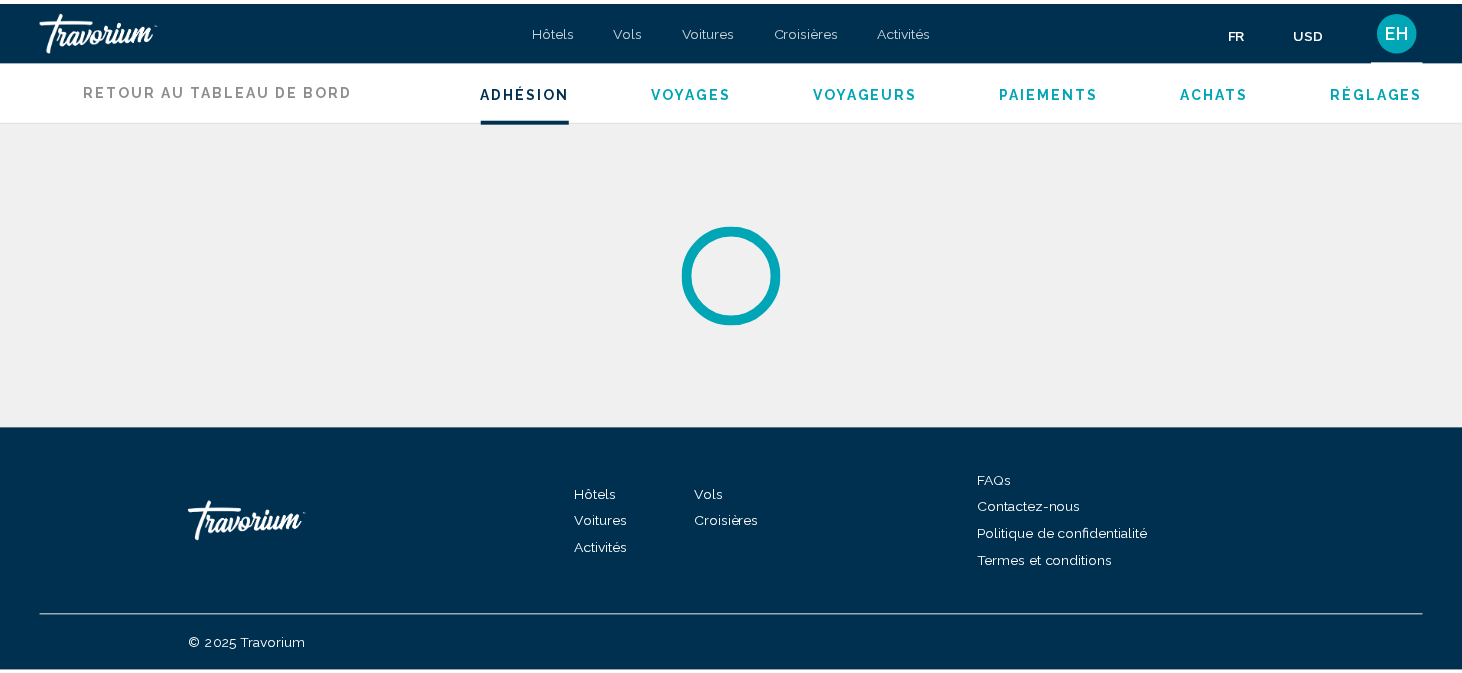 scroll, scrollTop: 0, scrollLeft: 0, axis: both 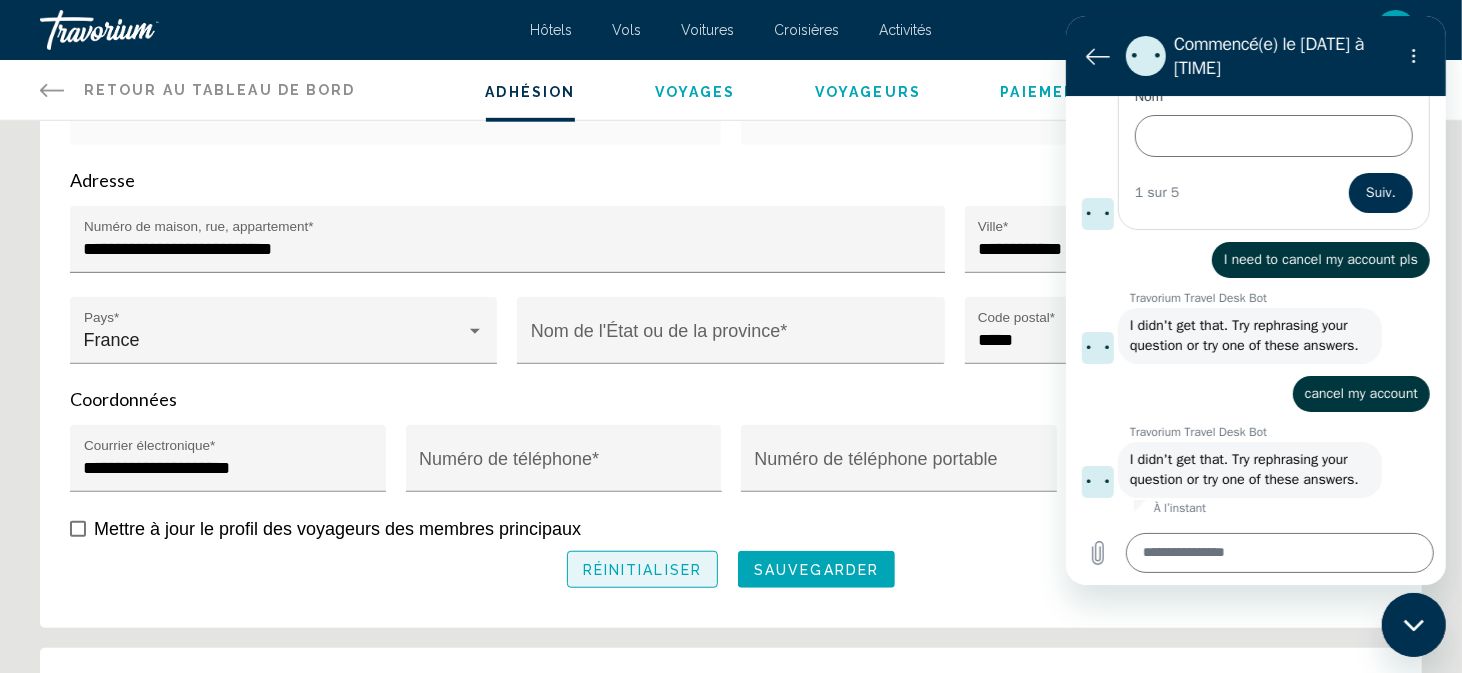 click on "Réinitialiser" at bounding box center [642, 570] 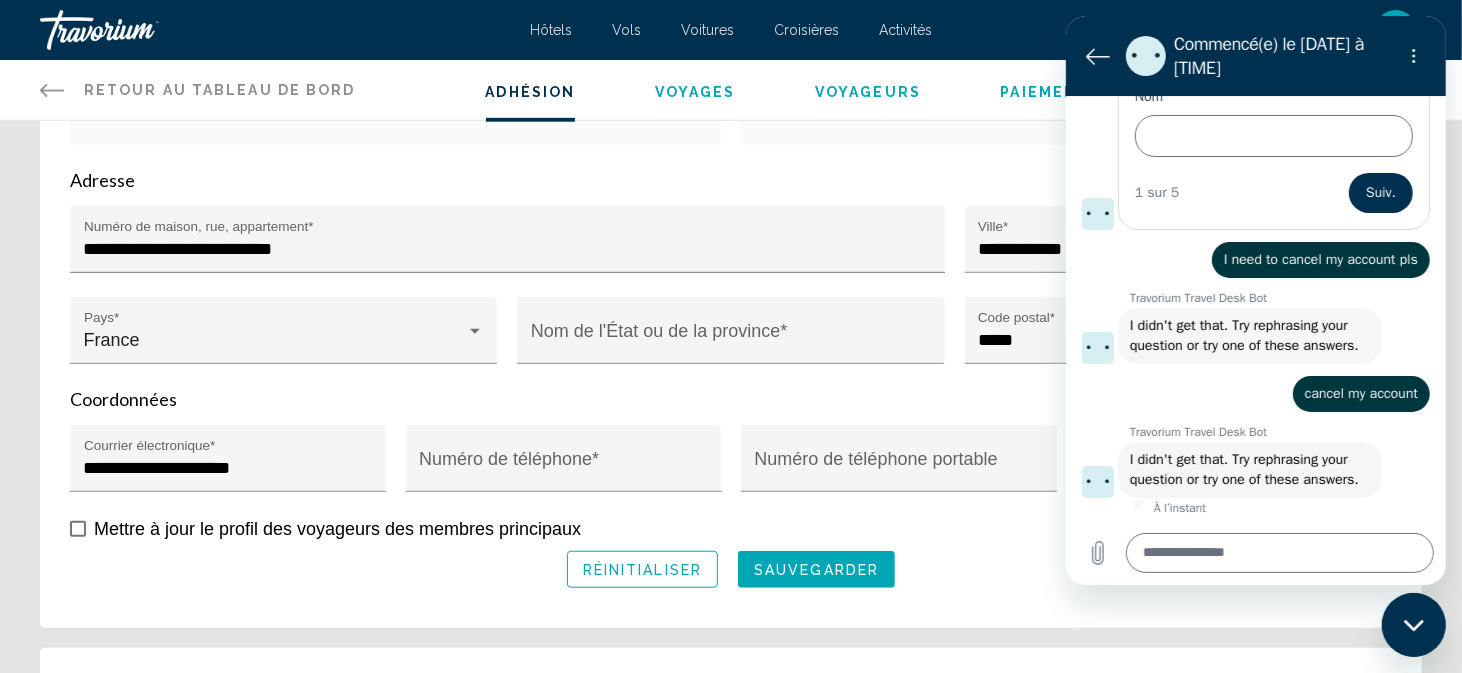 click on "Nom de famille" at bounding box center (1066, 123) 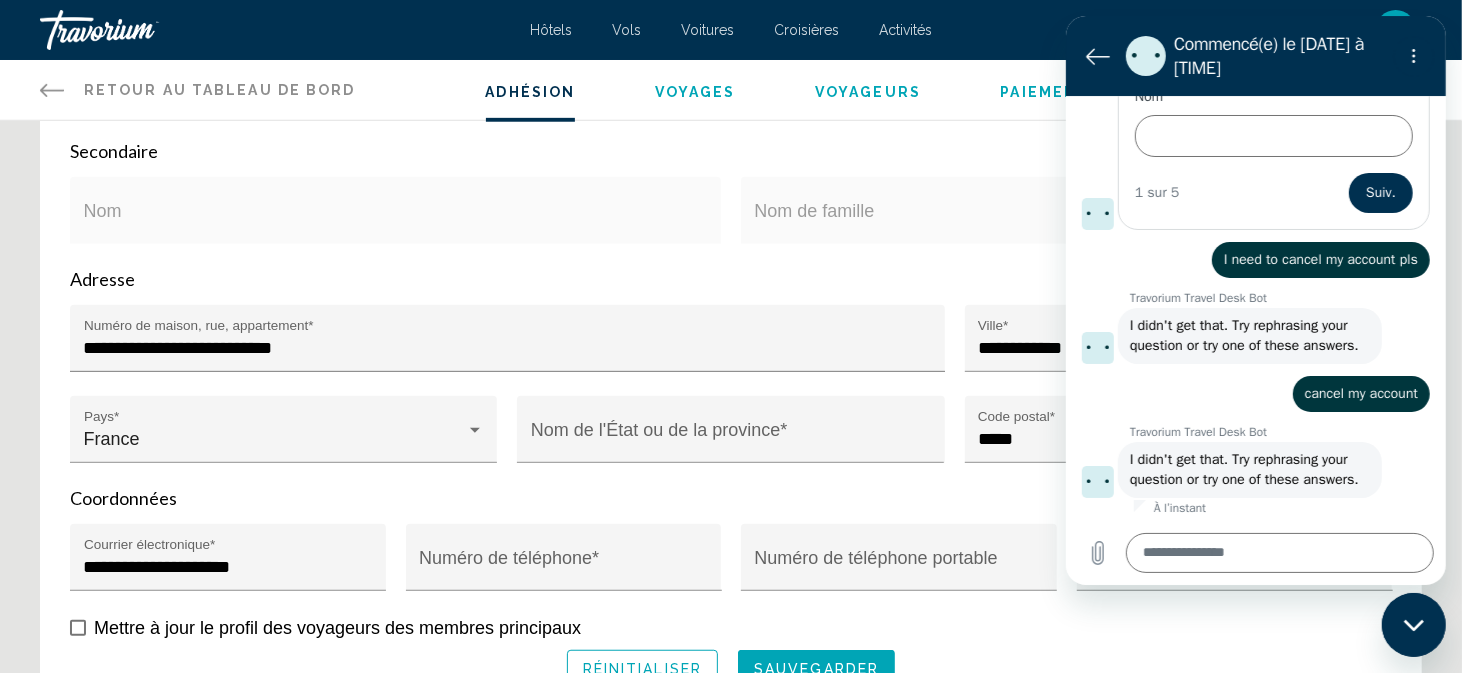 scroll, scrollTop: 600, scrollLeft: 0, axis: vertical 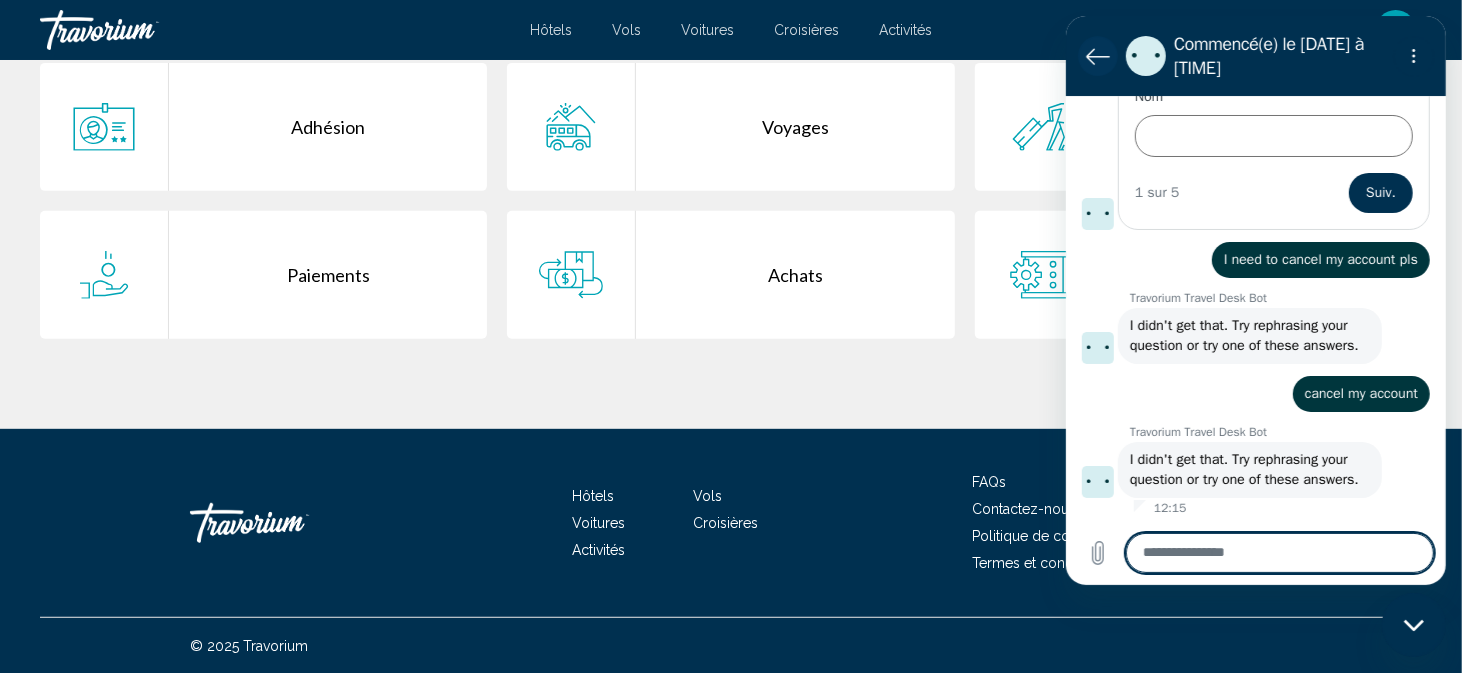 click 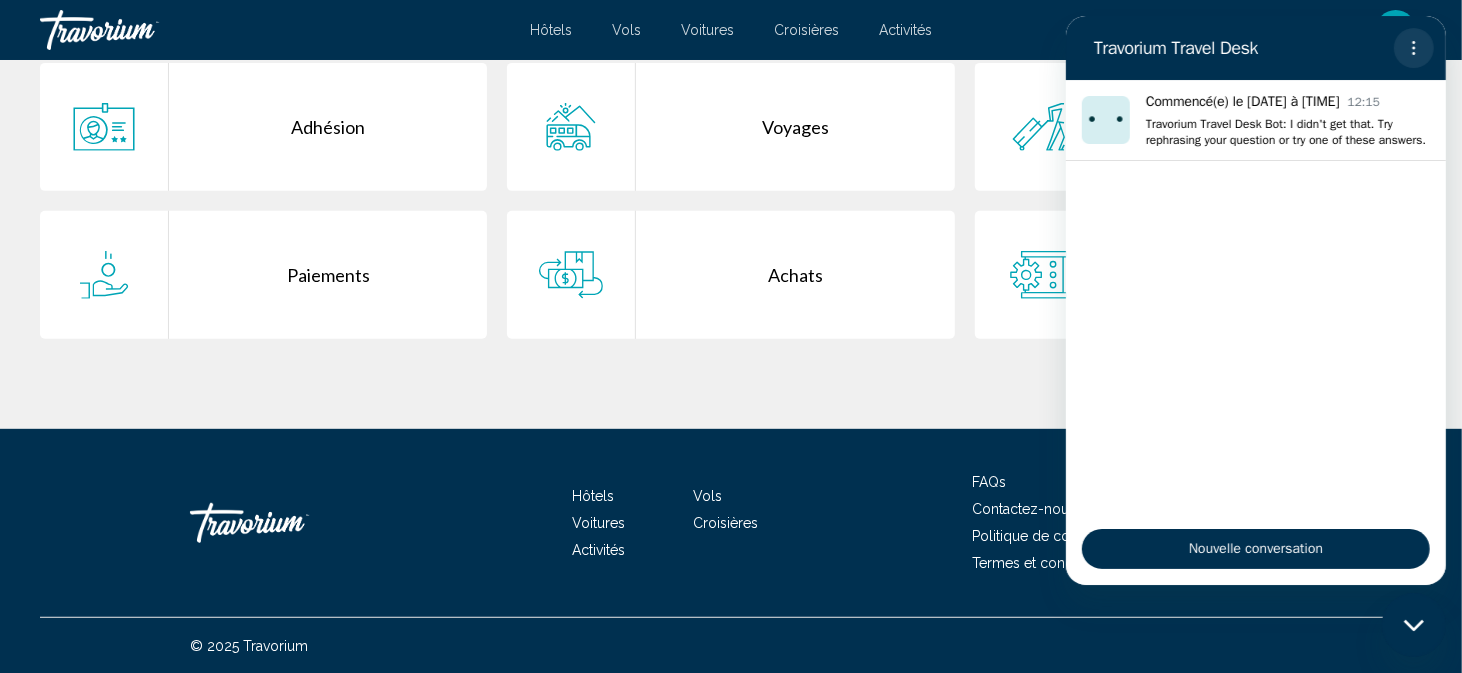 click 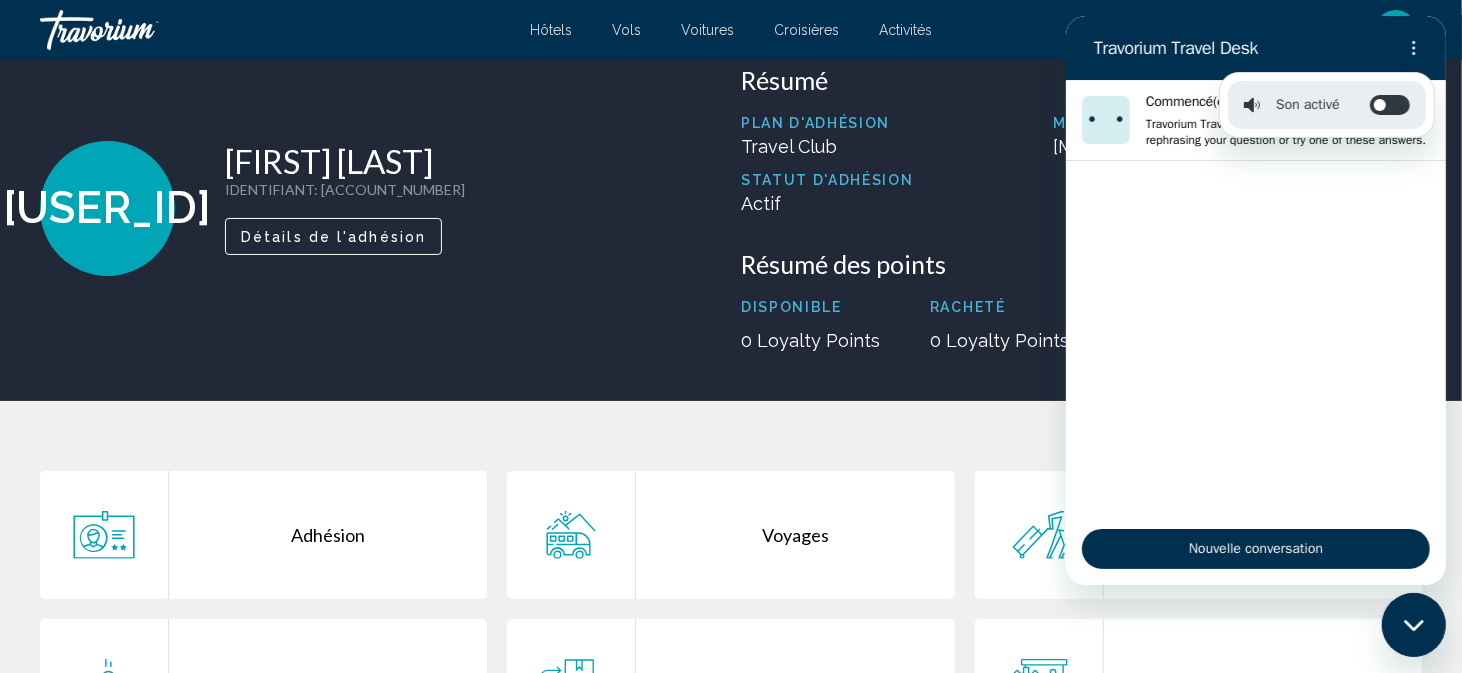 scroll, scrollTop: 0, scrollLeft: 0, axis: both 